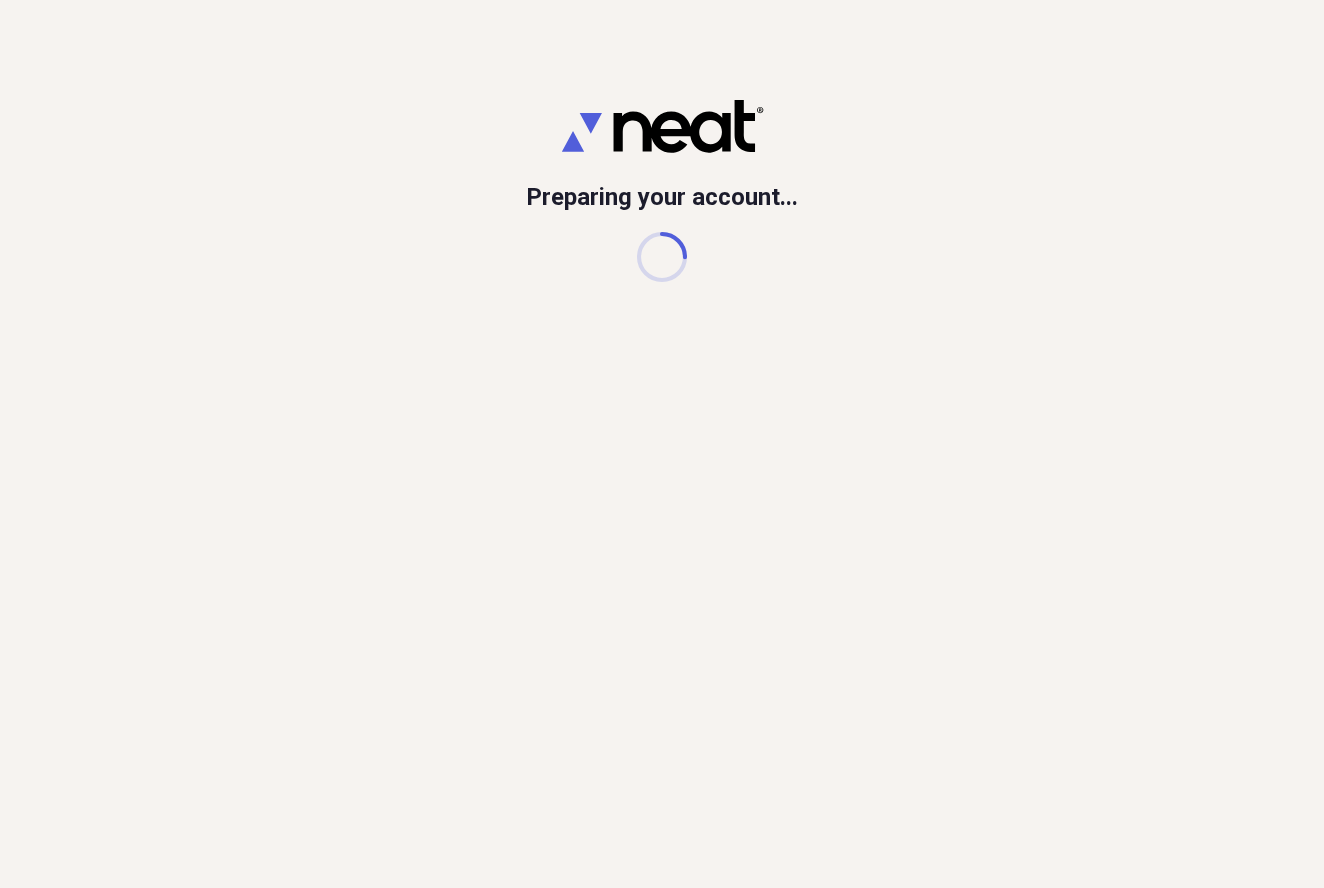 scroll, scrollTop: 0, scrollLeft: 0, axis: both 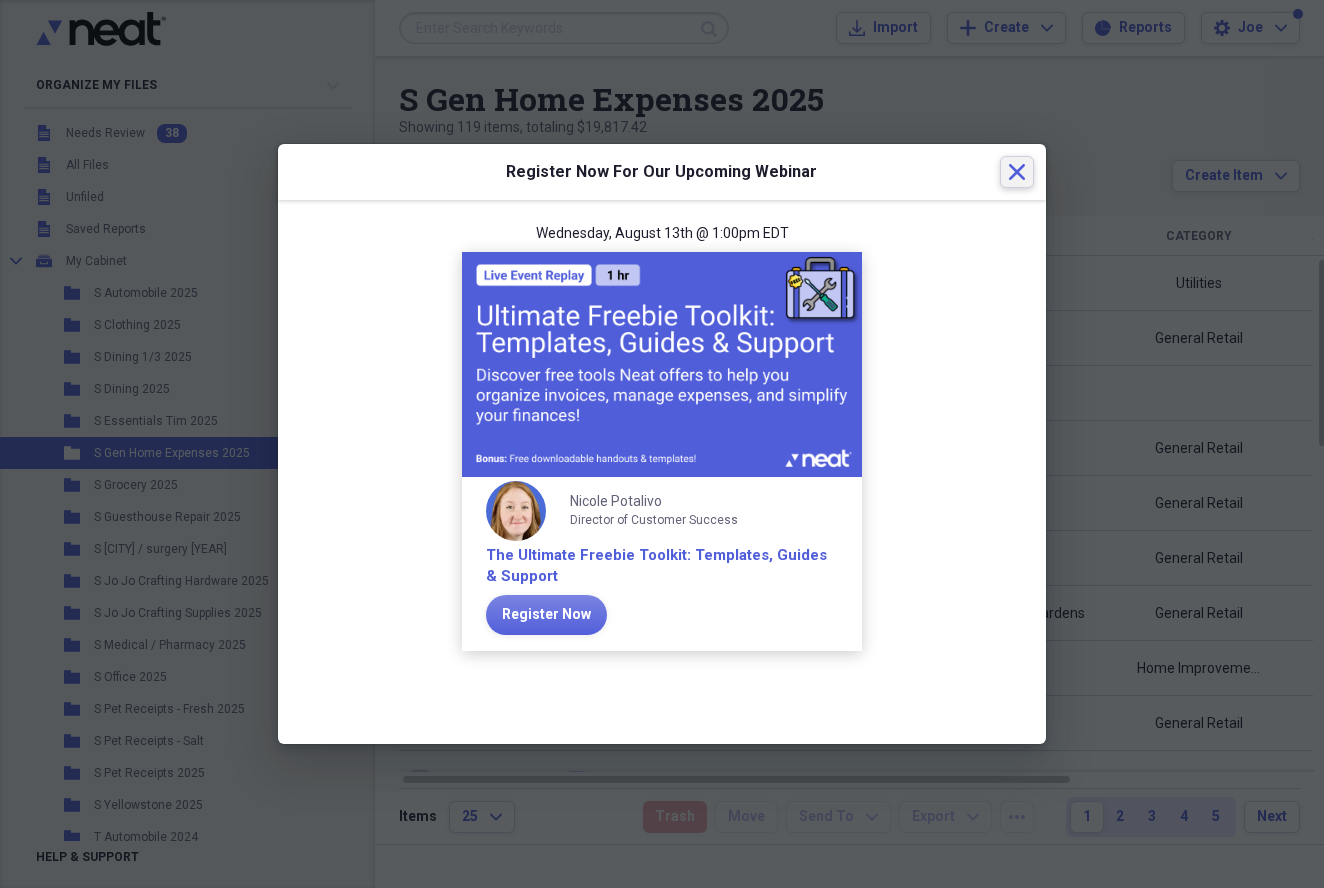 click on "Close" 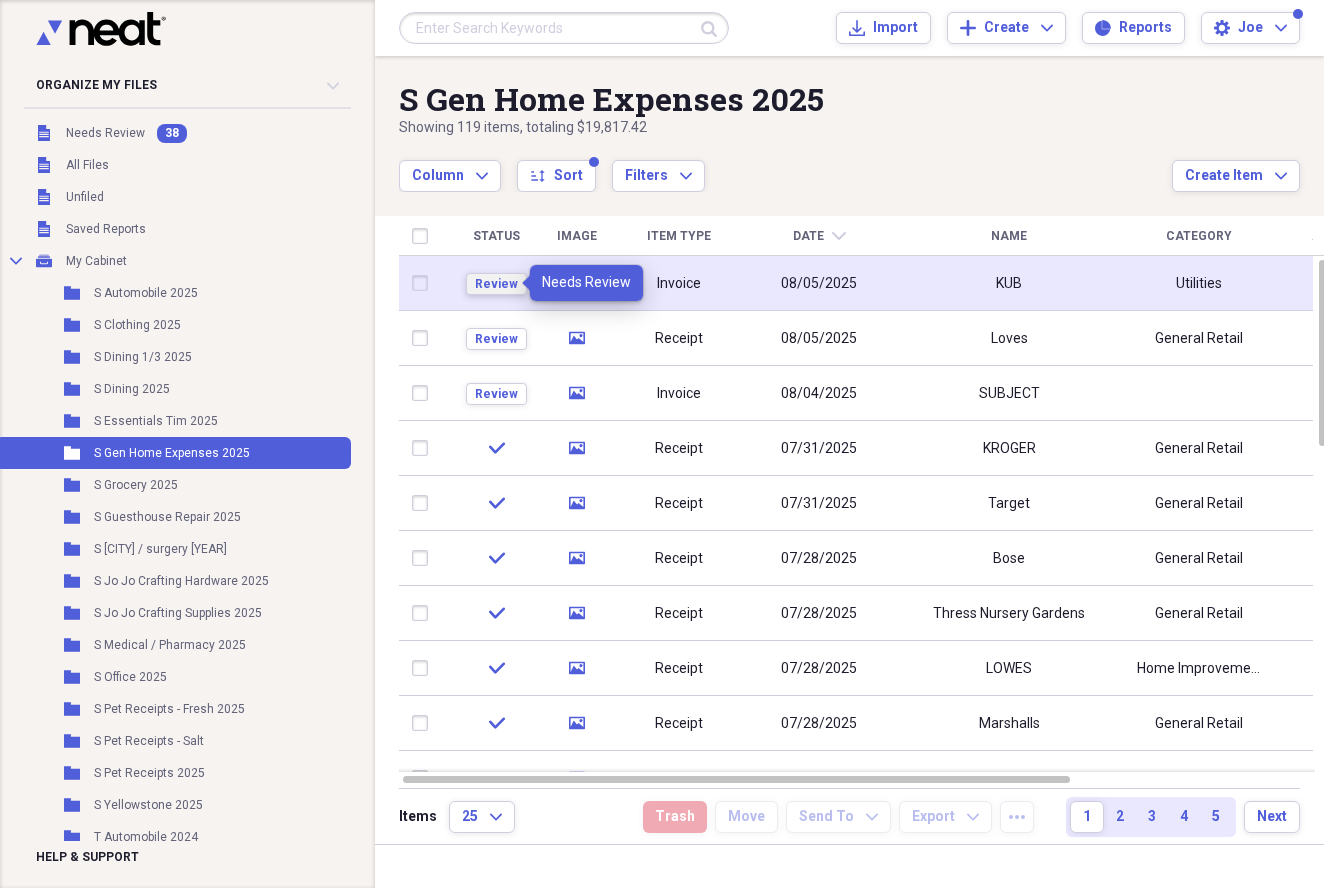 click on "Review" at bounding box center [496, 284] 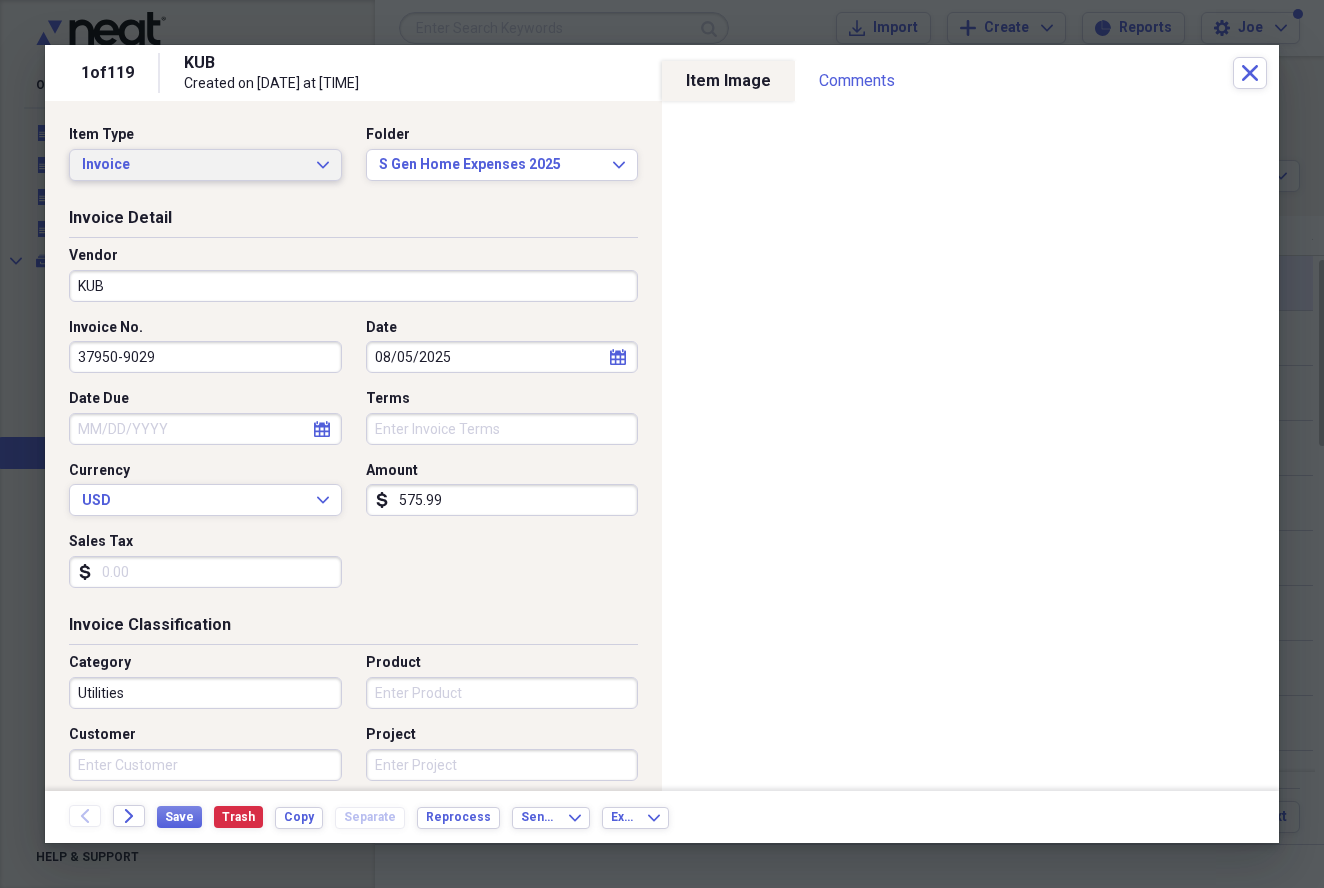 click on "Expand" 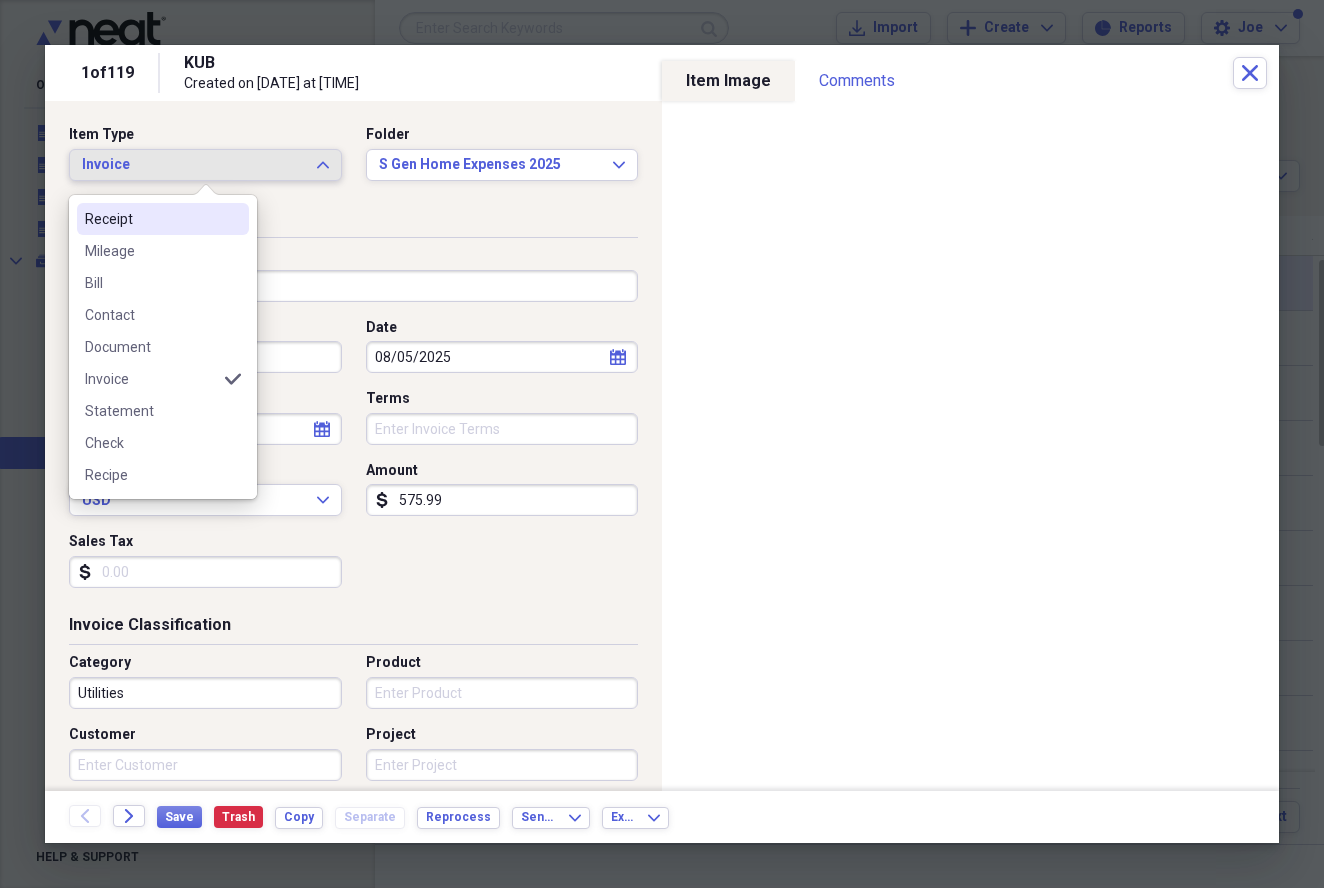click 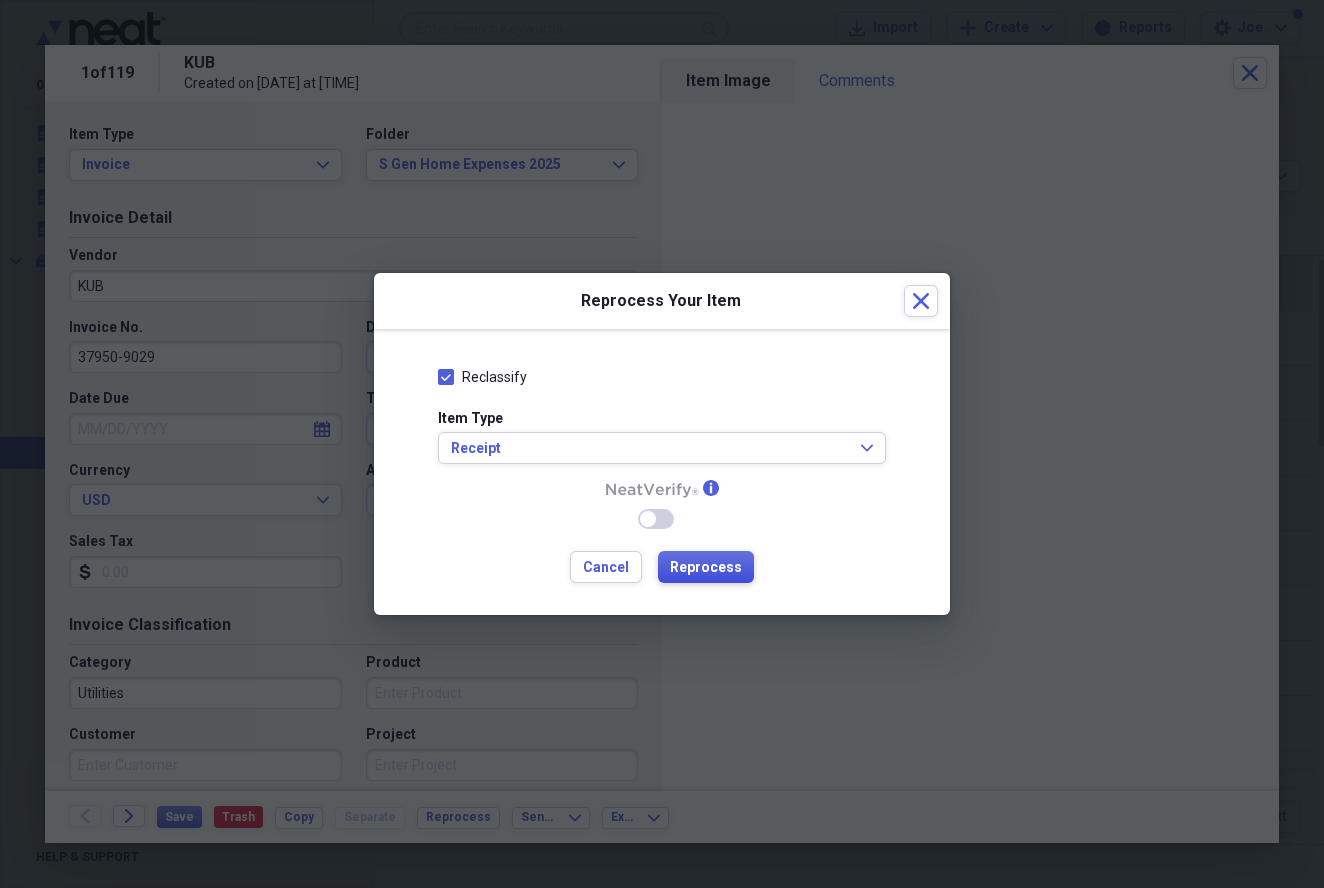 click on "Reprocess" at bounding box center [706, 568] 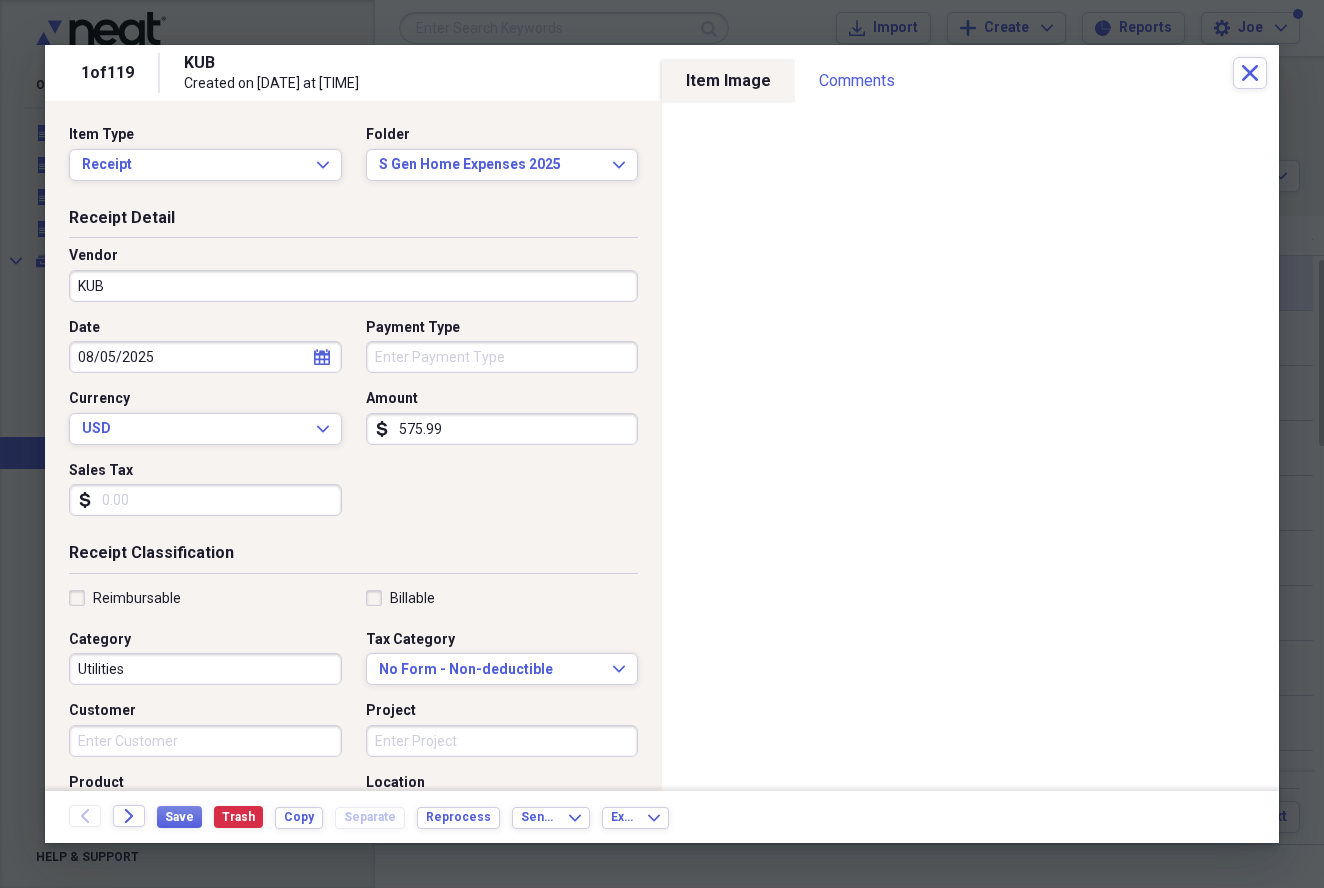 type on "Cash" 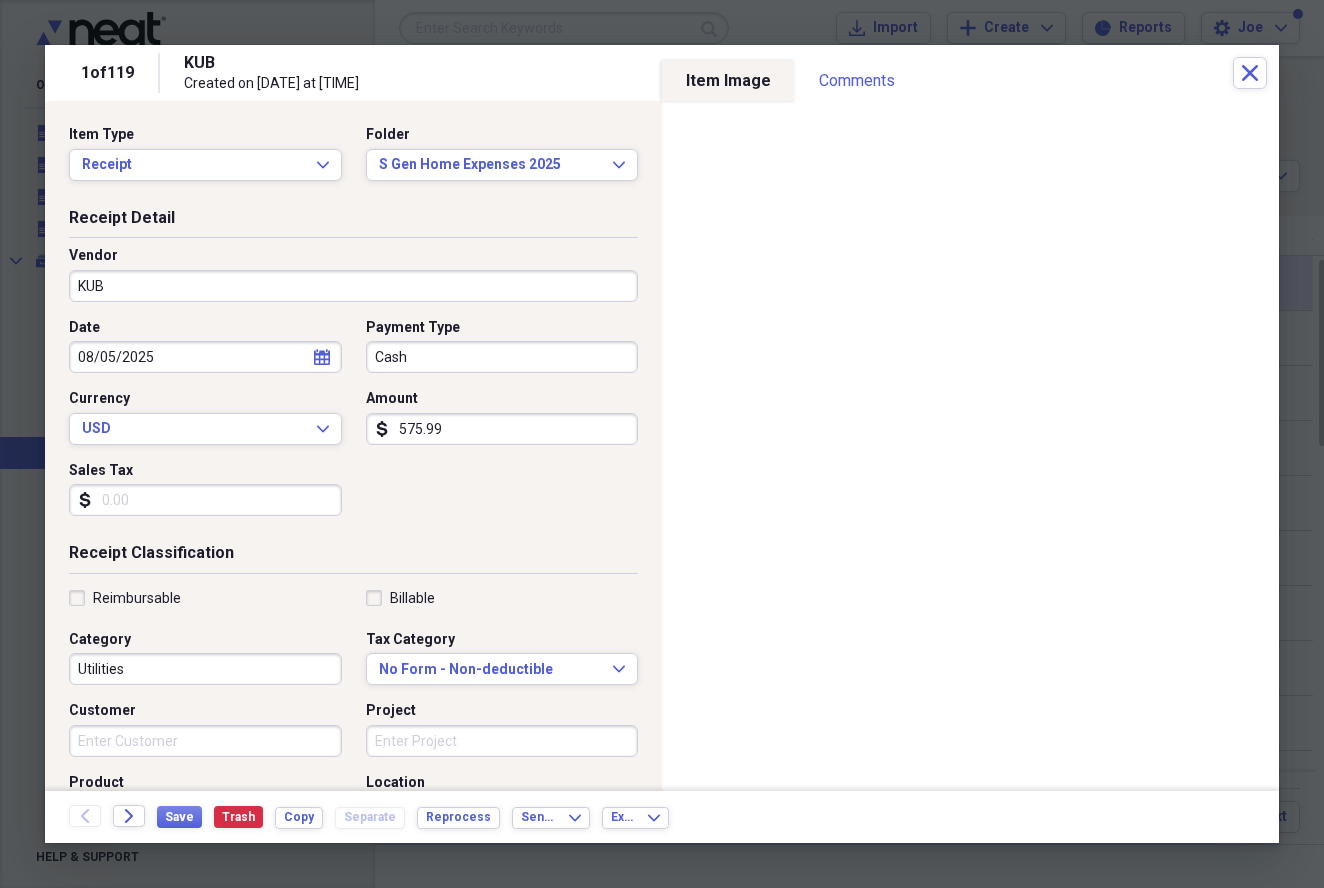 click on "calendar" 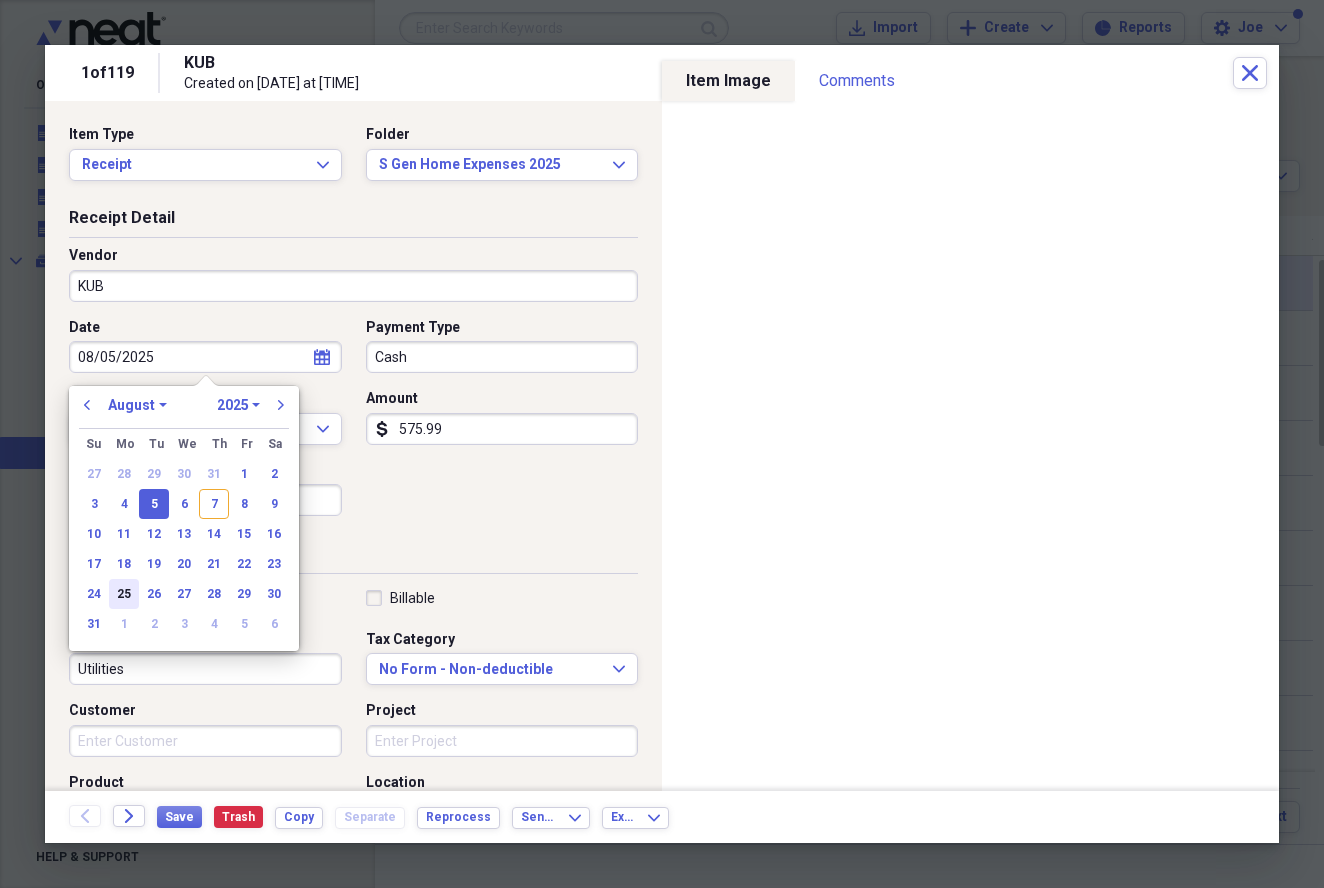 click on "25" at bounding box center (124, 594) 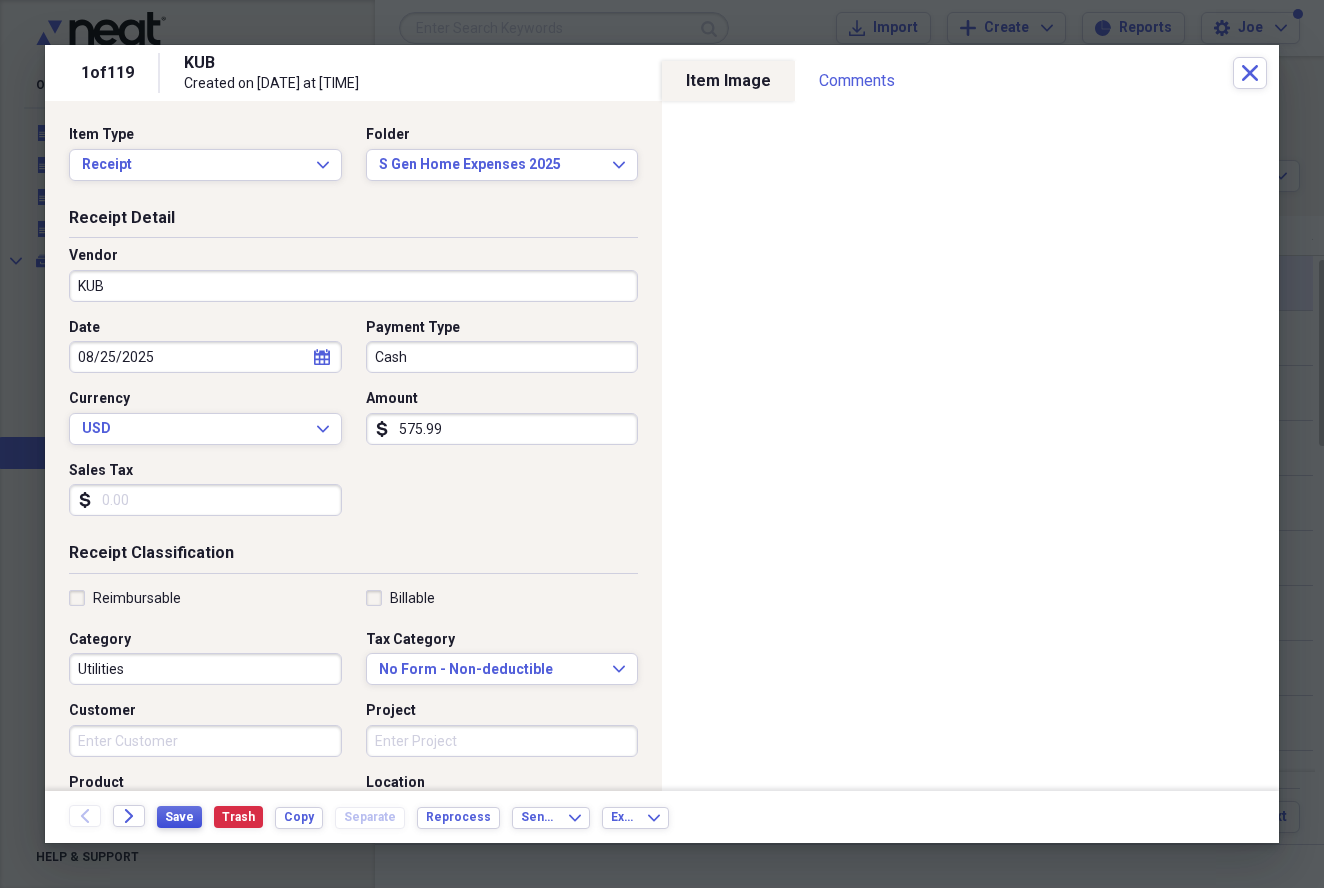 click on "Save" at bounding box center [179, 817] 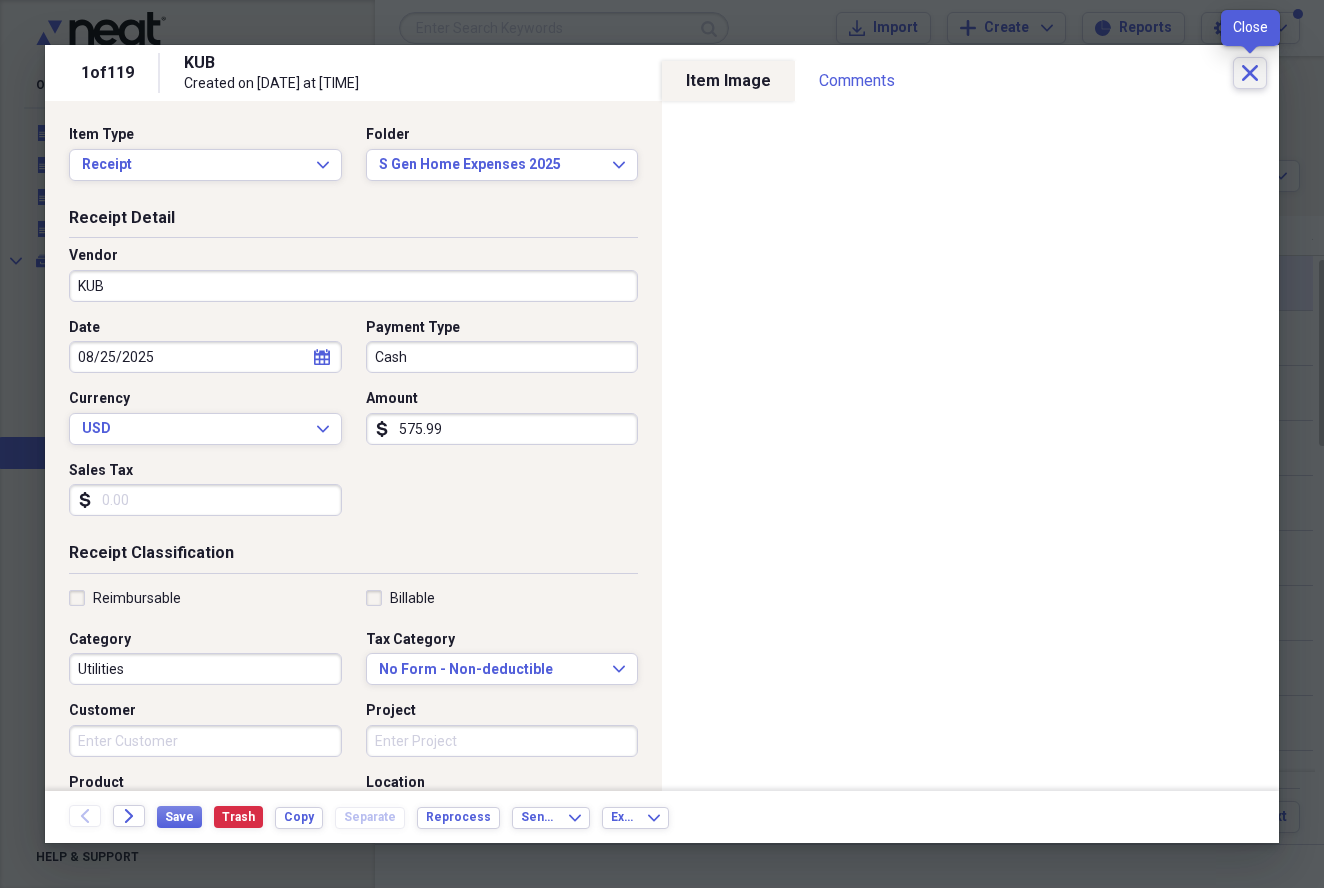 click 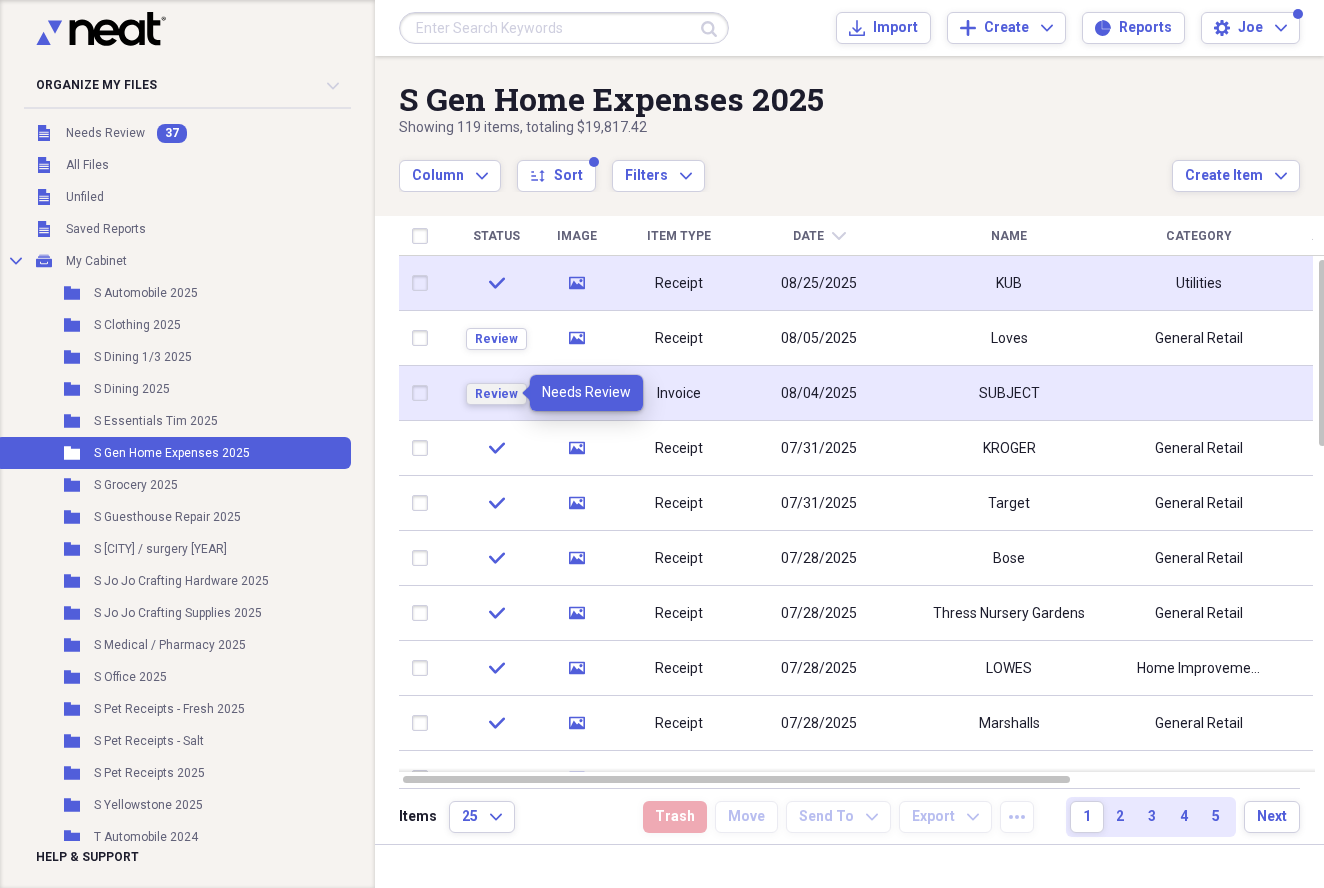 click on "Review" at bounding box center (496, 394) 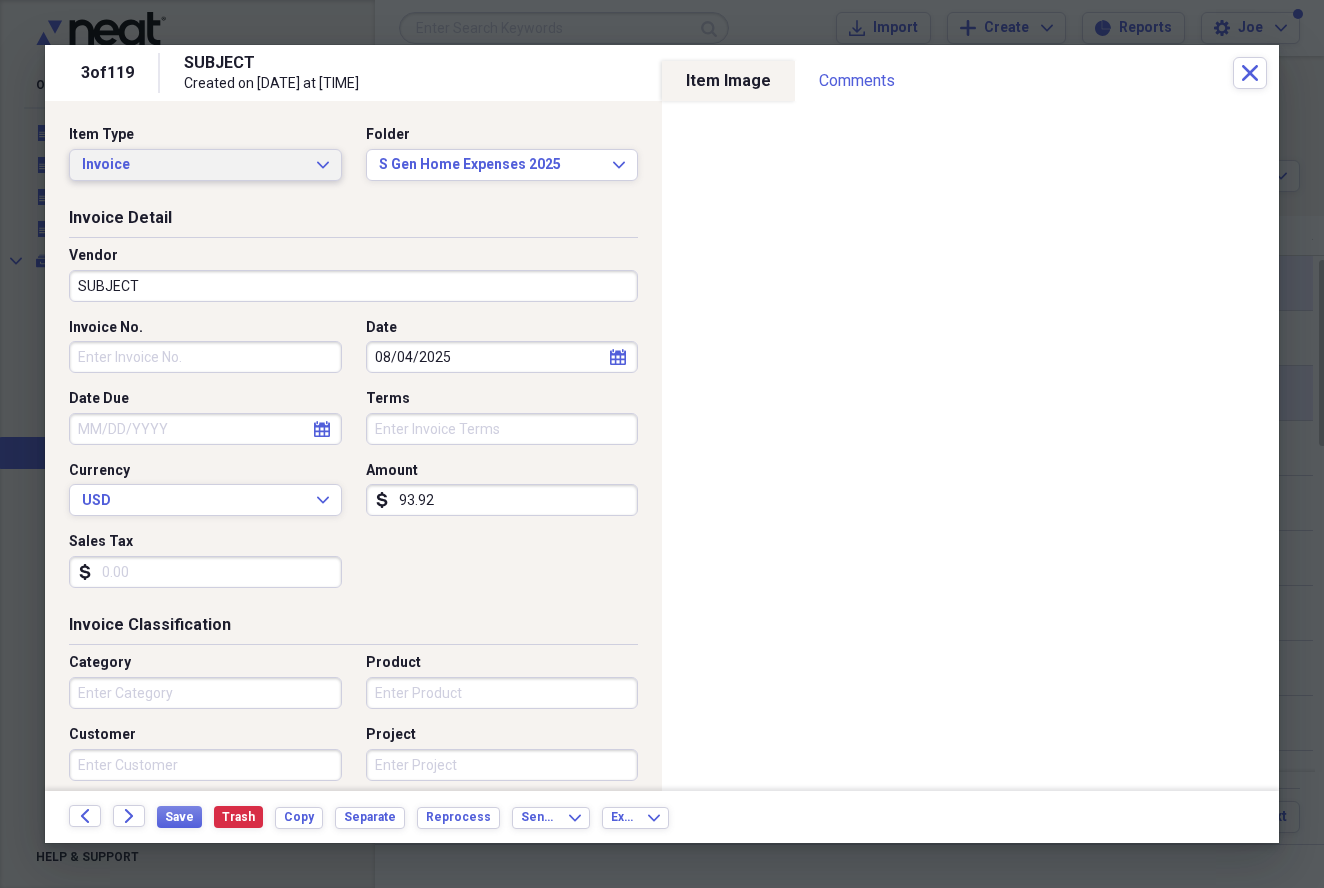 click on "Expand" 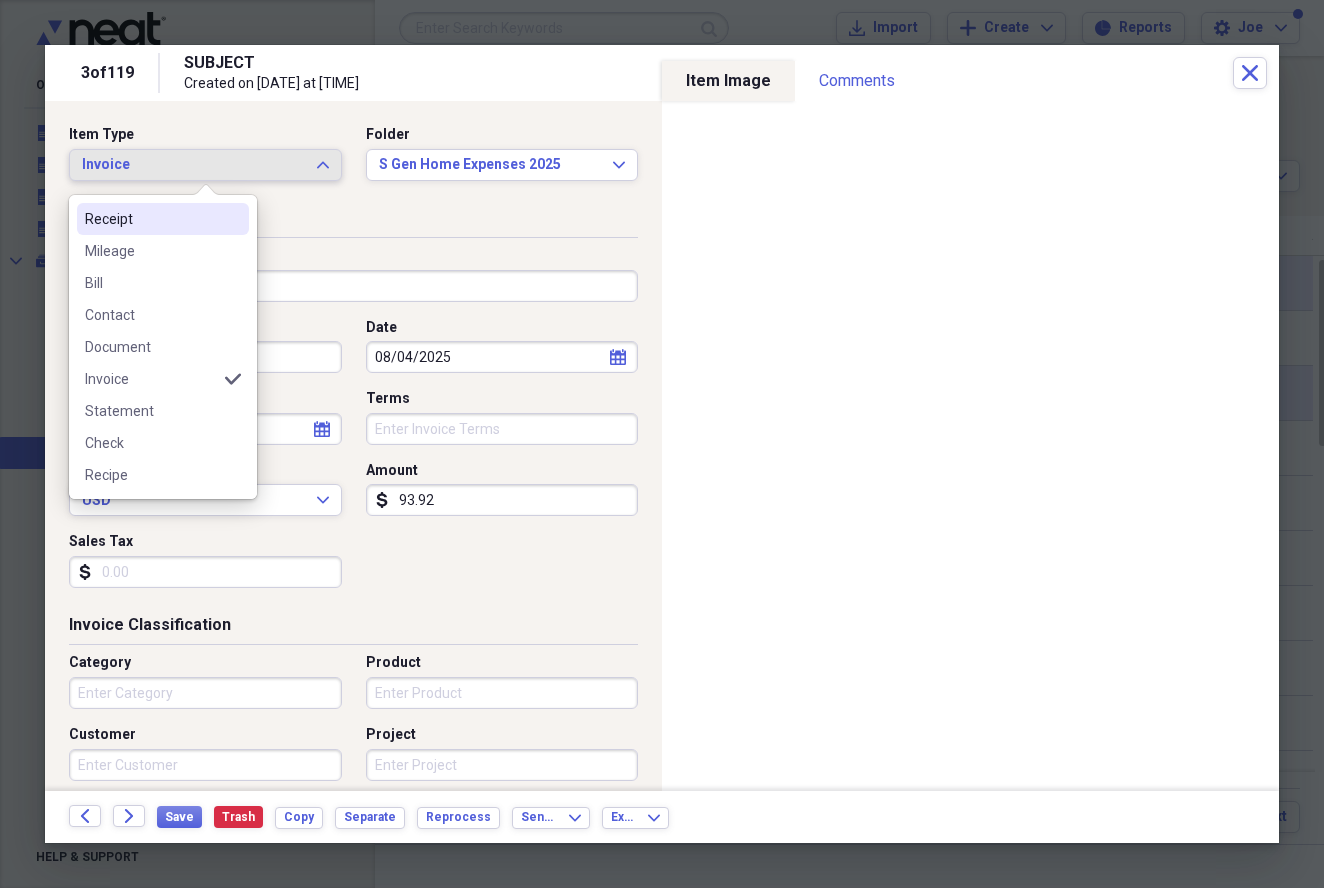 click on "Receipt" at bounding box center [151, 219] 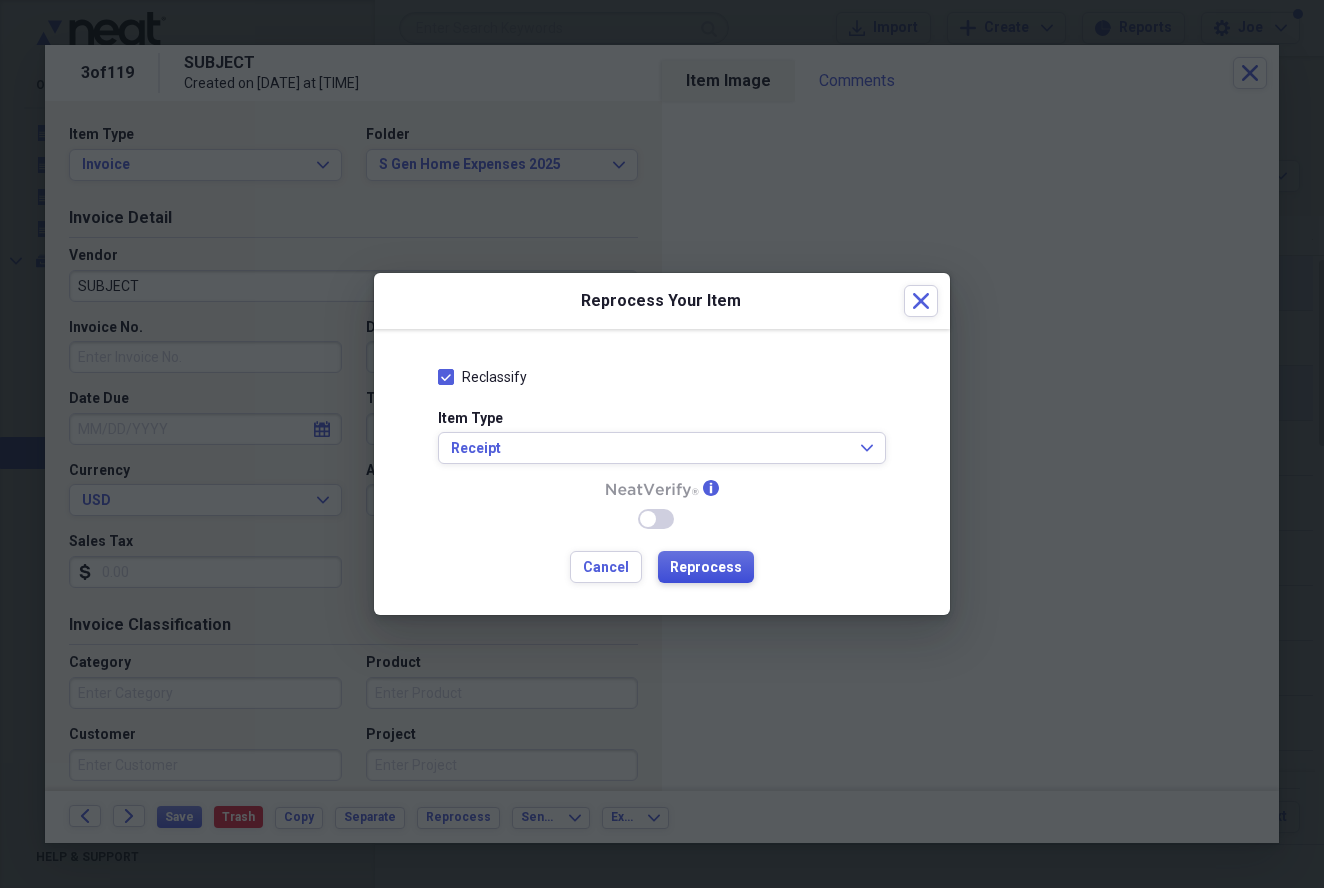 click on "Reprocess" at bounding box center [706, 568] 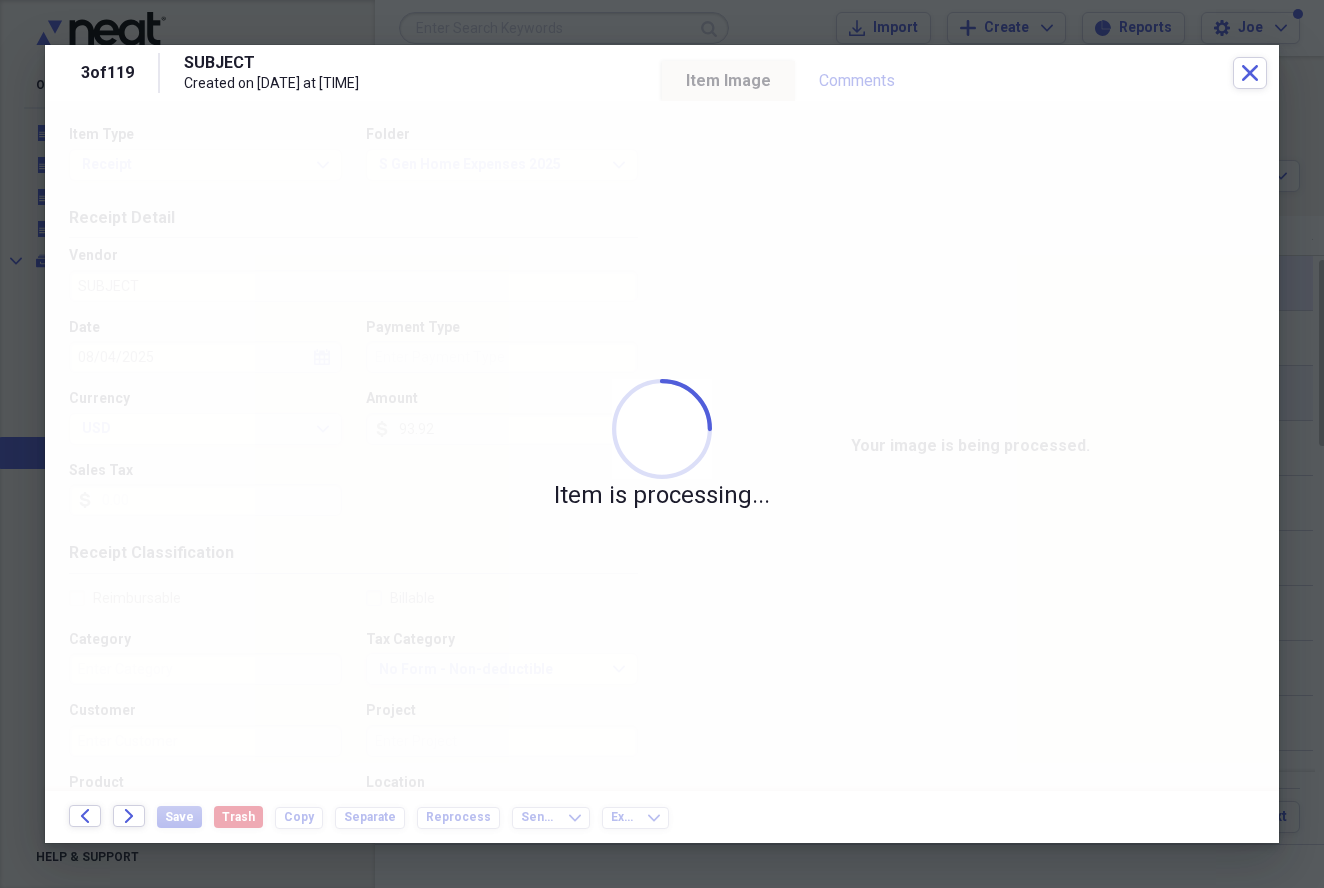 type on "Cash" 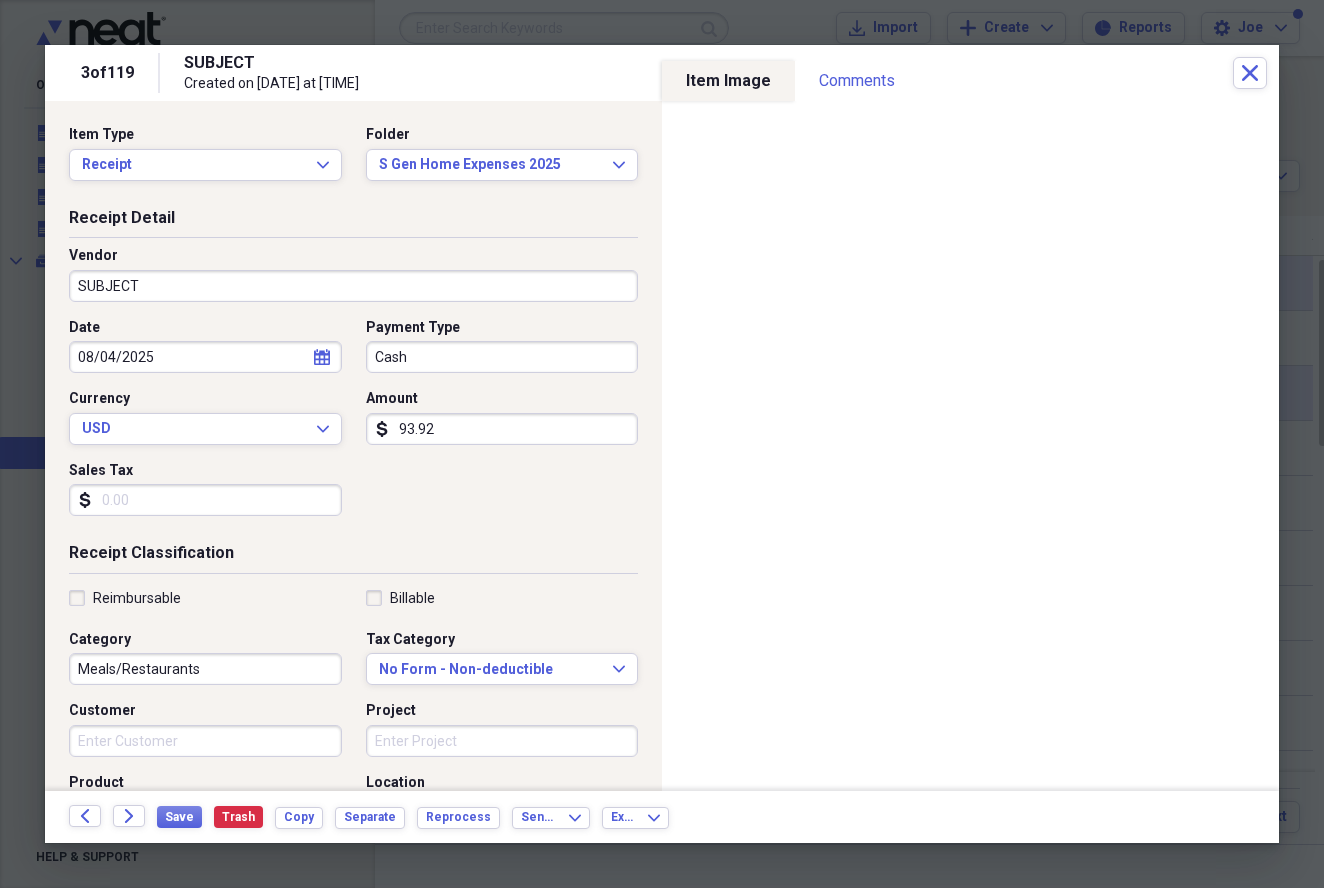 click on "SUBJECT" at bounding box center [353, 286] 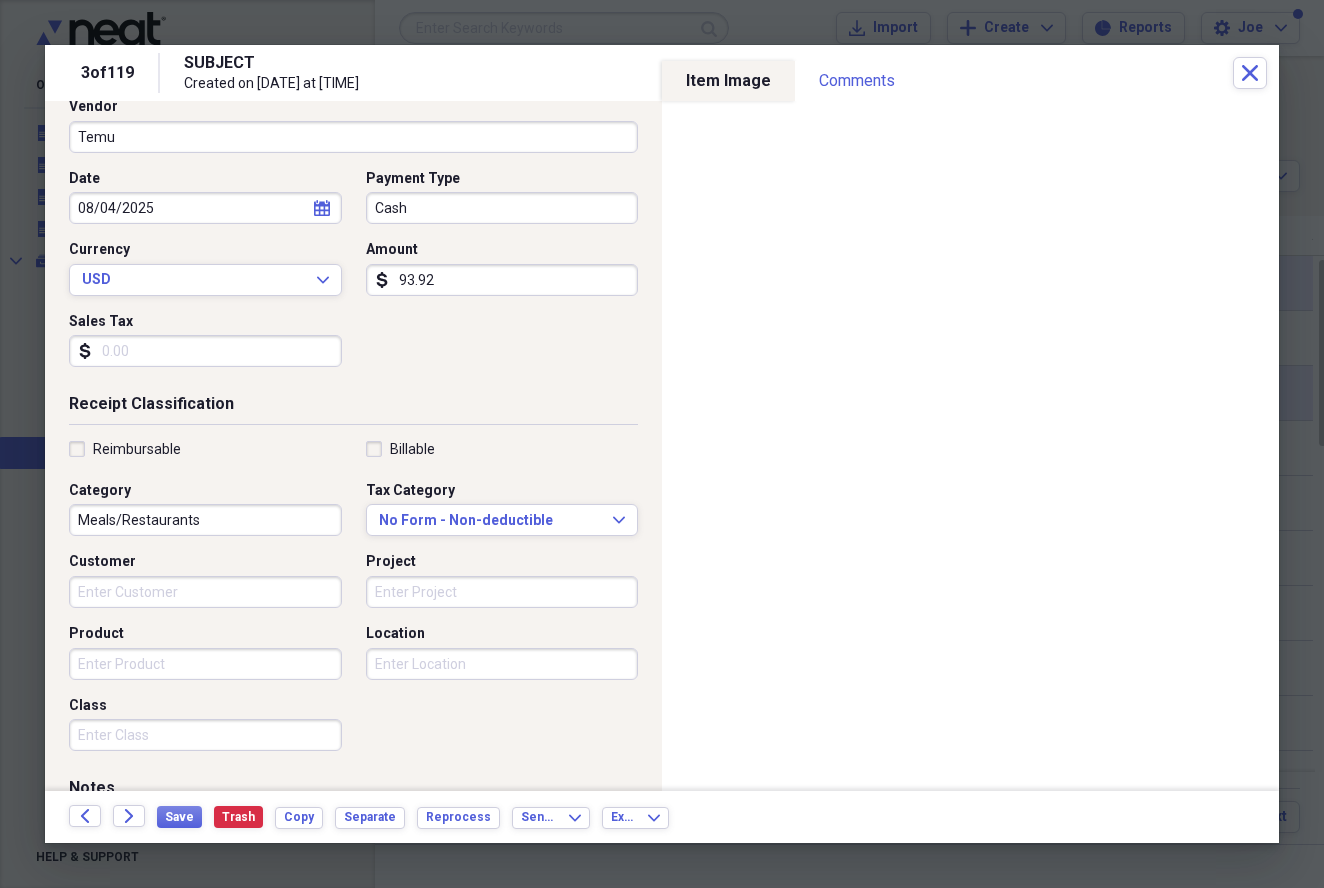 scroll, scrollTop: 158, scrollLeft: 0, axis: vertical 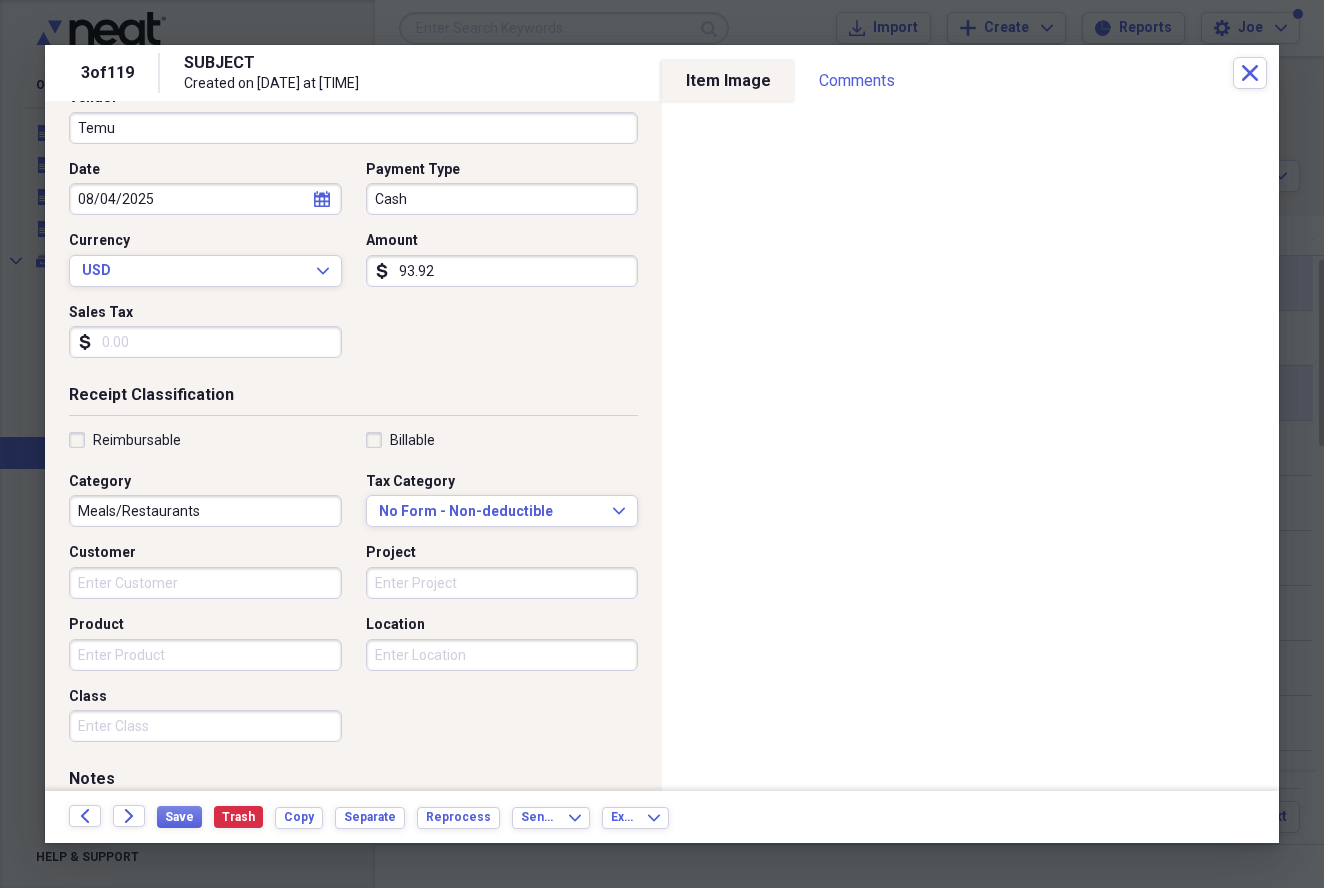 type on "Temu" 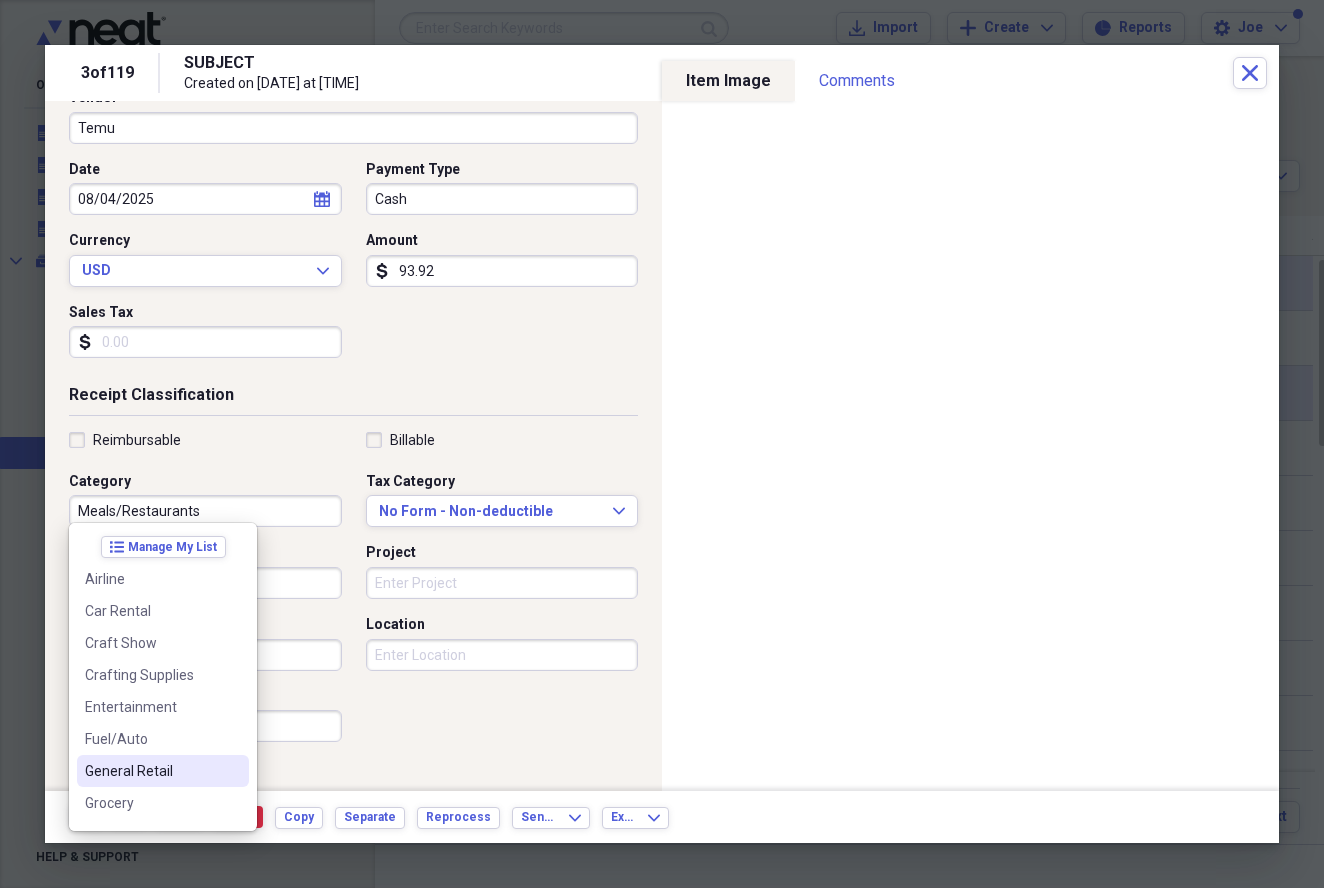 click on "General Retail" at bounding box center [151, 771] 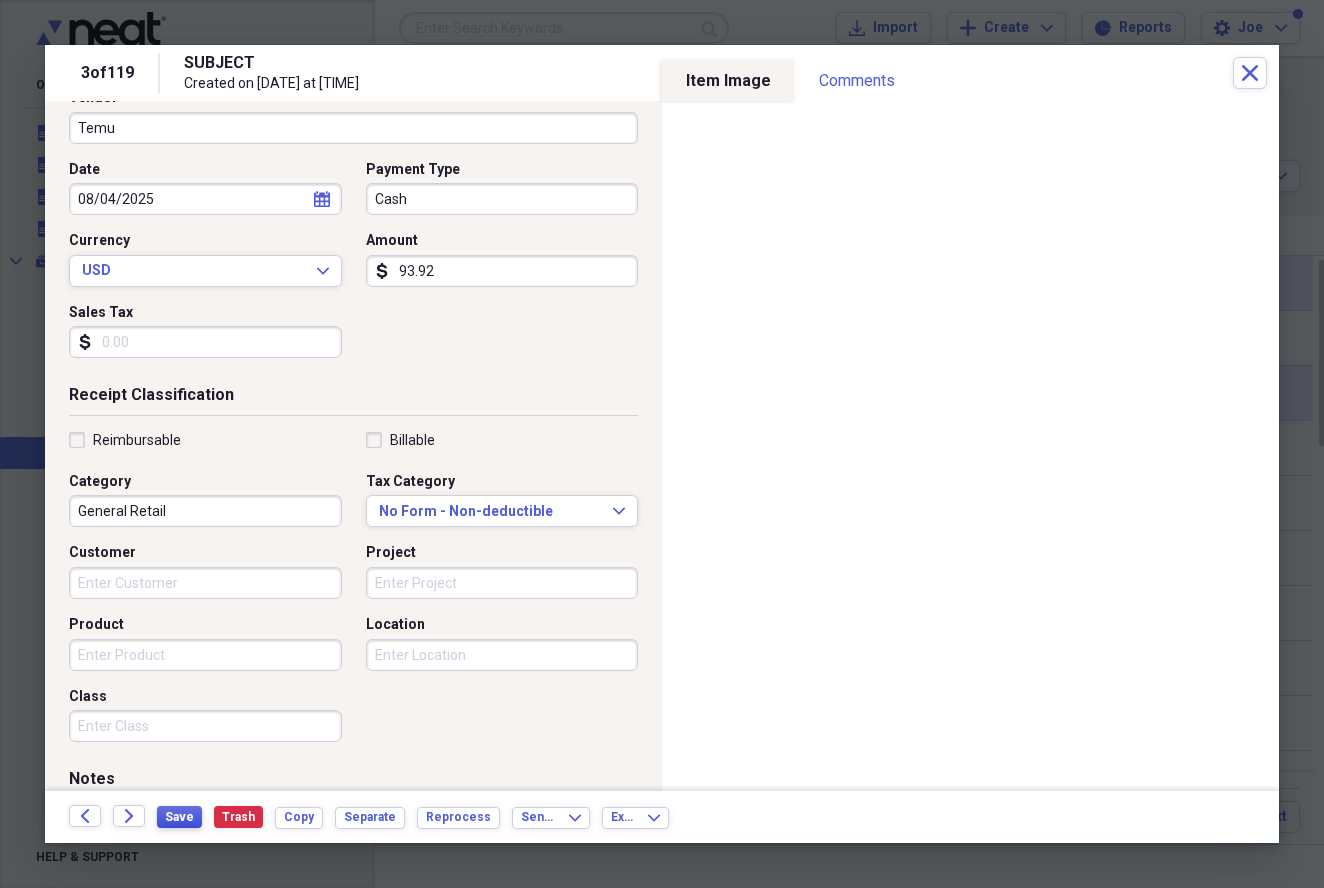 click on "Save" at bounding box center [179, 817] 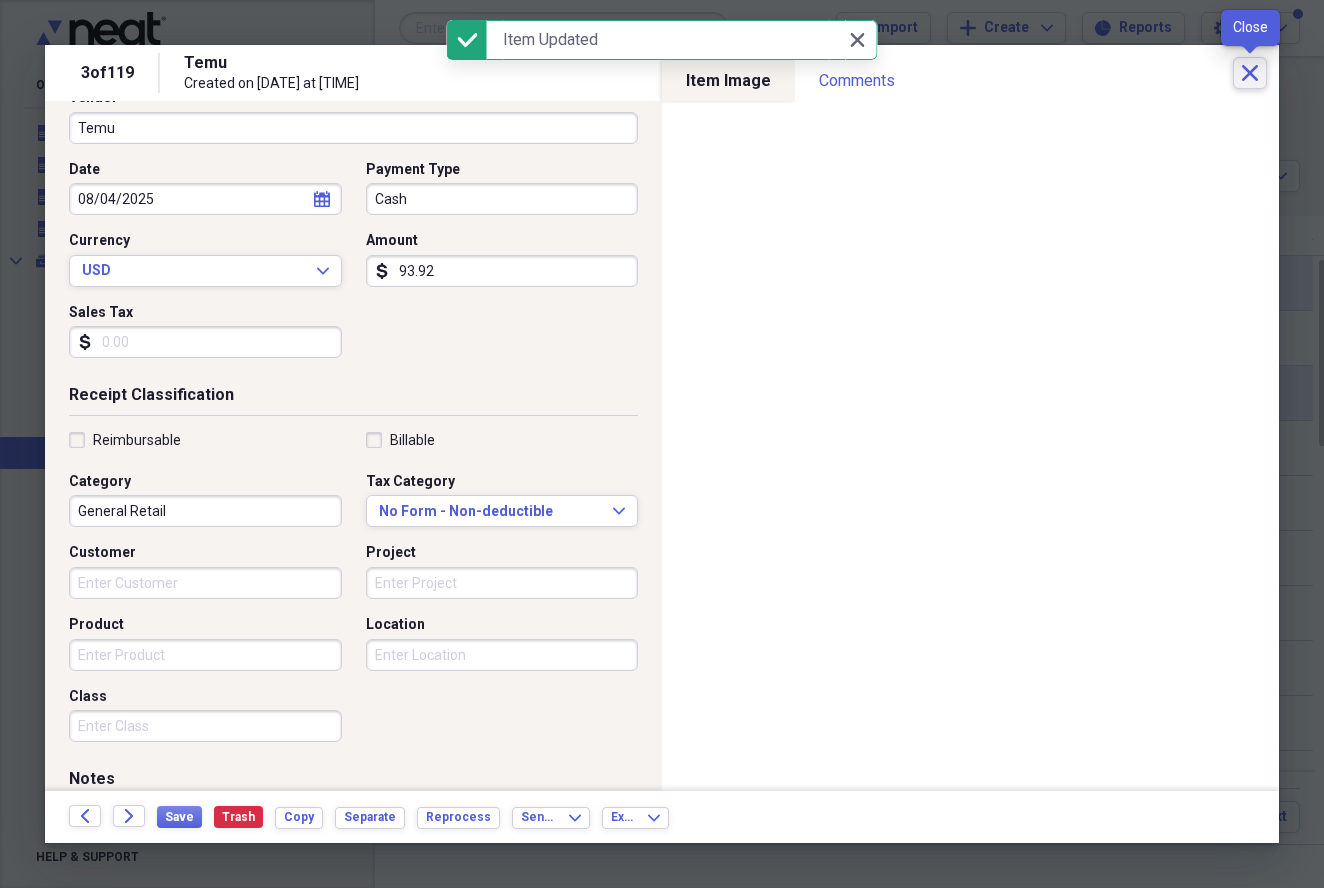 click on "Close" at bounding box center [1250, 73] 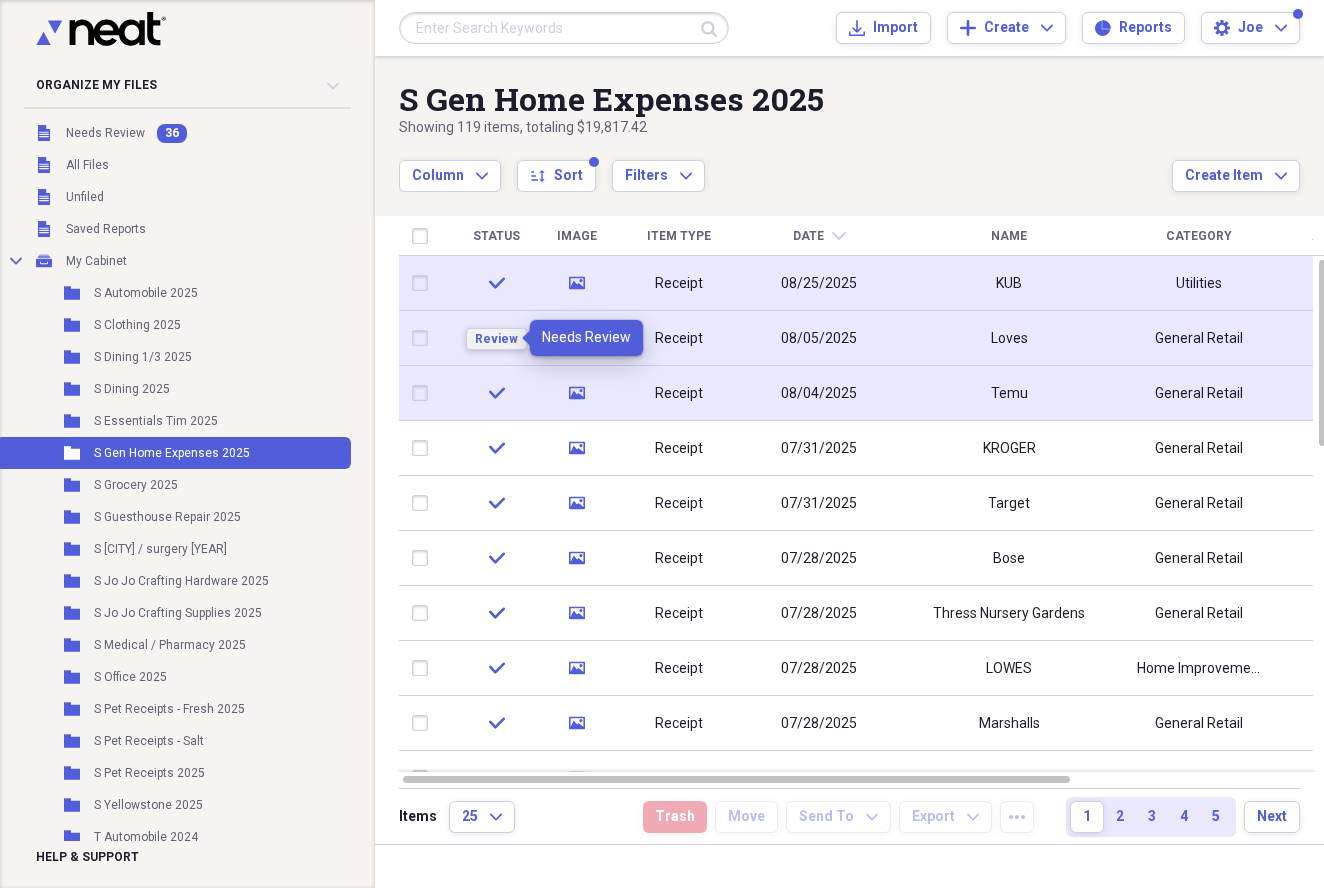 click on "Review" at bounding box center [496, 339] 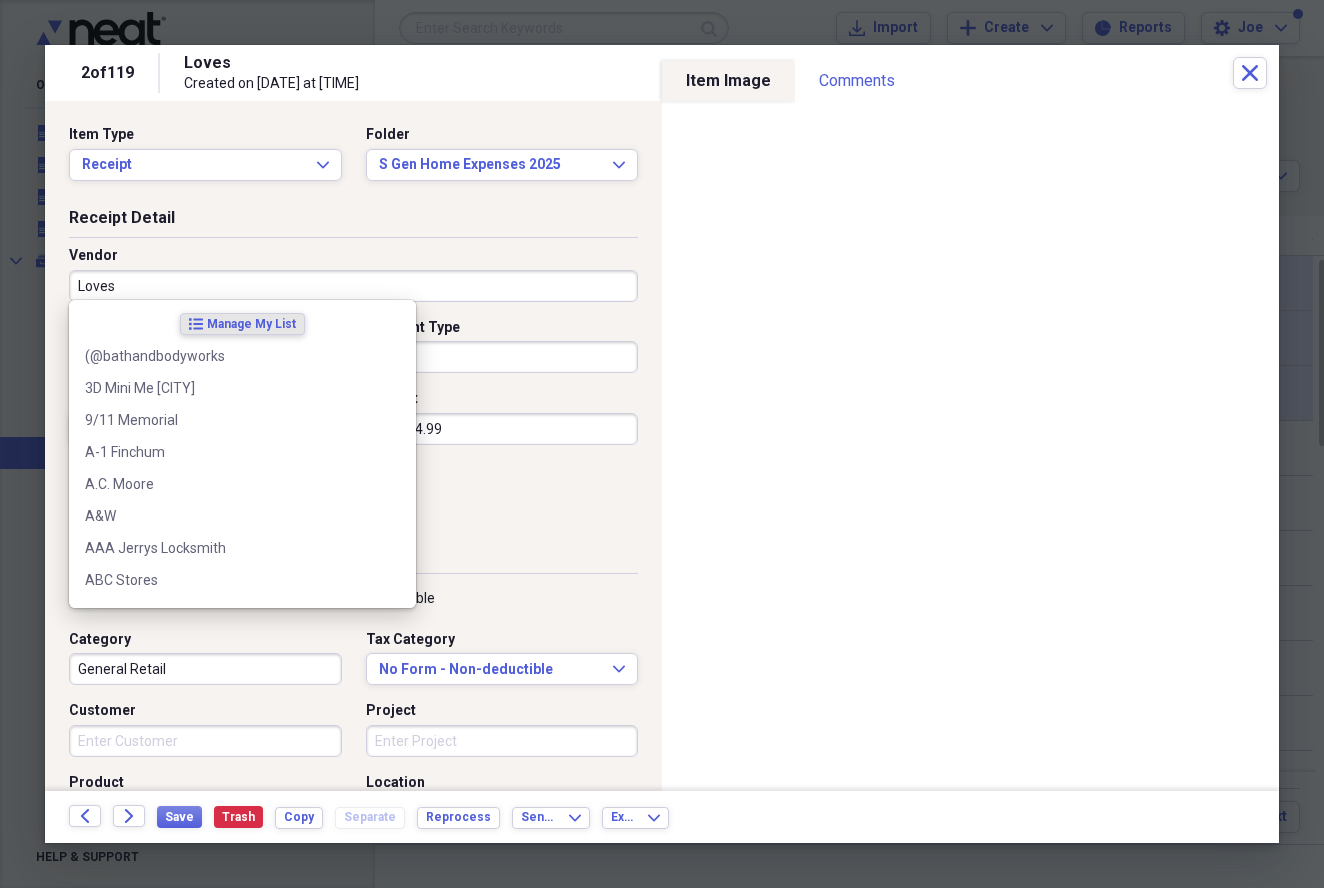 click on "Loves" at bounding box center (353, 286) 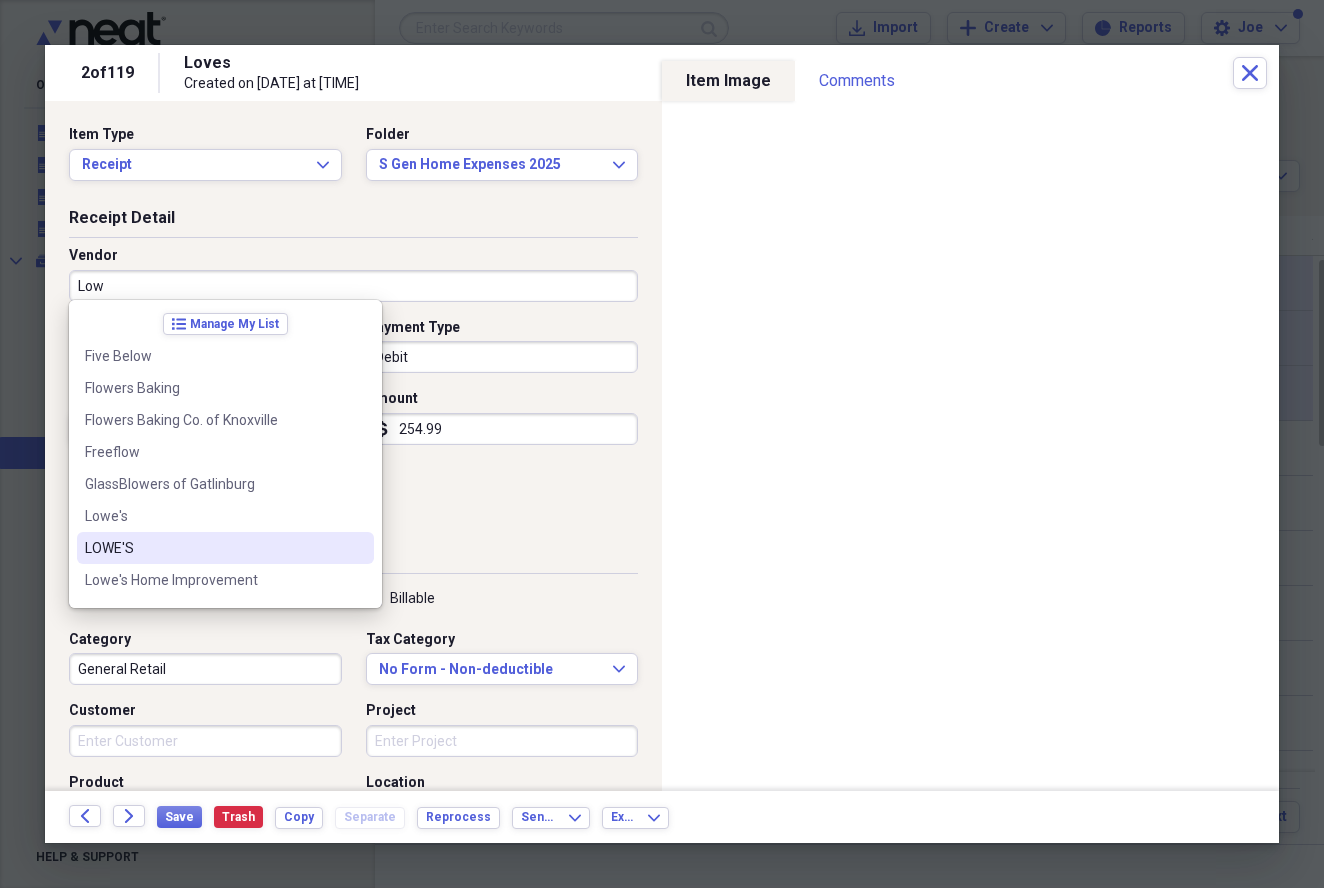 click on "LOWE'S" at bounding box center [213, 548] 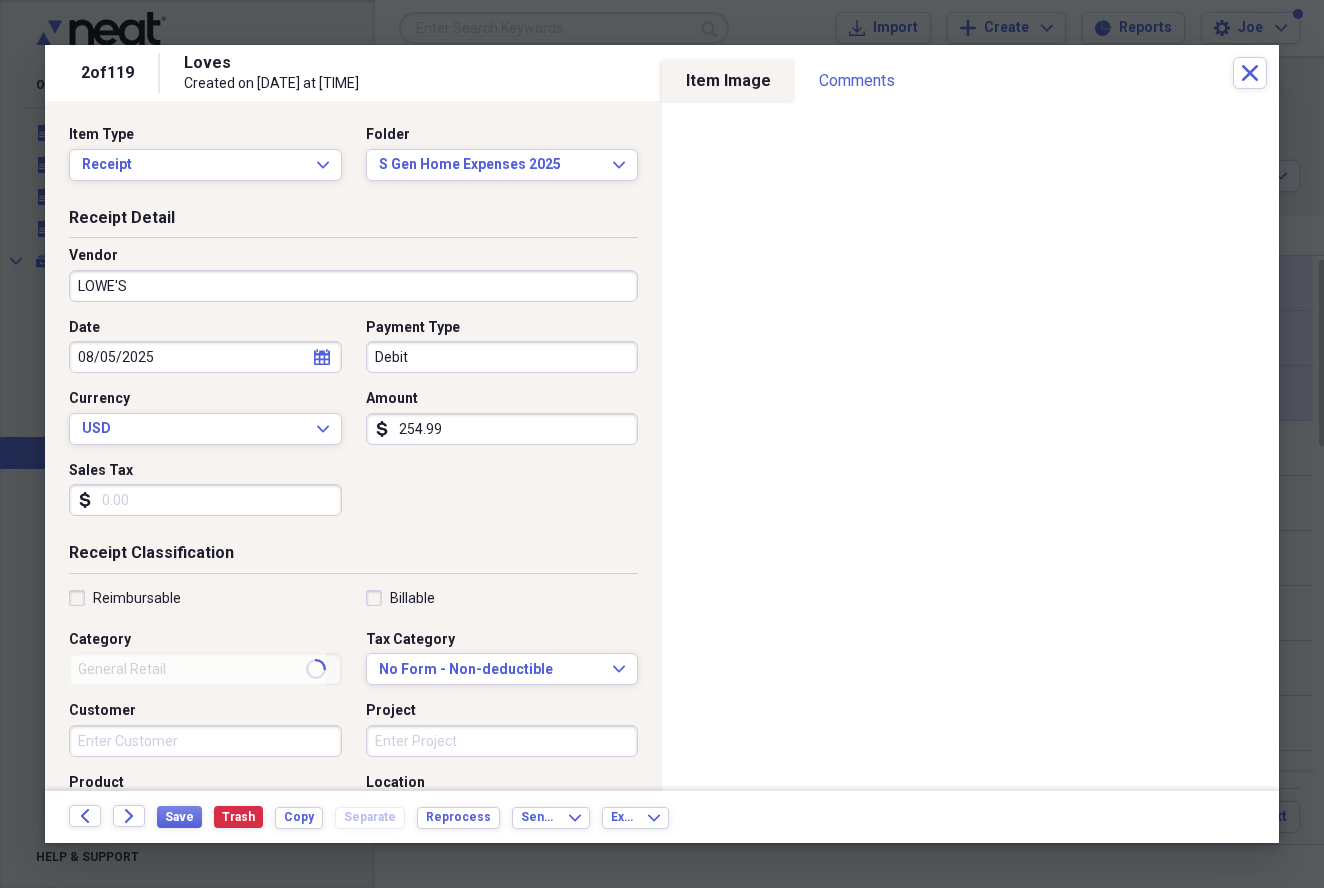 type on "Home Improvement" 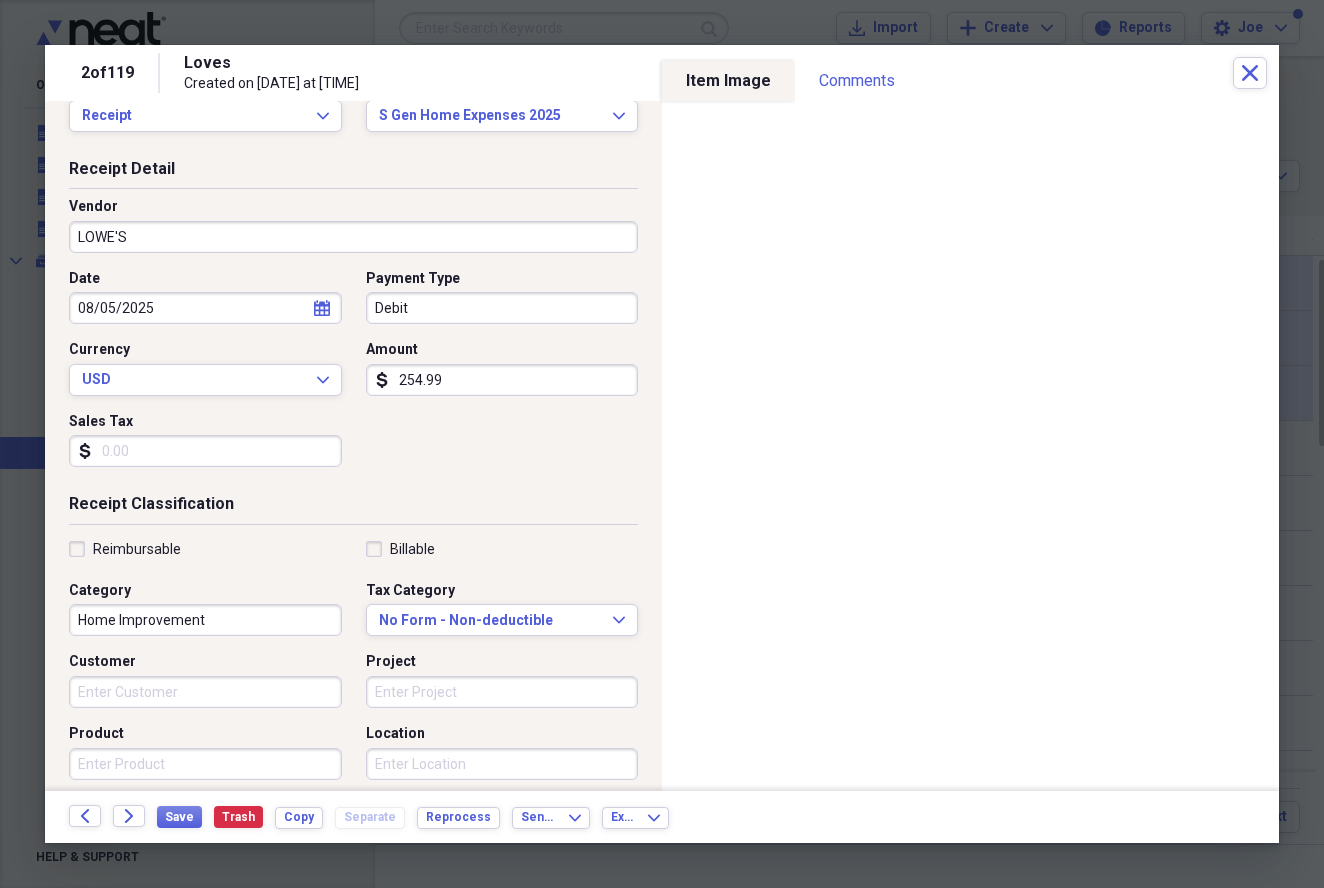 scroll, scrollTop: 57, scrollLeft: 0, axis: vertical 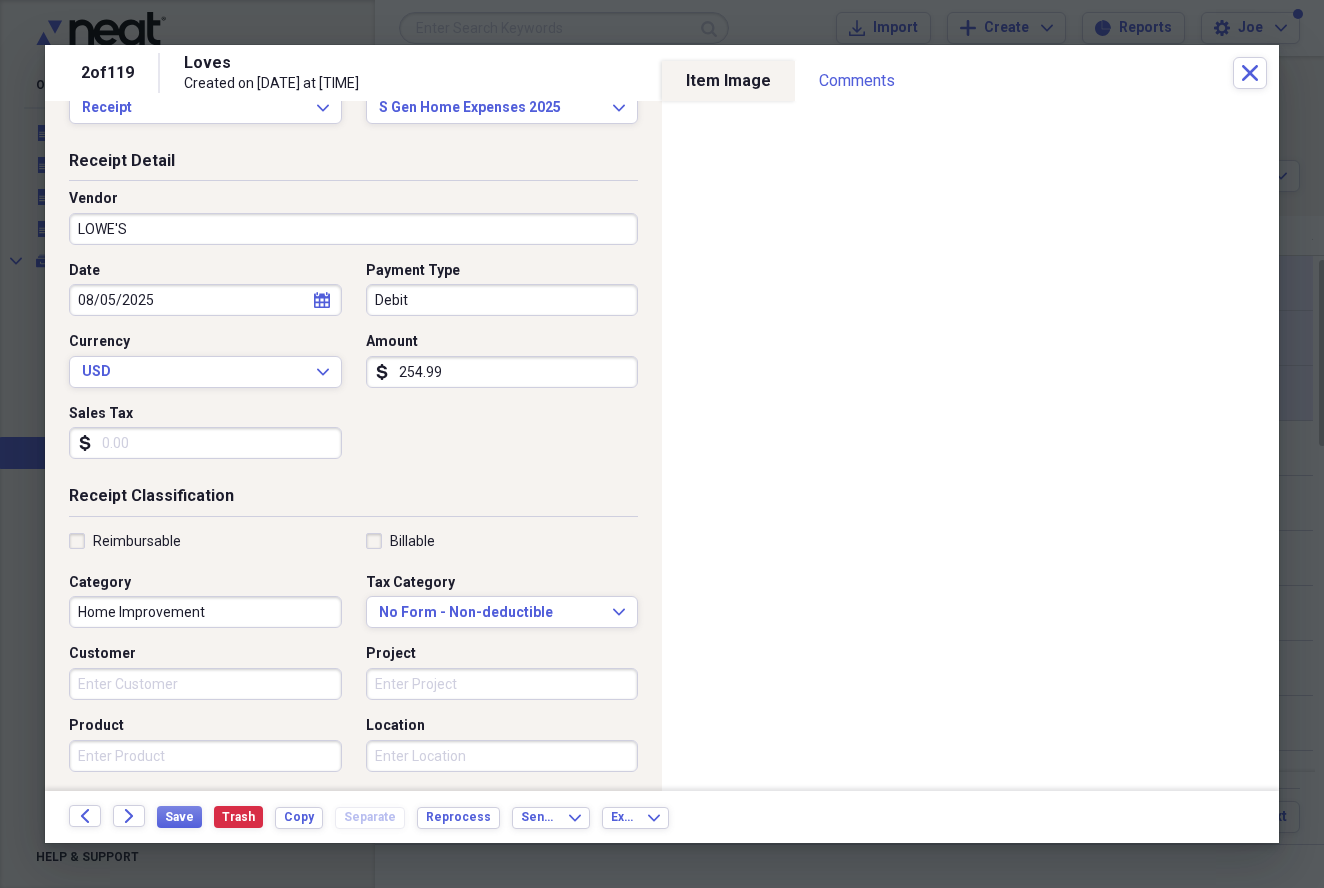 click on "Sales Tax" at bounding box center (205, 443) 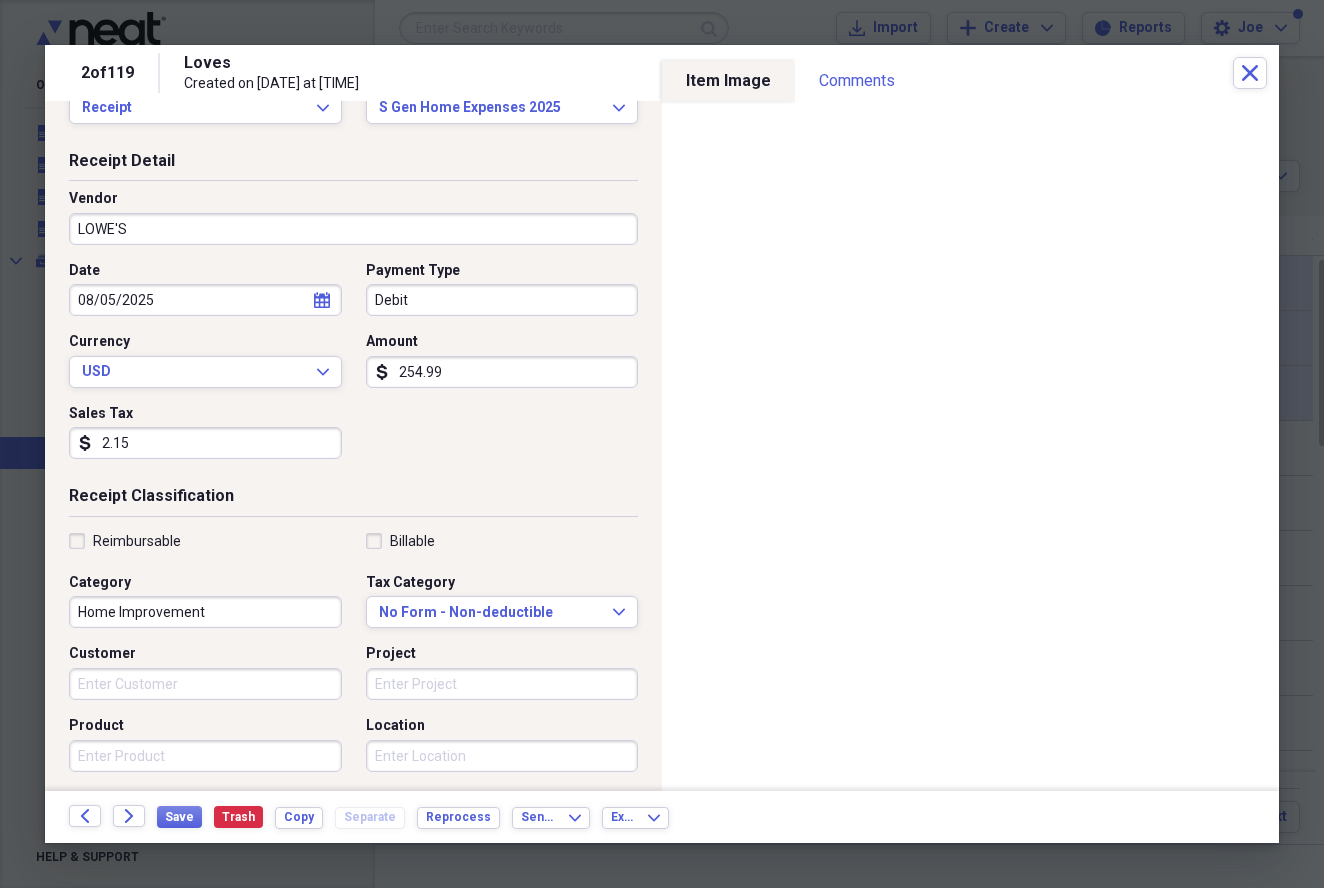 type on "21.59" 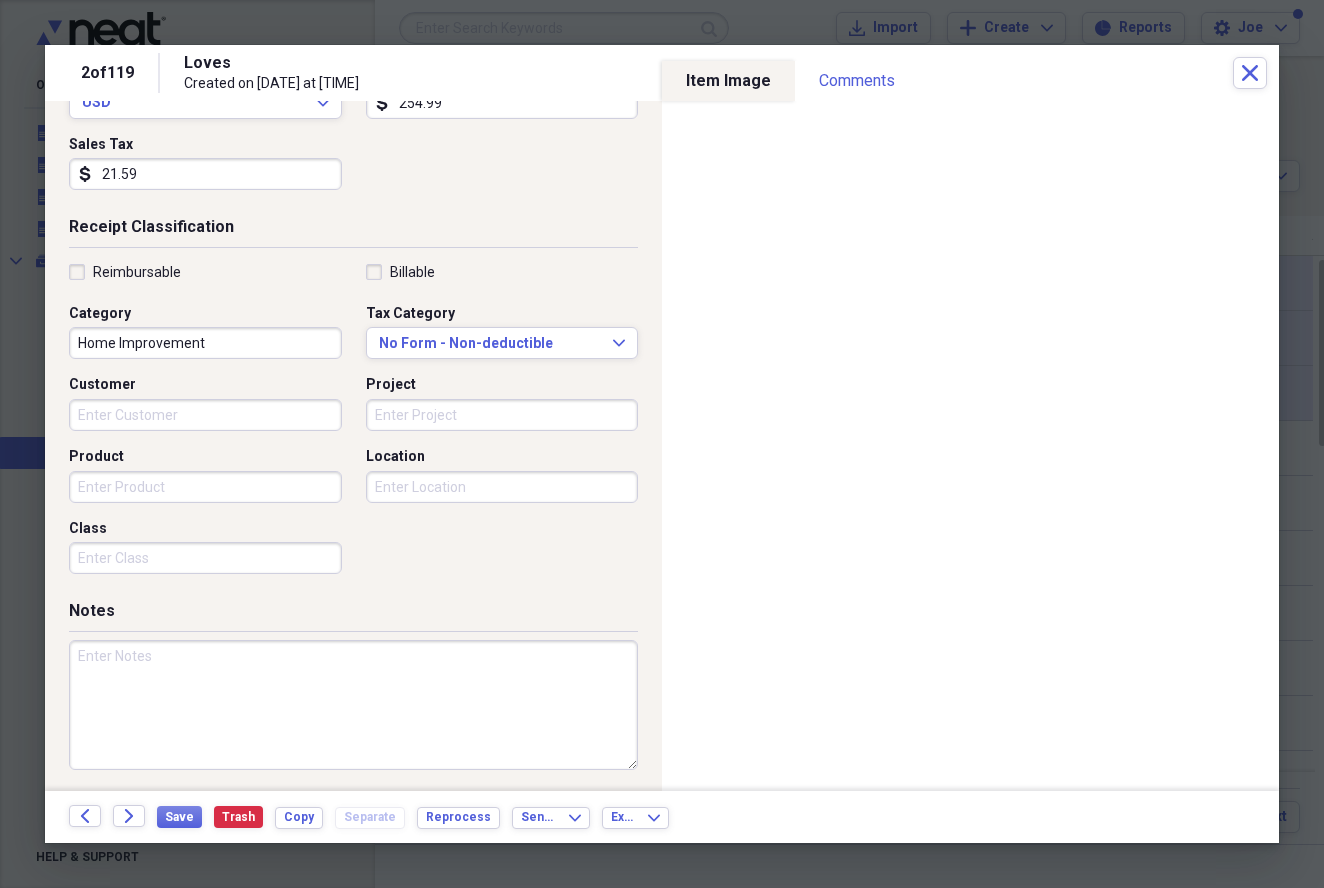 scroll, scrollTop: 324, scrollLeft: 0, axis: vertical 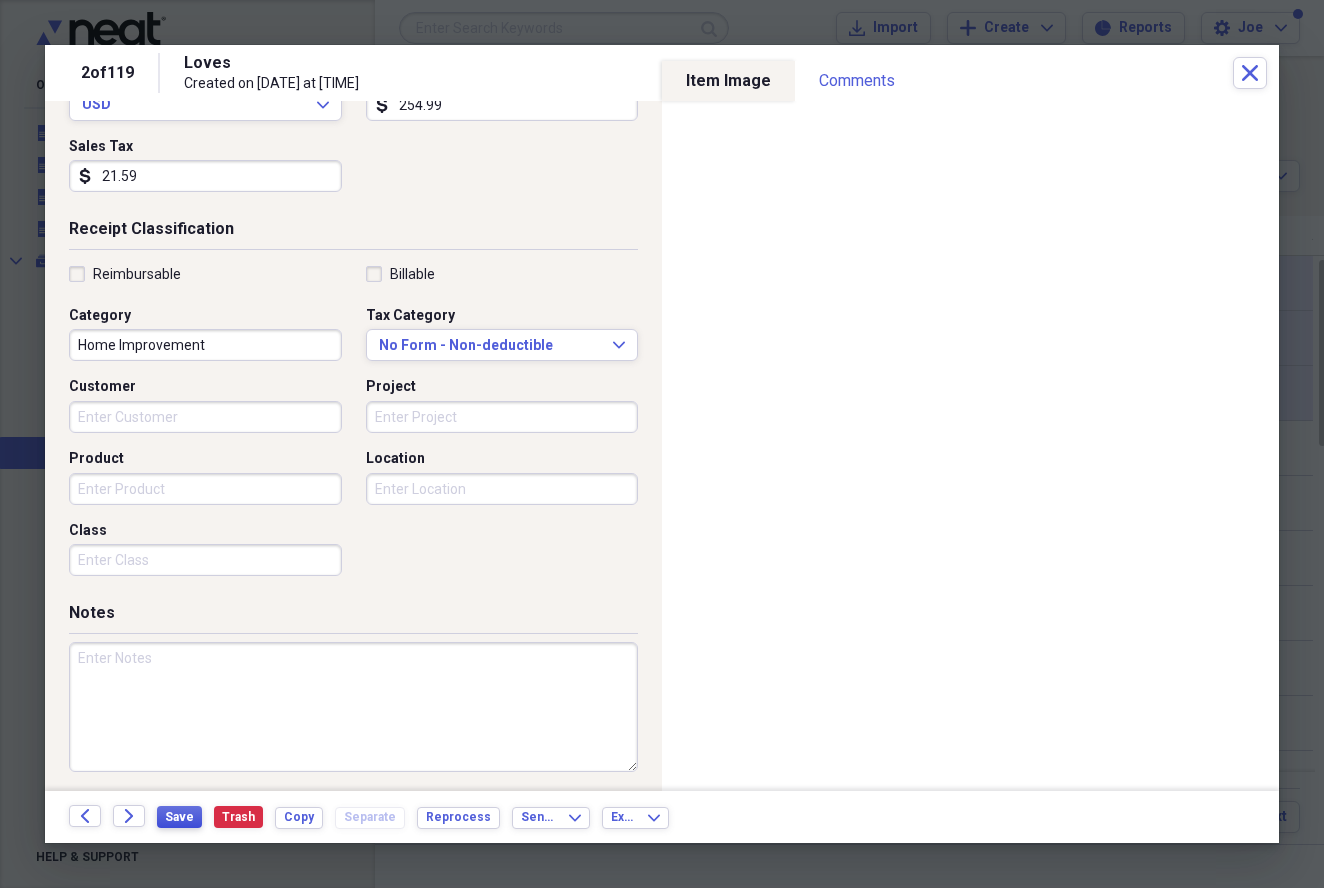 click on "Save" at bounding box center (179, 817) 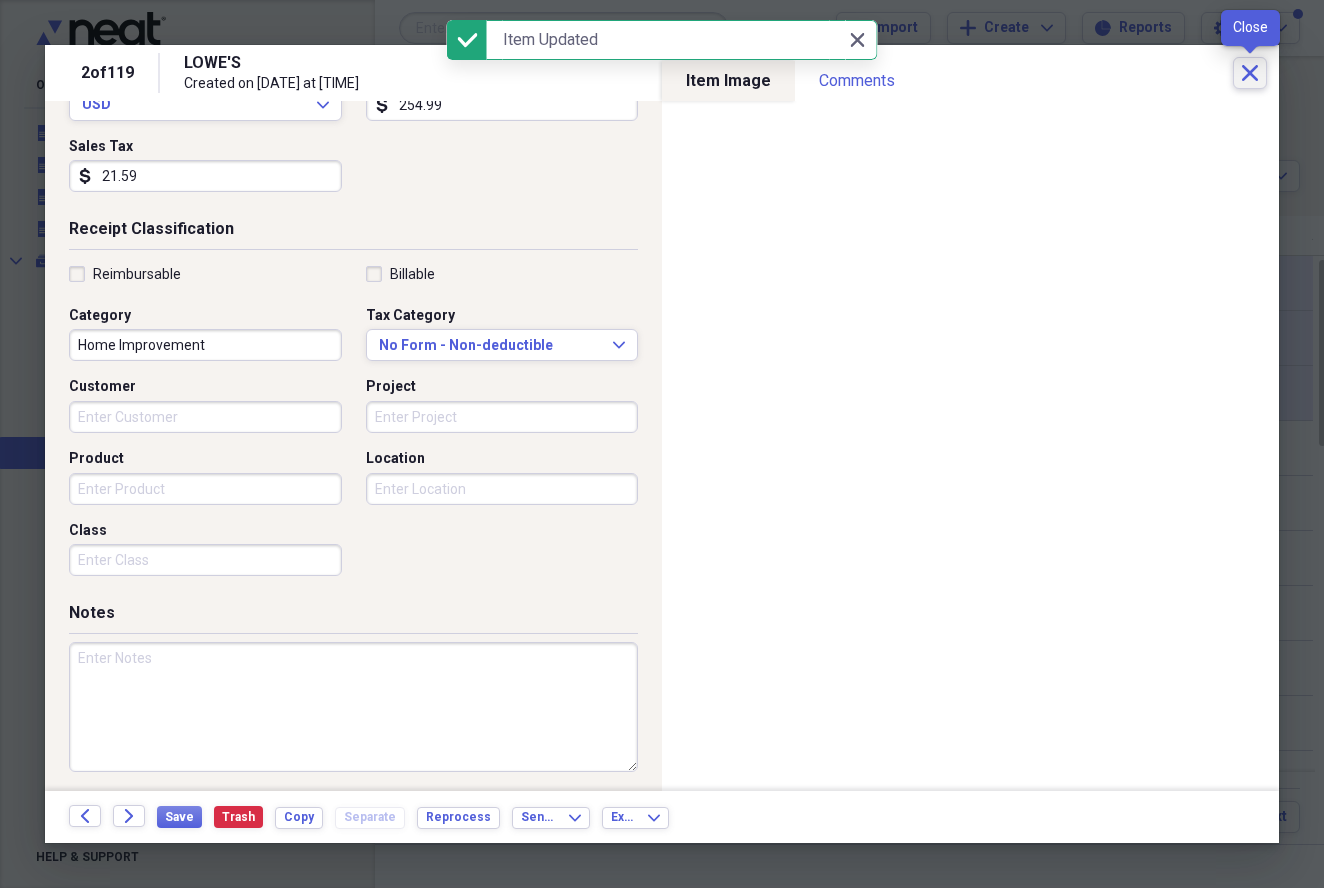 click on "Close" at bounding box center (1250, 73) 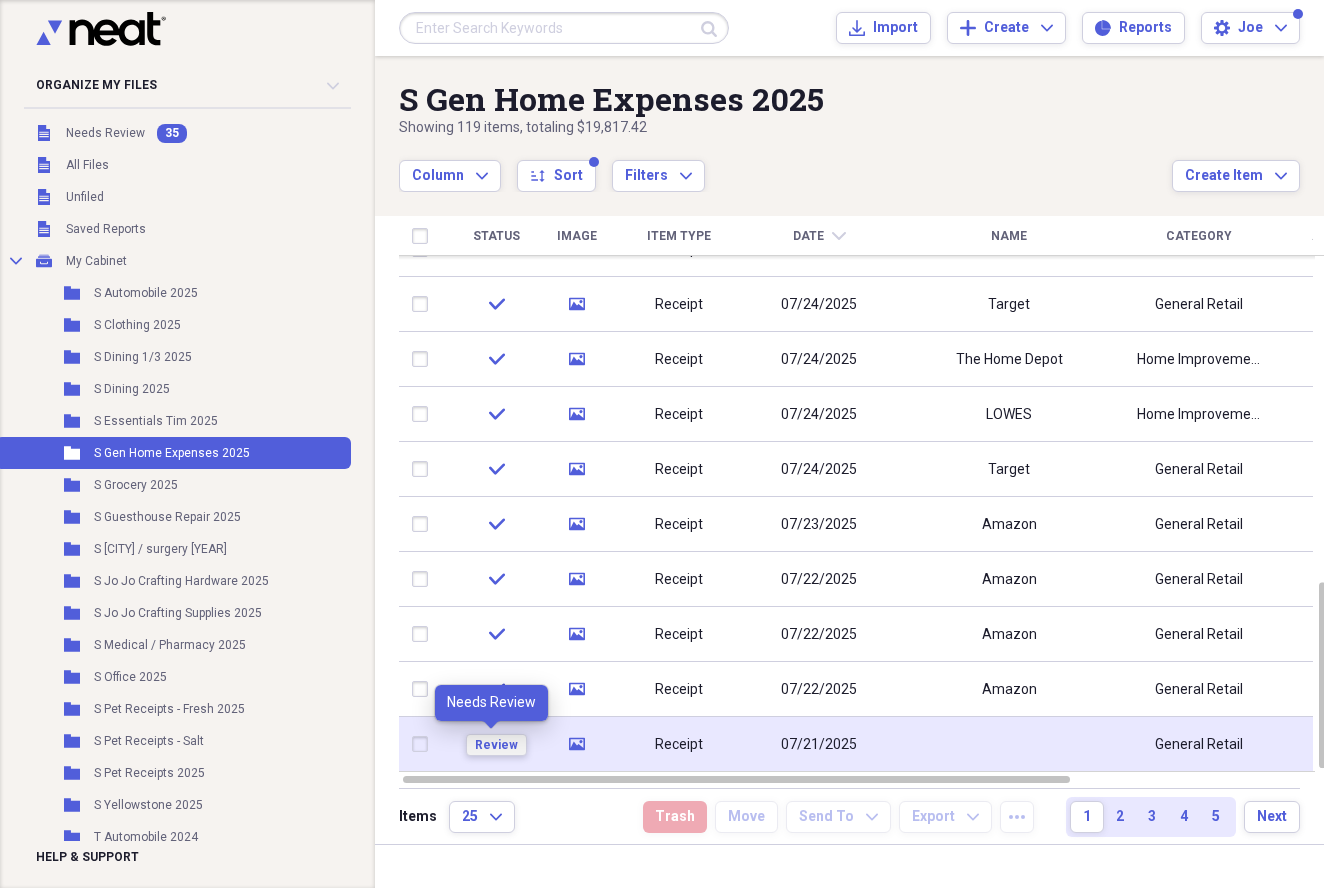 click on "Review" at bounding box center [496, 745] 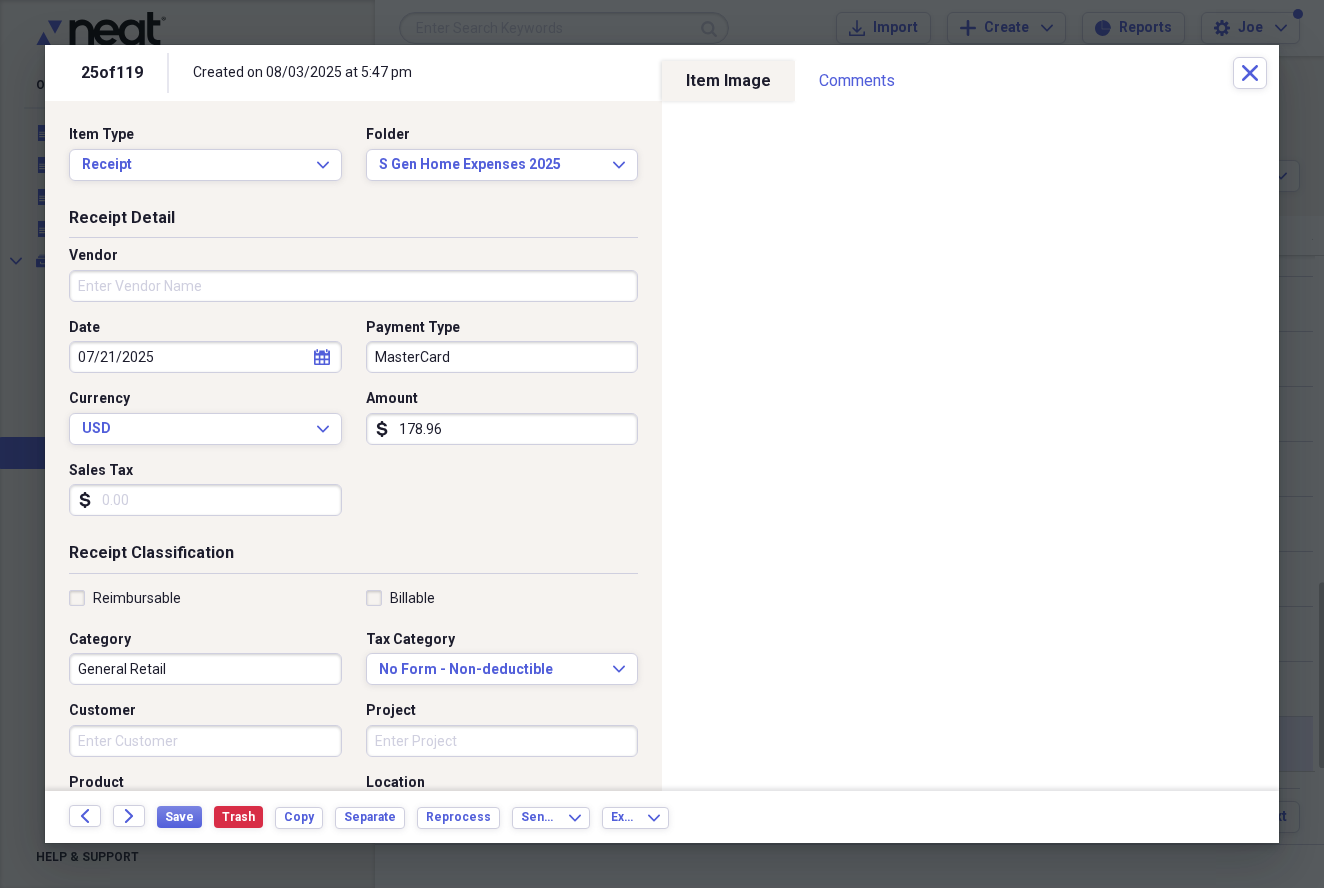 click on "Sales Tax" at bounding box center (205, 500) 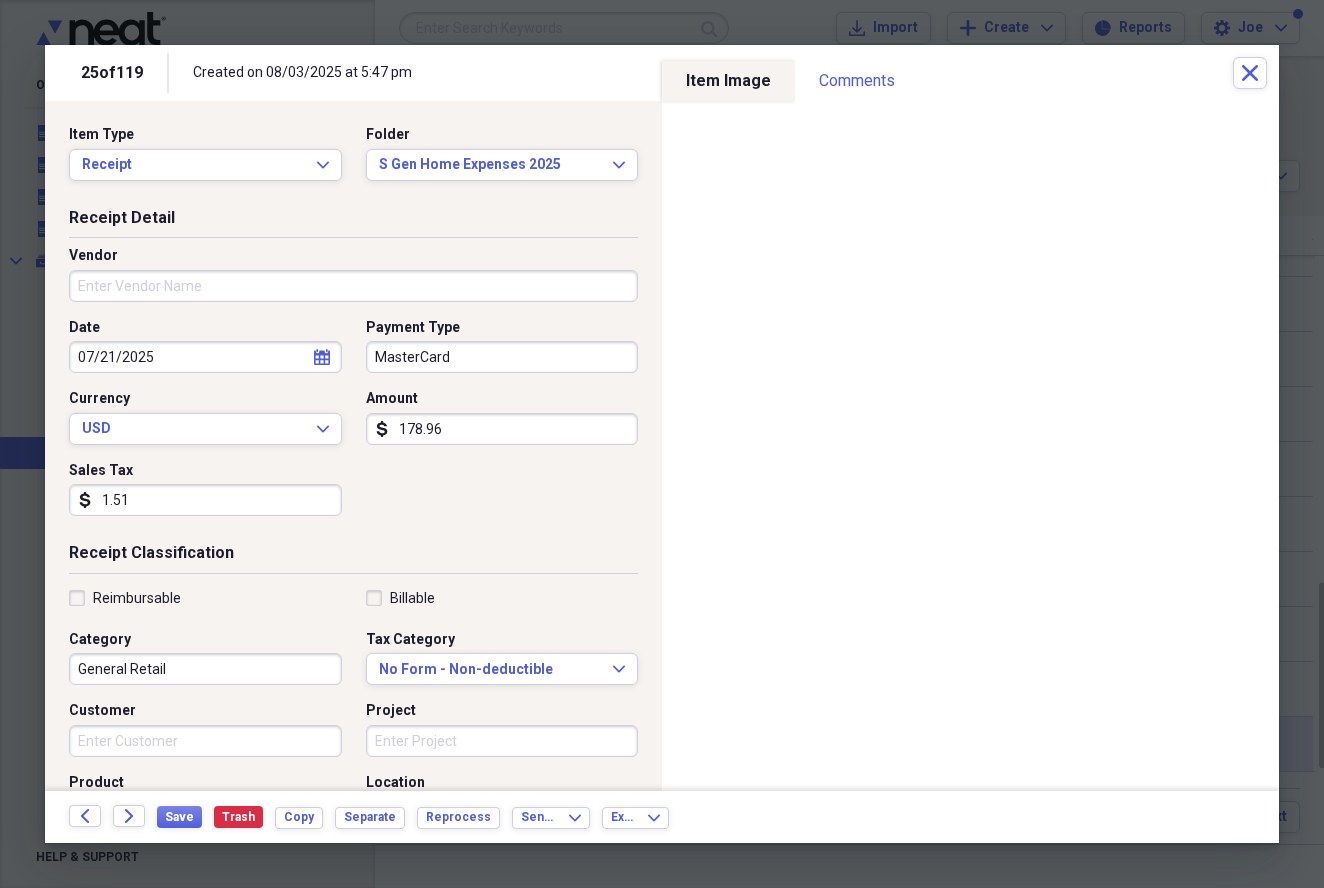 type on "15.16" 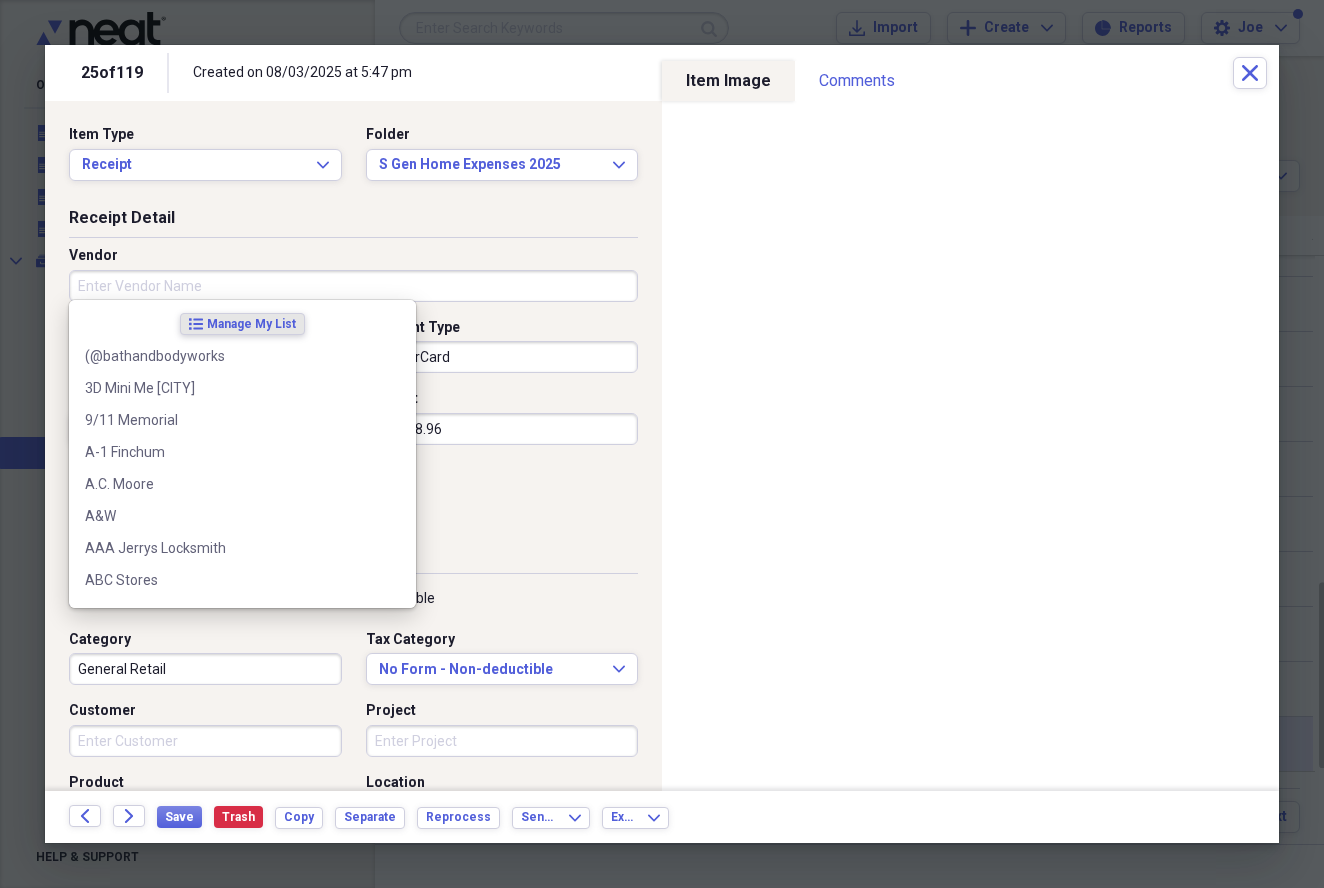 click on "Vendor" at bounding box center (353, 286) 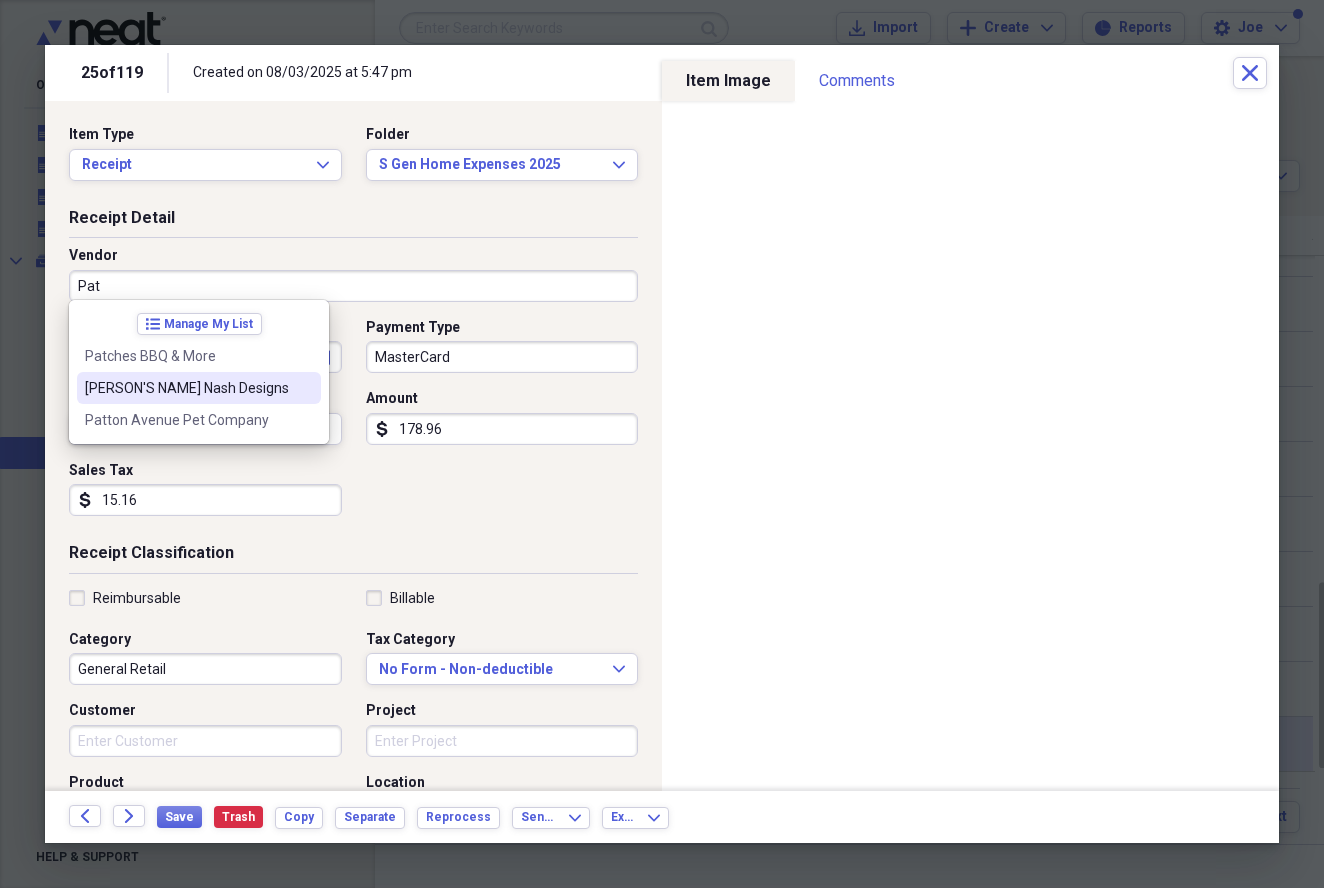 type on "[PERSON'S NAME] Nash Designs" 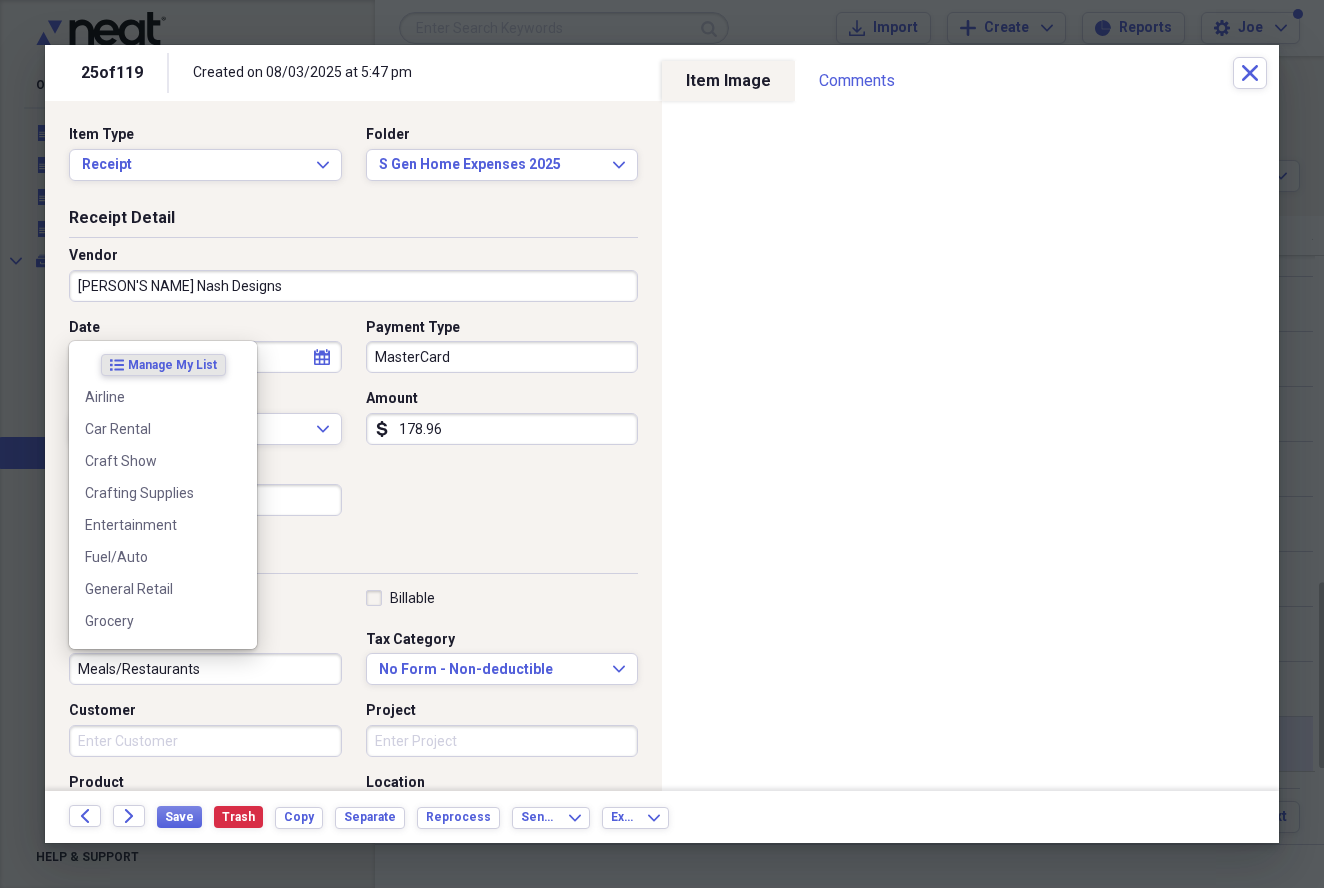 click on "Meals/Restaurants" at bounding box center (205, 669) 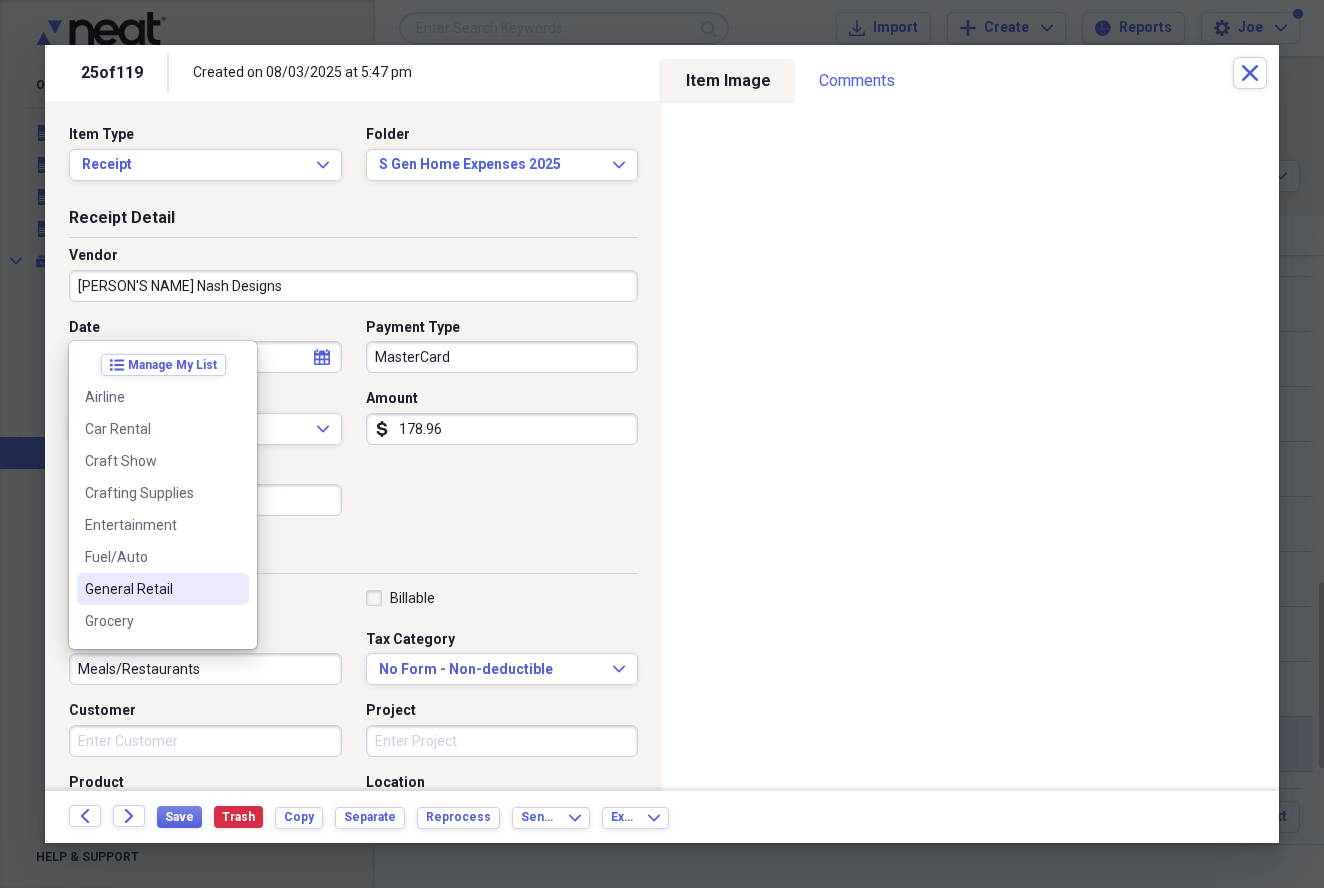 click on "General Retail" at bounding box center (151, 589) 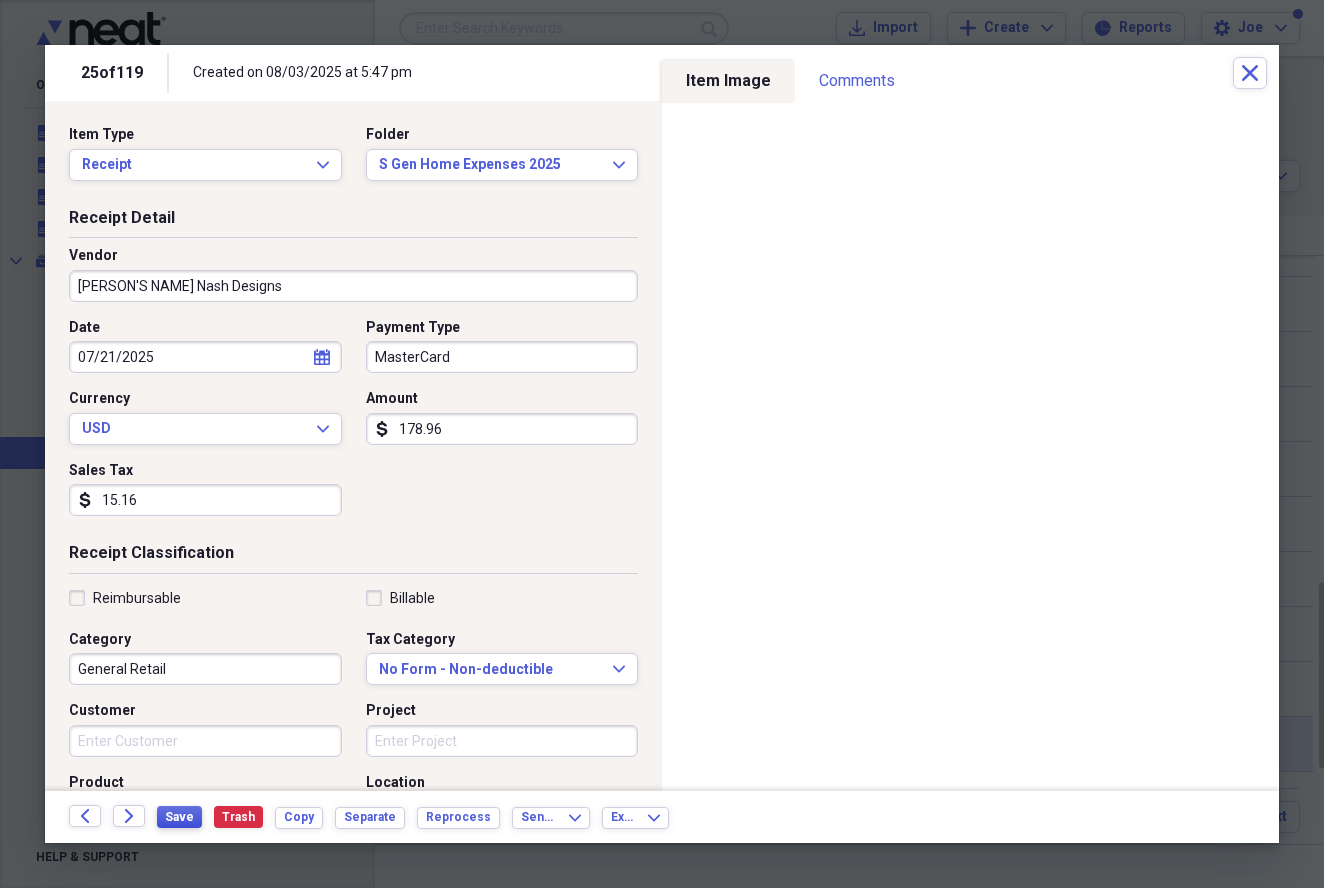 click on "Save" at bounding box center (179, 817) 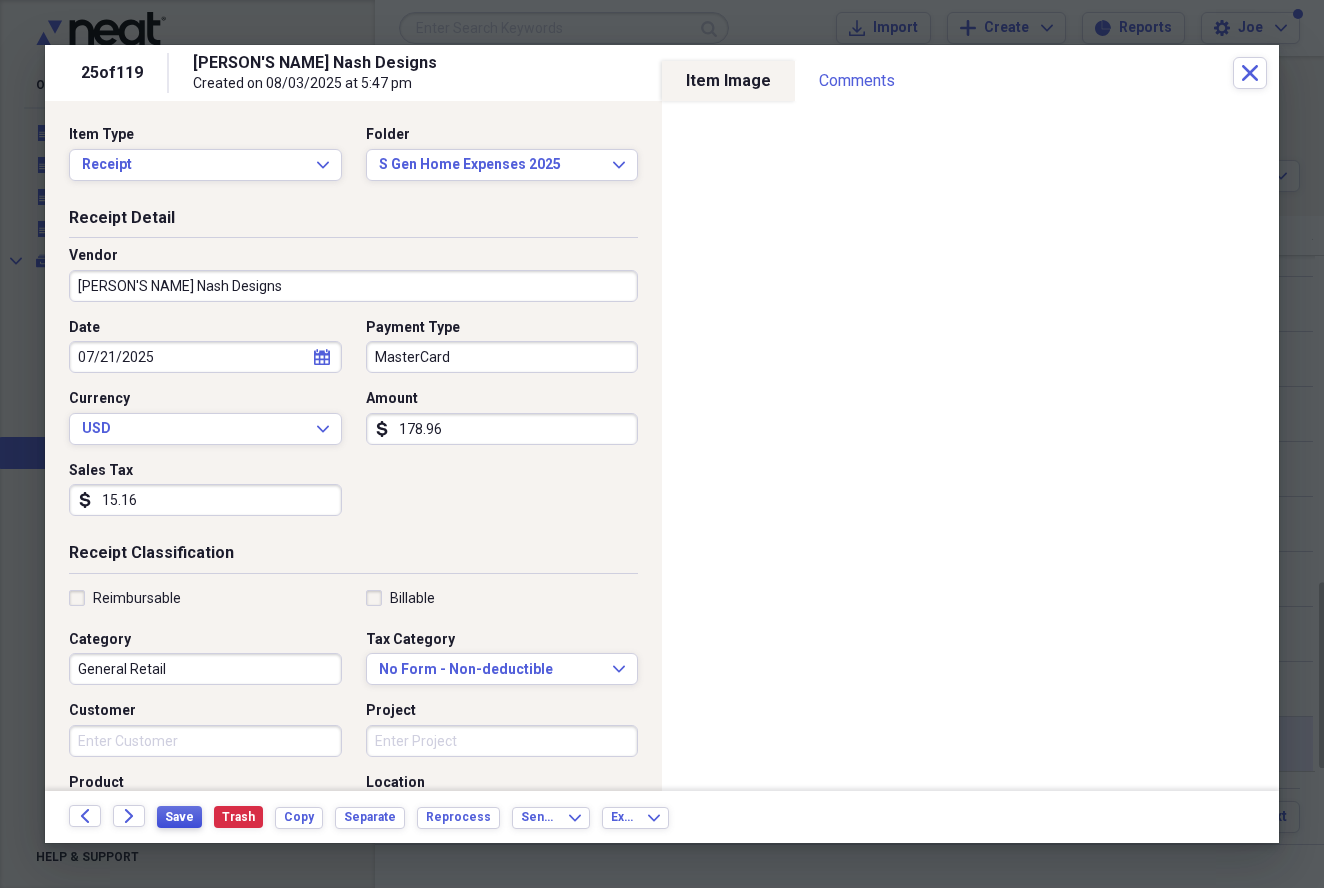 click on "Save" at bounding box center [179, 817] 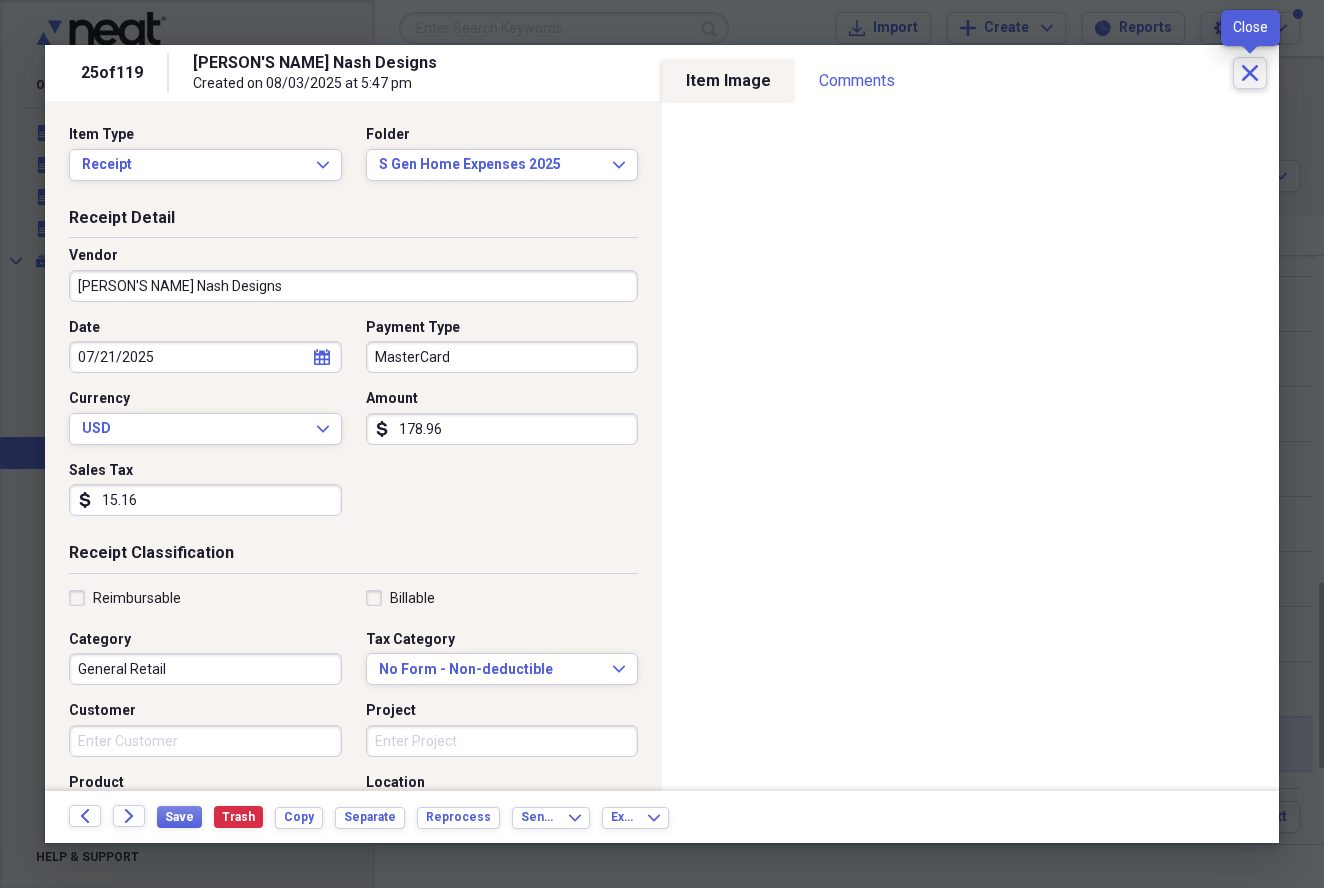 click on "Close" 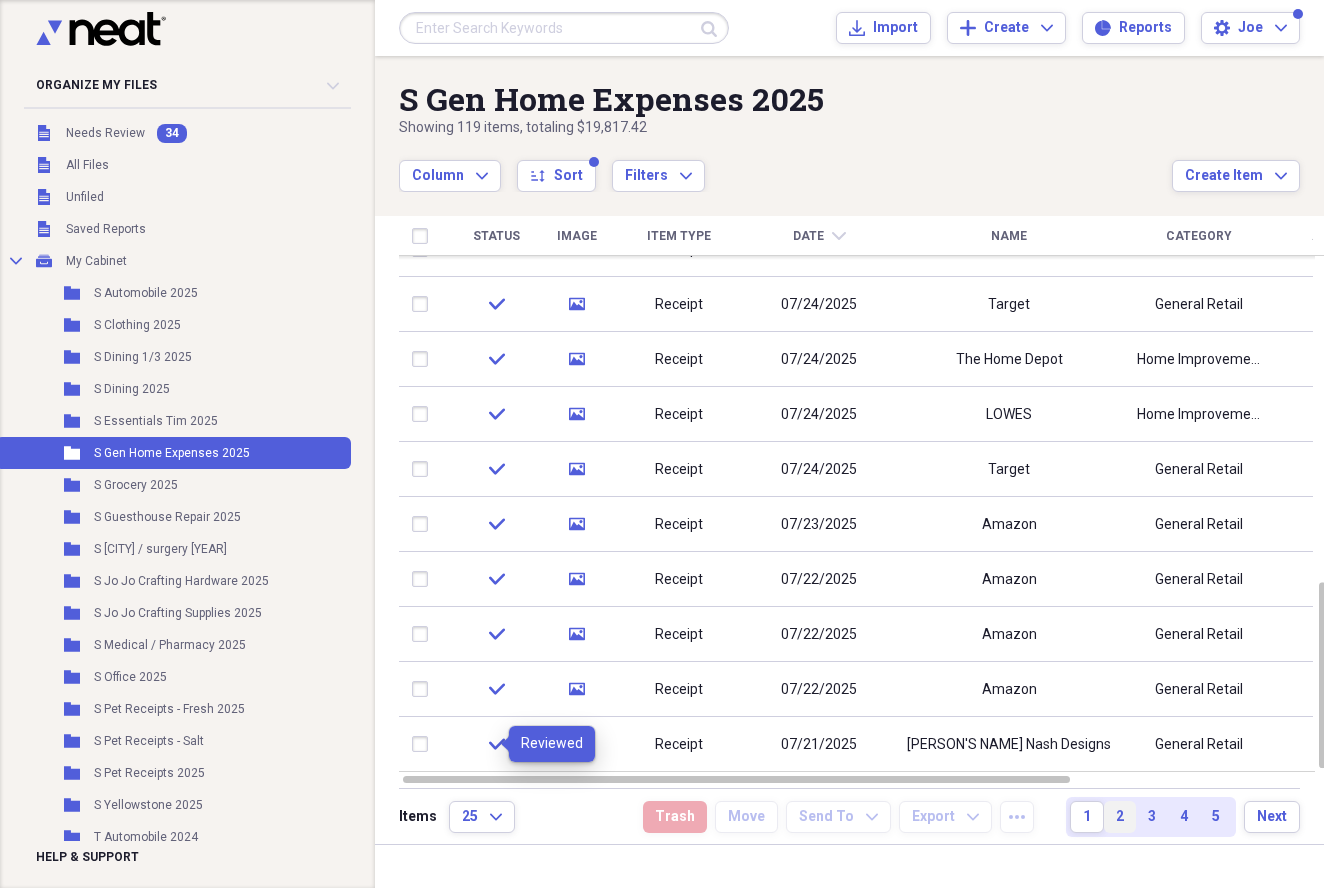 click on "2" at bounding box center [1120, 817] 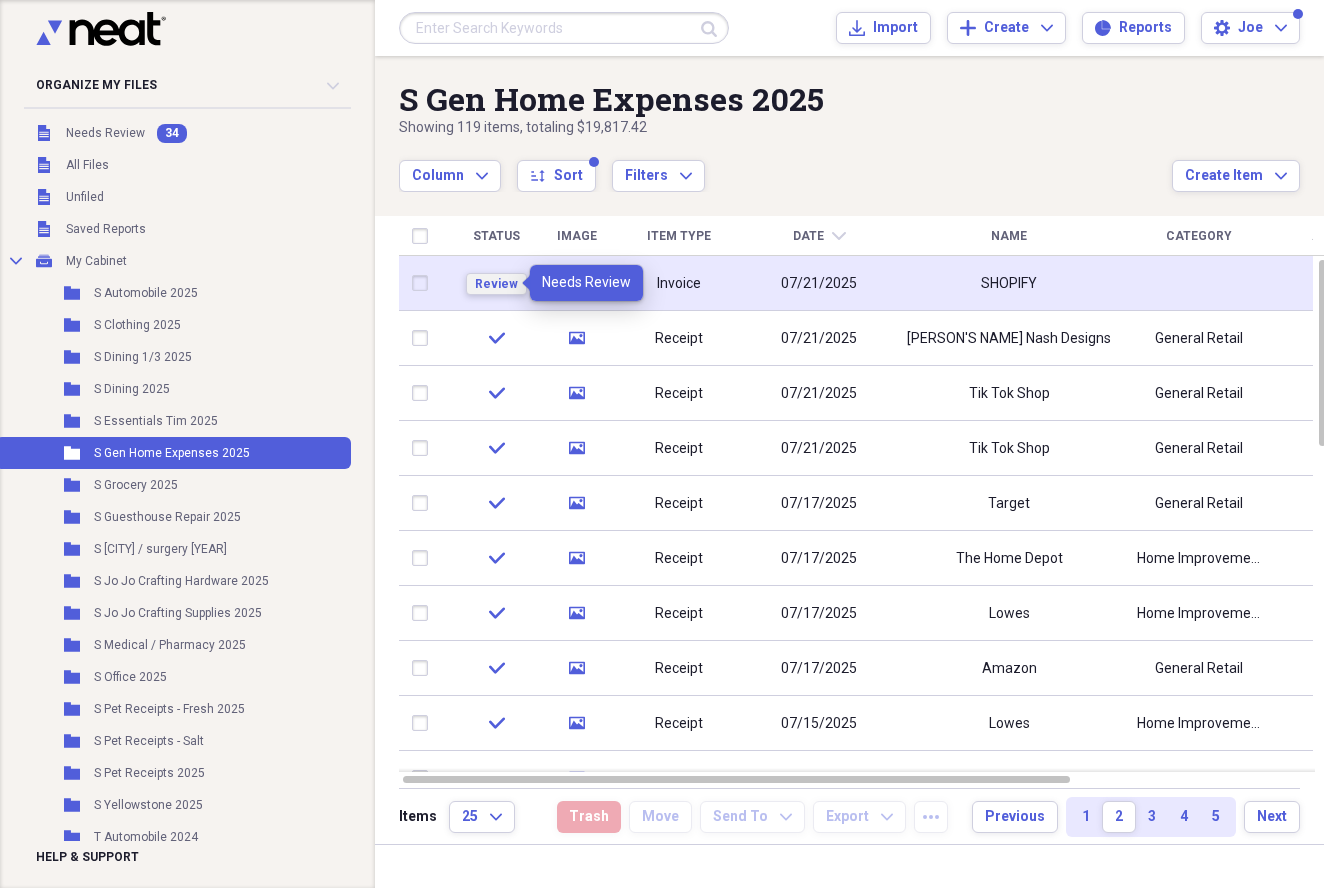 click on "Review" at bounding box center [496, 284] 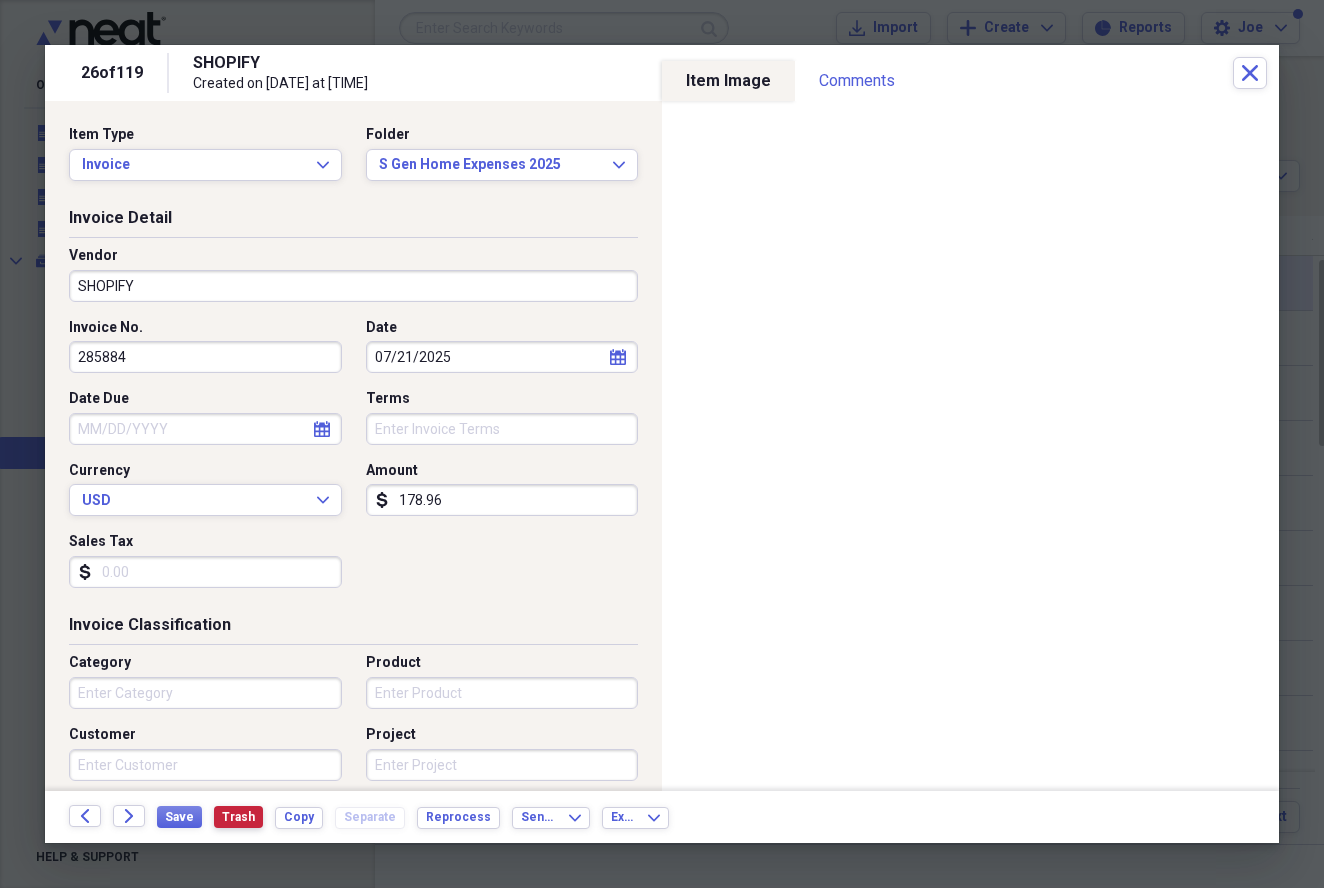 click on "Trash" at bounding box center [238, 817] 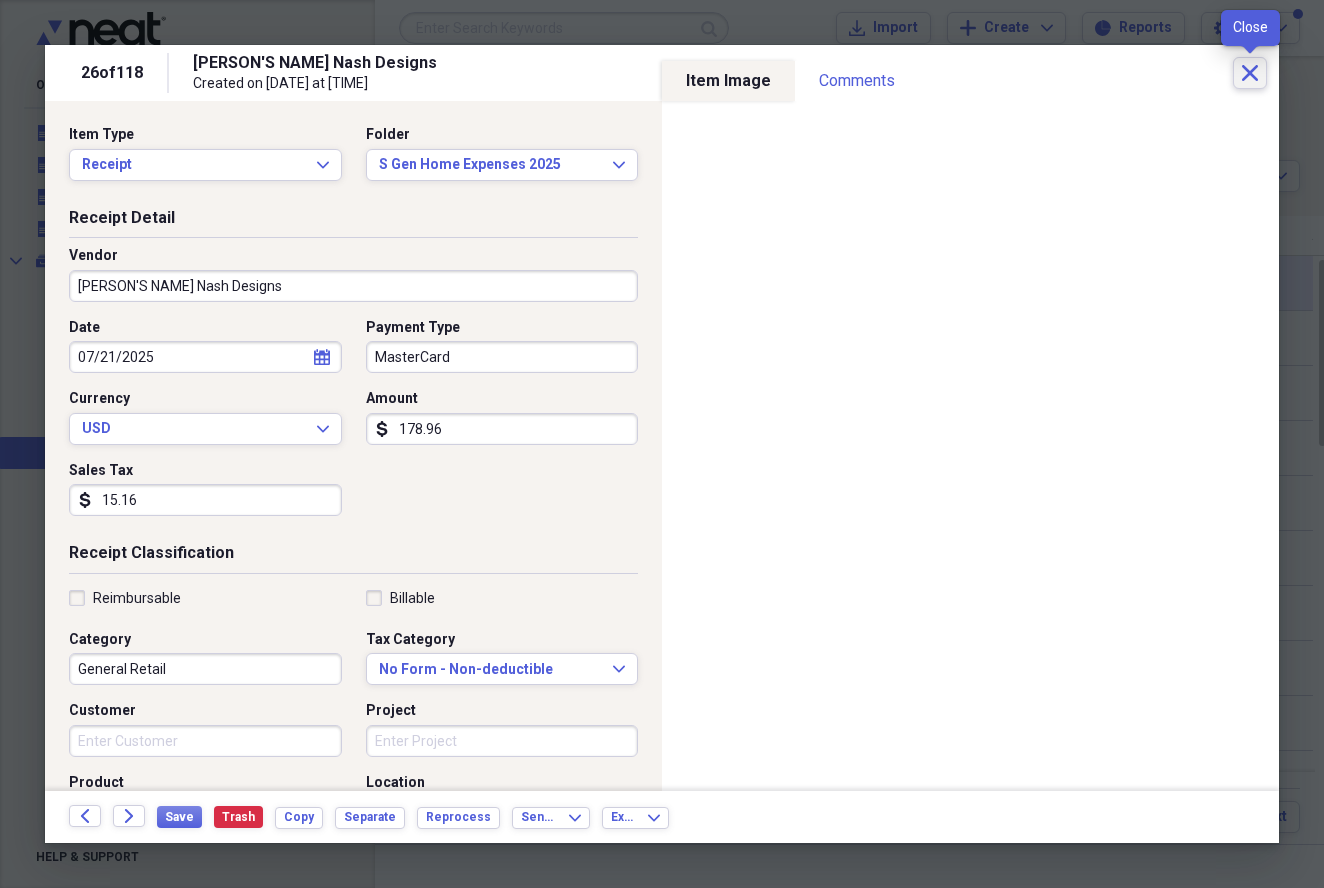 click on "Close" 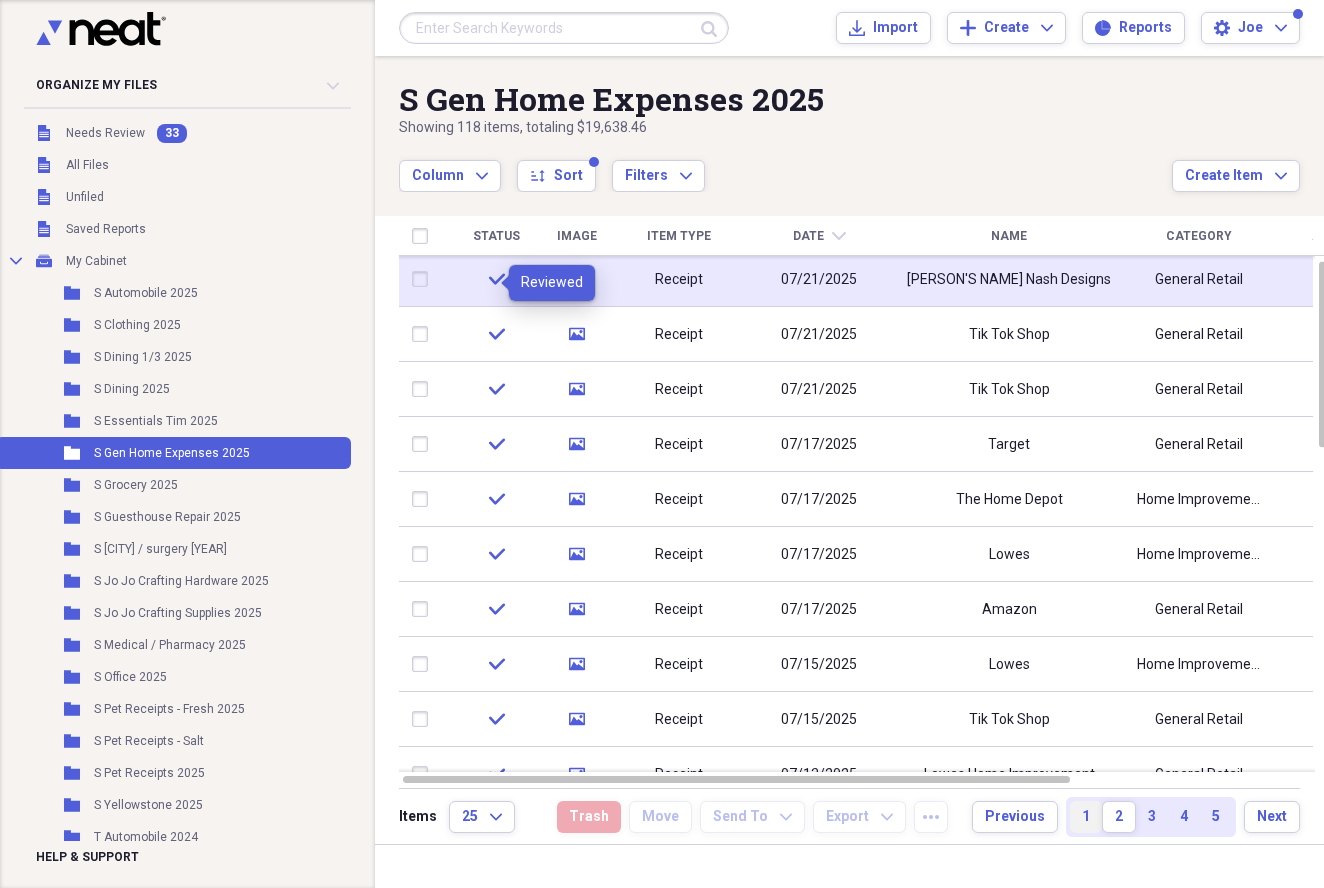 click on "1" at bounding box center (1086, 817) 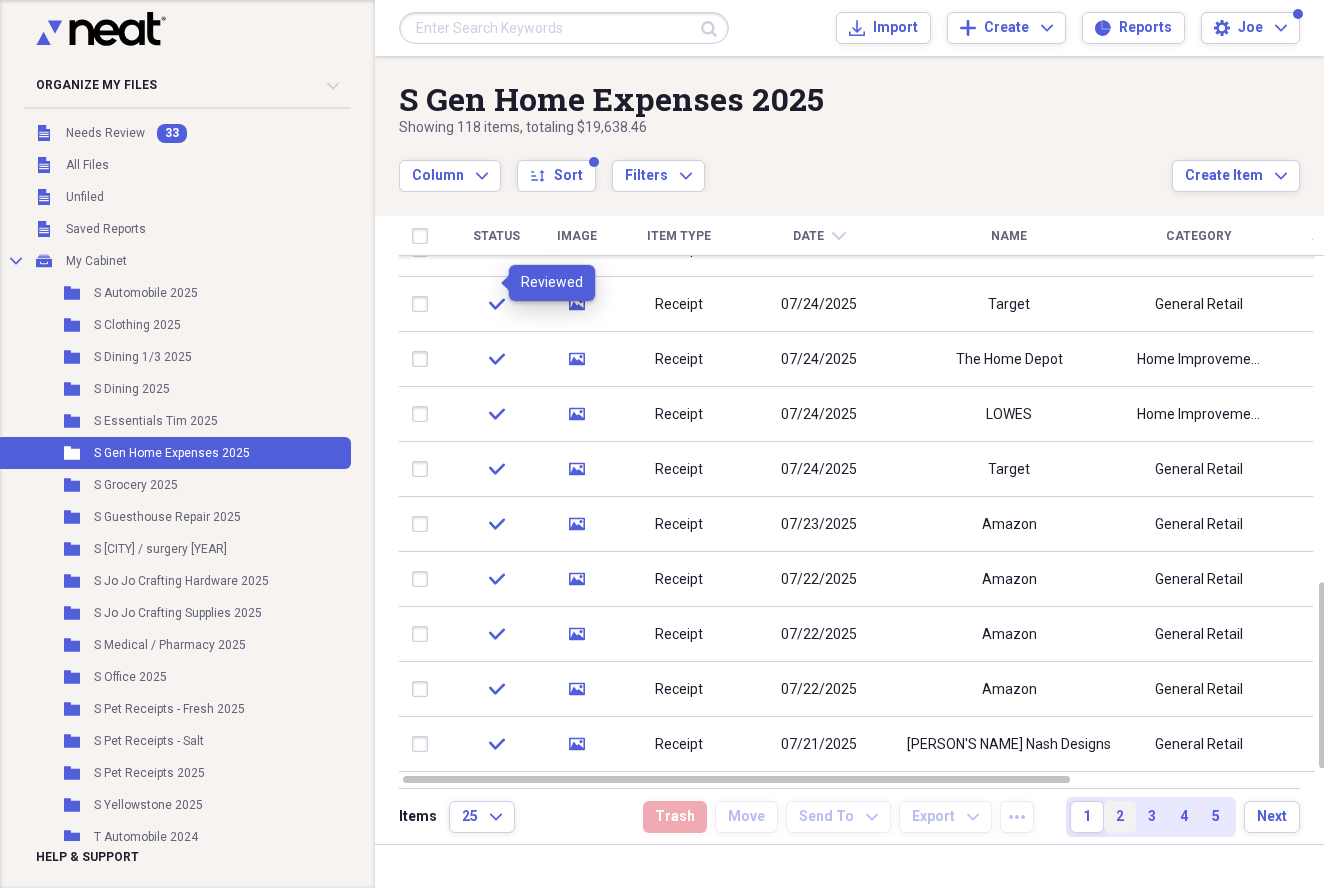 click on "2" at bounding box center (1120, 817) 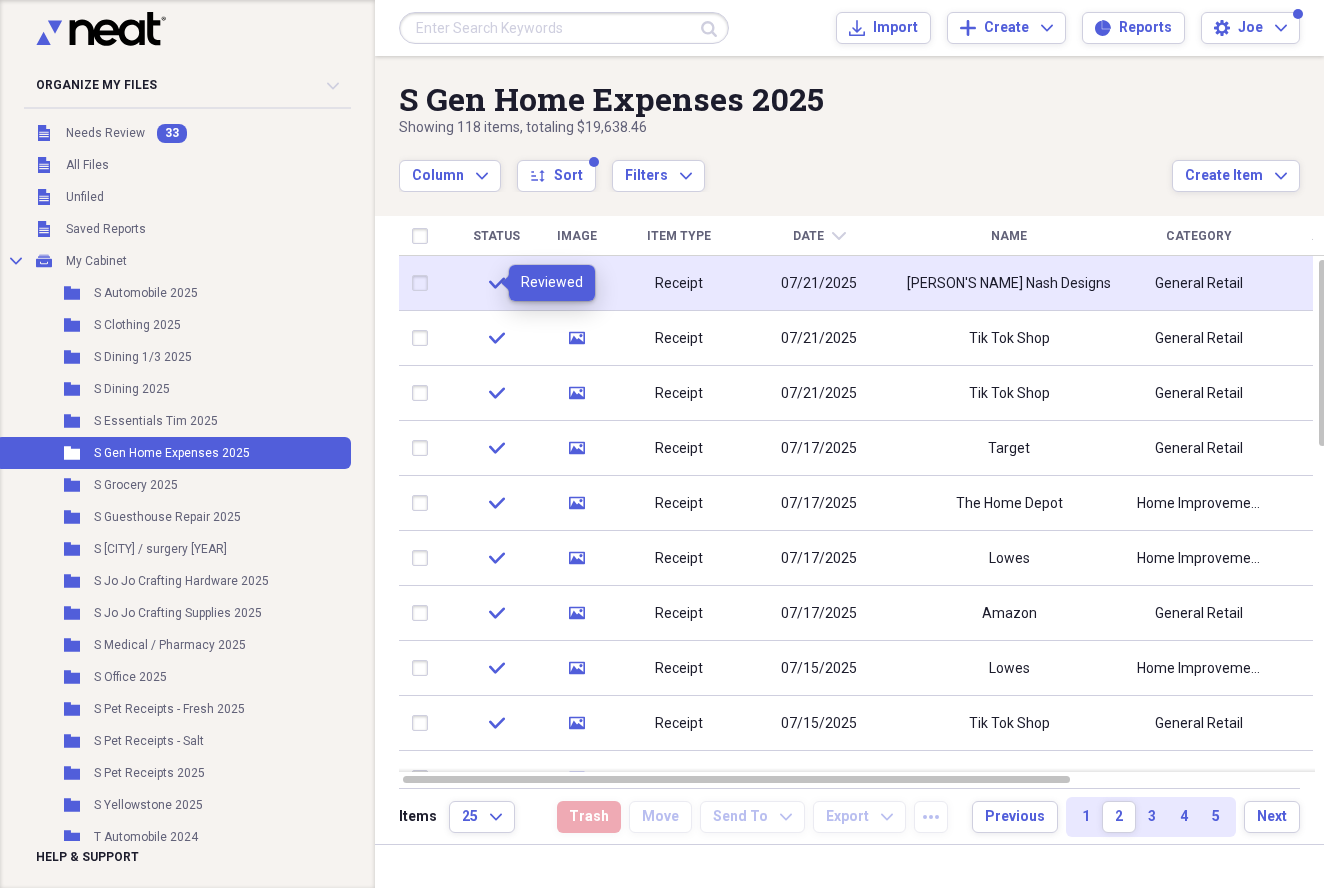 click on "check" at bounding box center (496, 283) 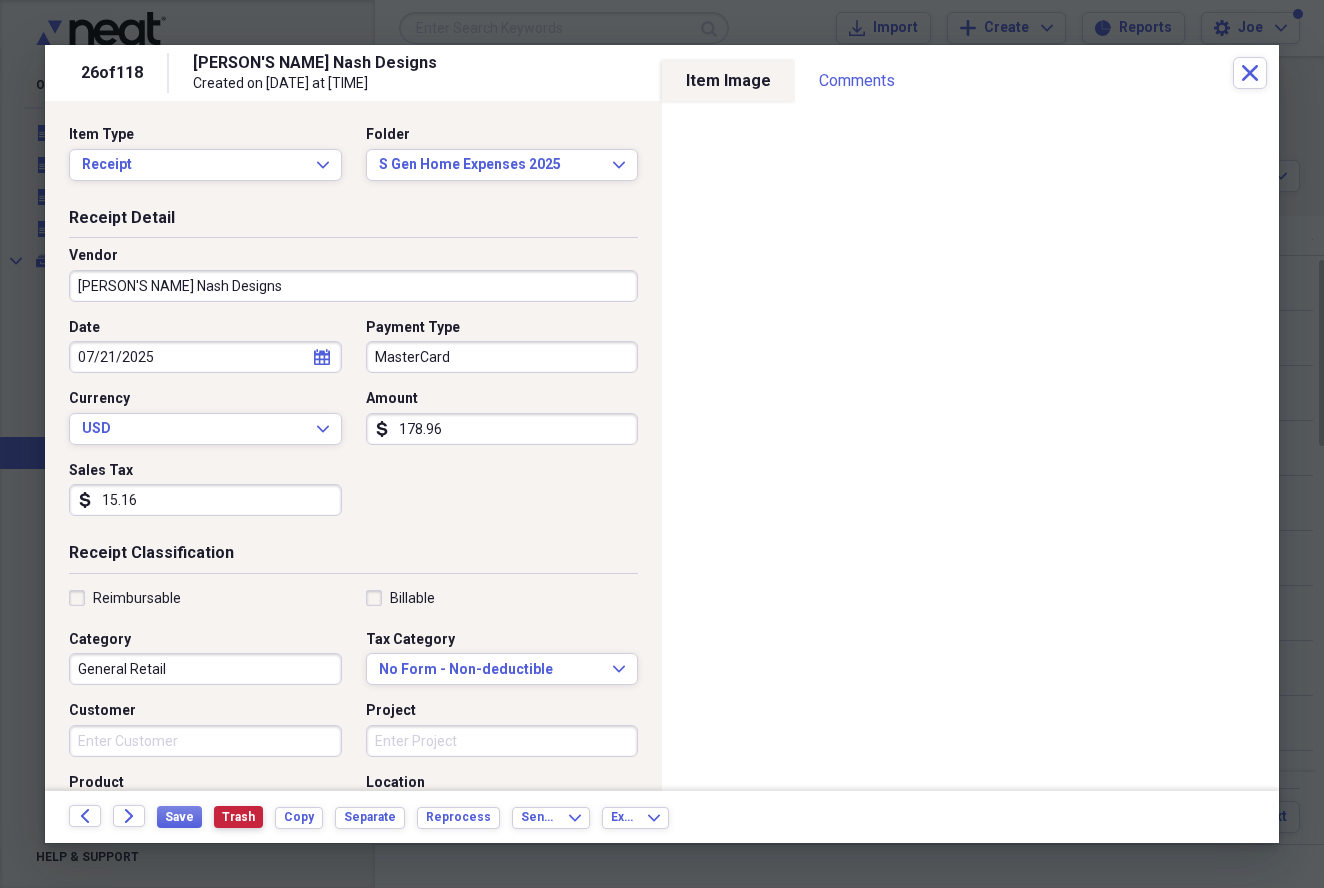 click on "Trash" at bounding box center (238, 817) 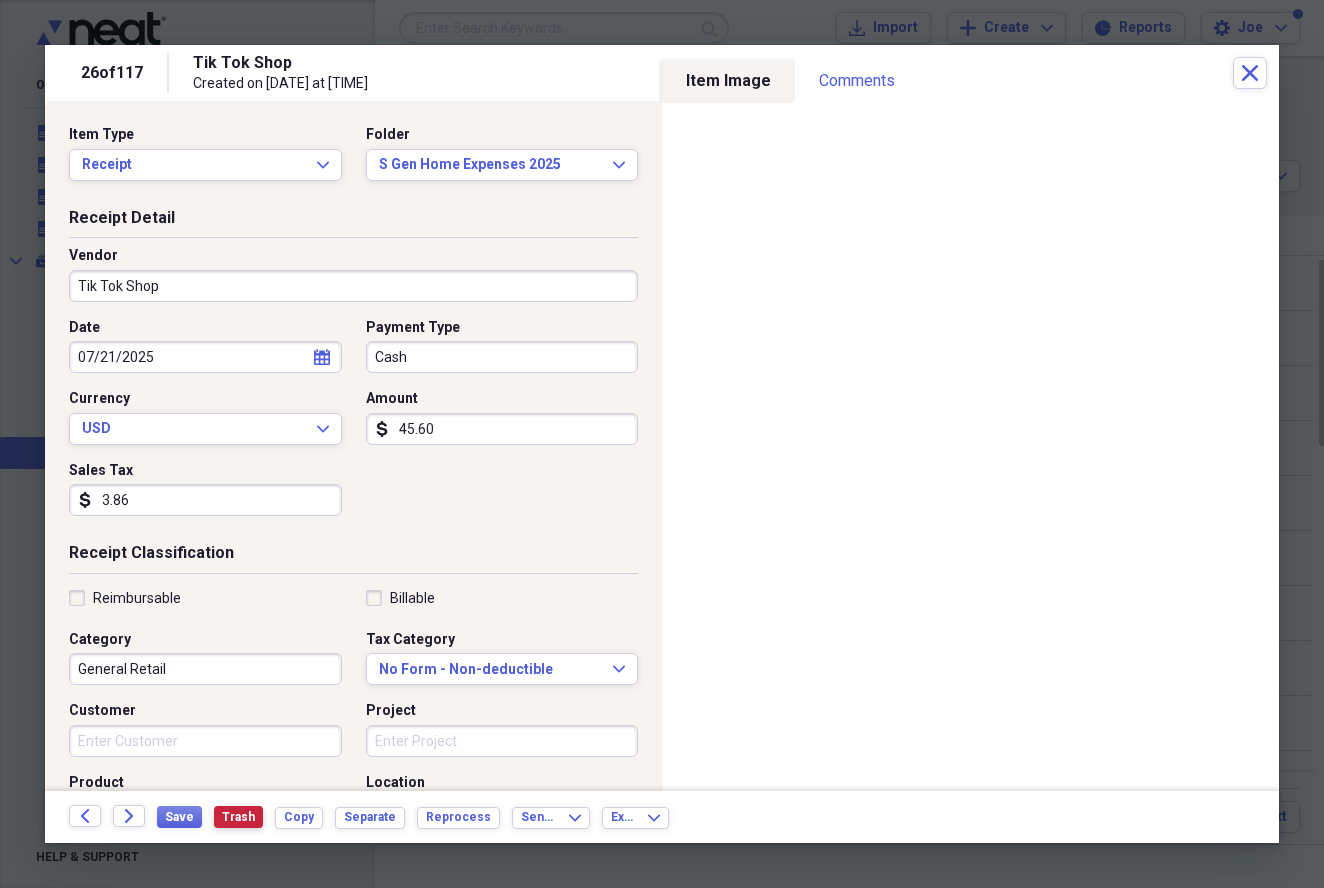 click on "Trash" at bounding box center (238, 817) 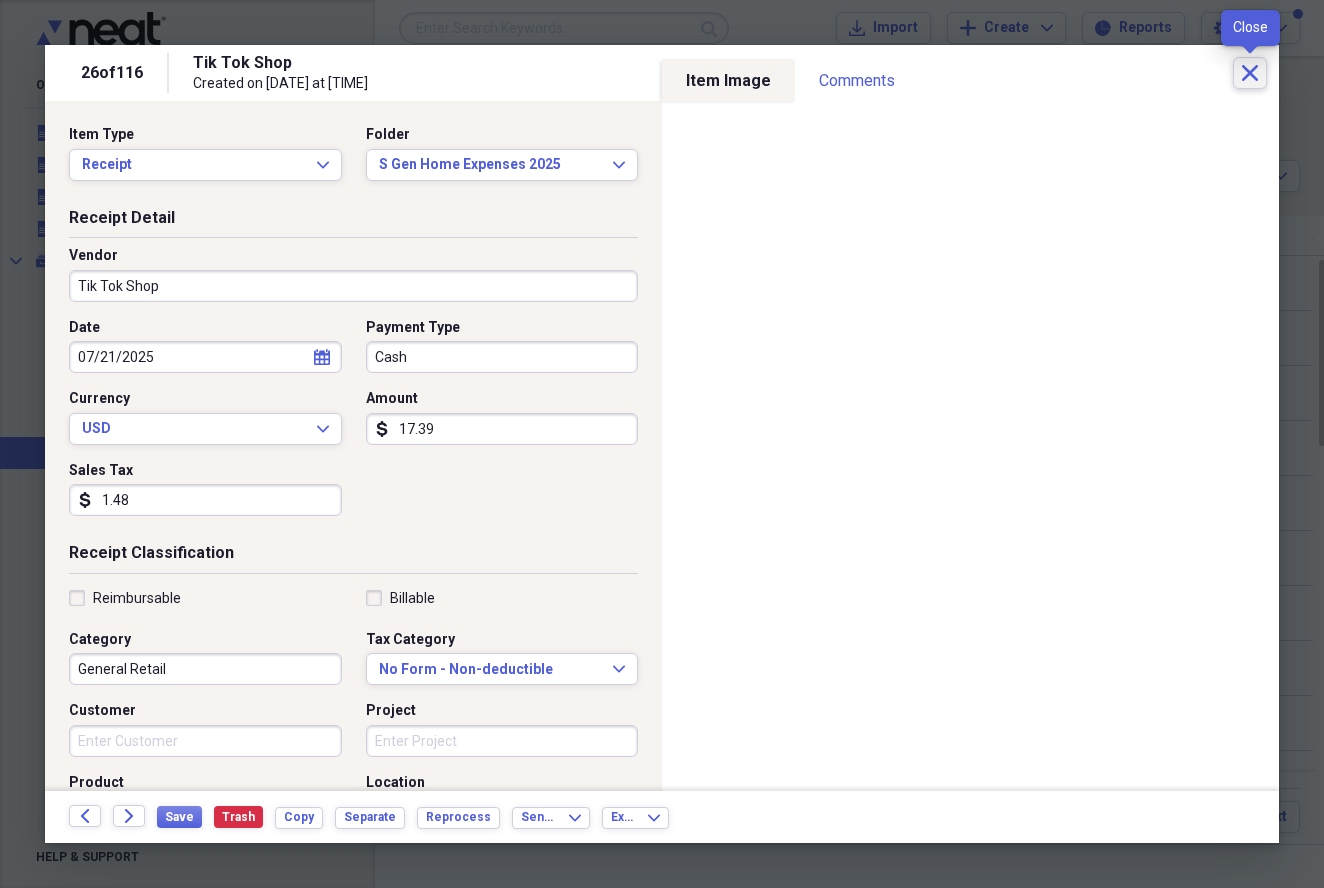 click on "Close" 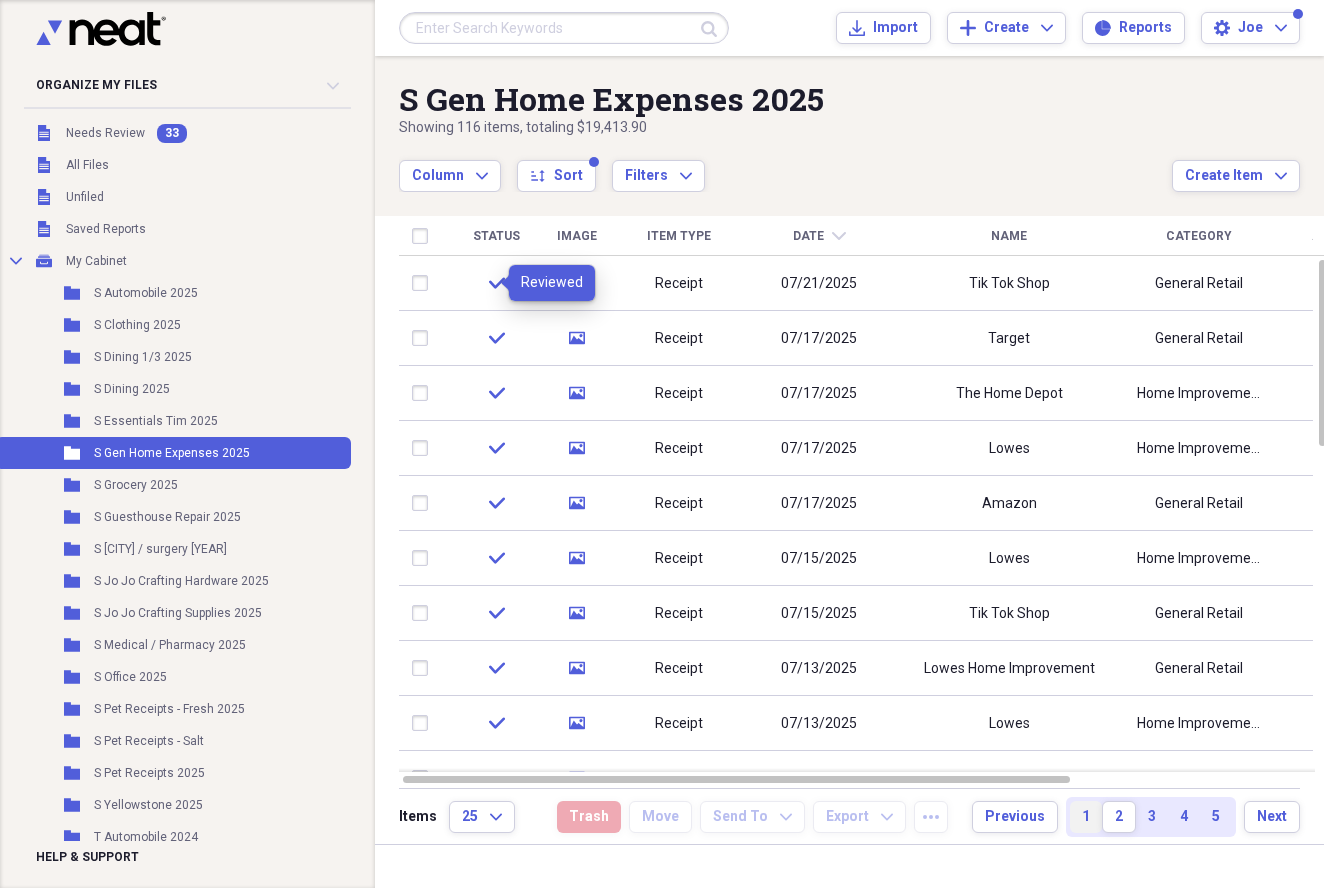 click on "1" at bounding box center (1086, 817) 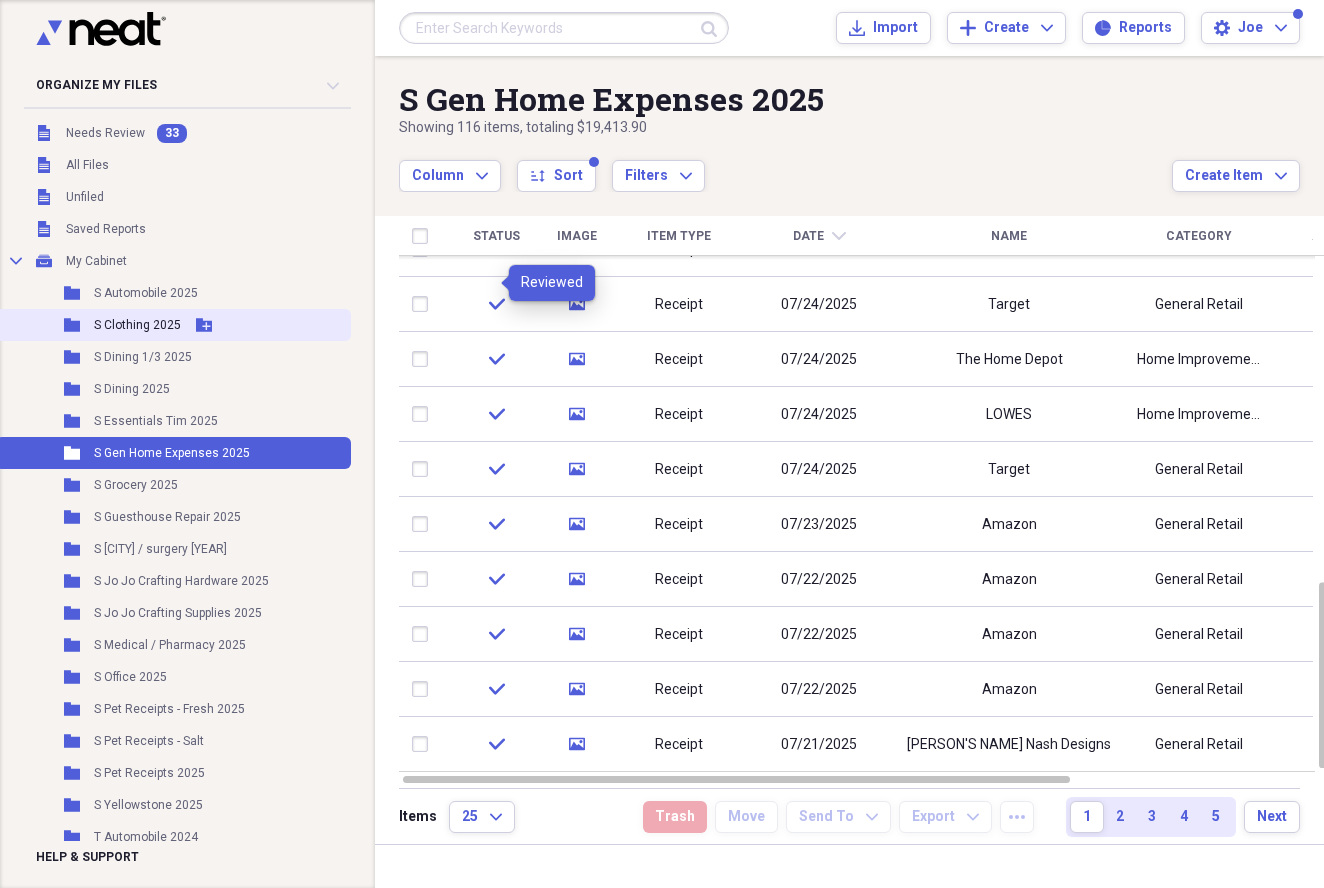 click on "S Clothing 2025" at bounding box center (137, 325) 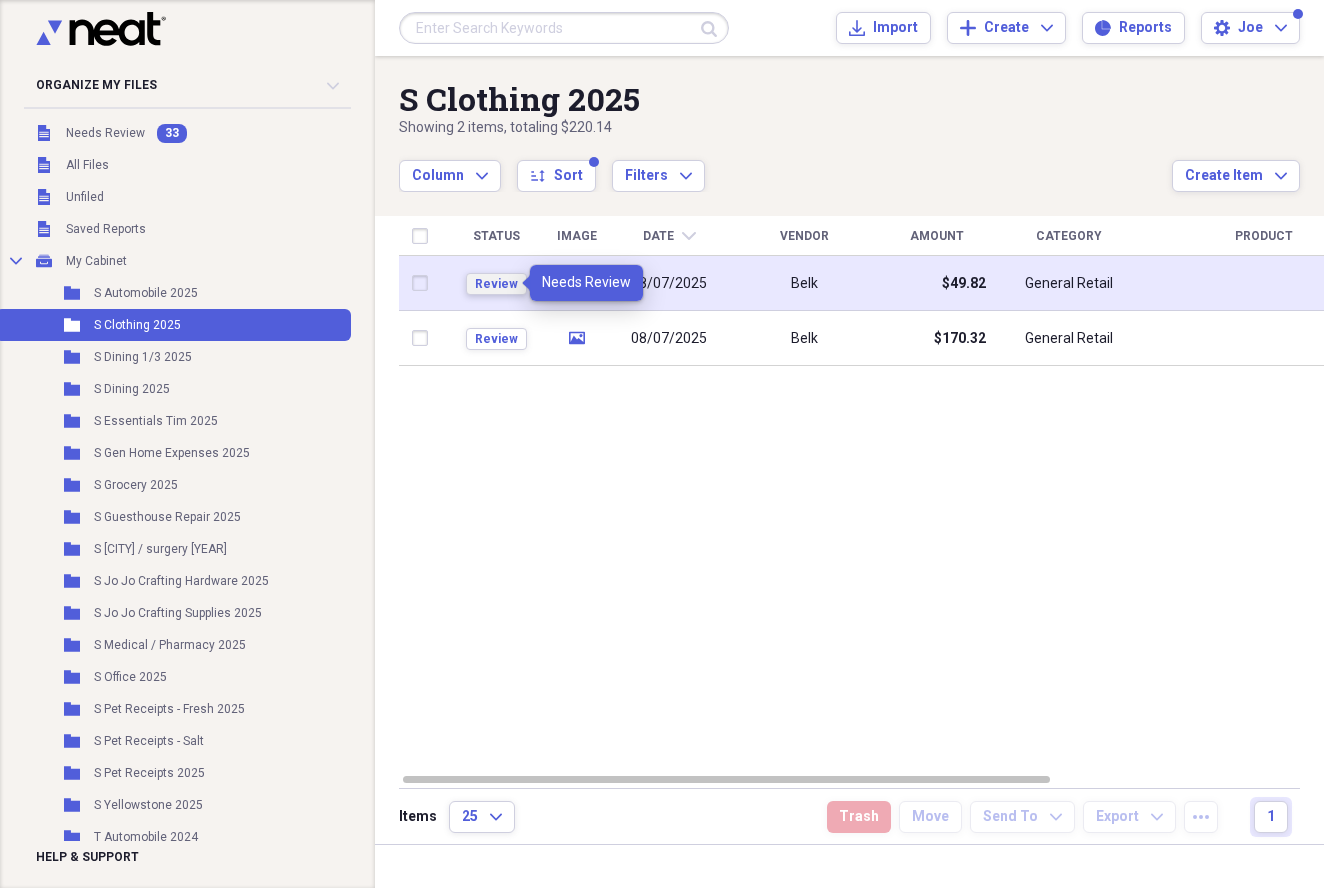 click on "Review" at bounding box center (496, 284) 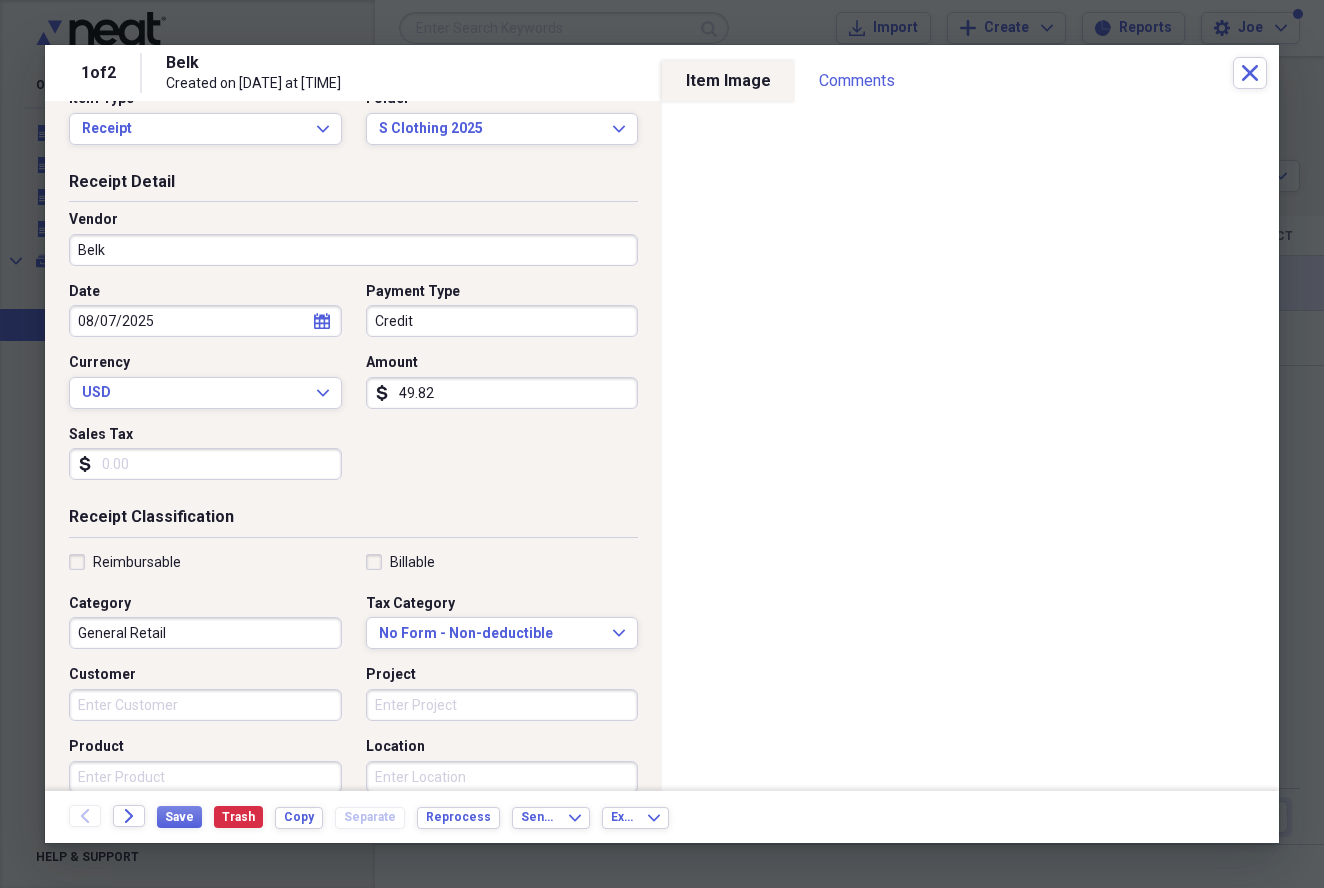scroll, scrollTop: 50, scrollLeft: 0, axis: vertical 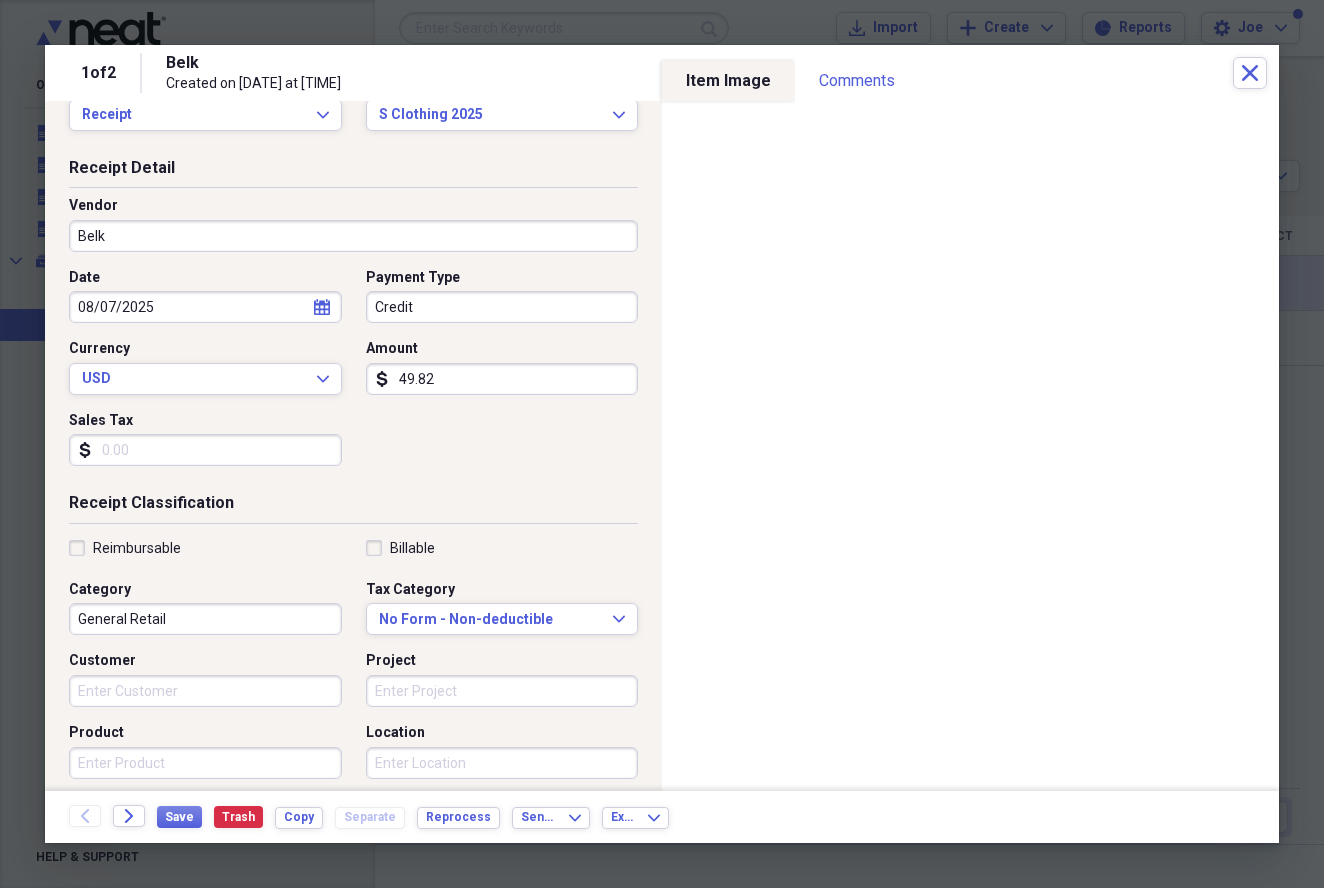 click on "Sales Tax" at bounding box center (205, 450) 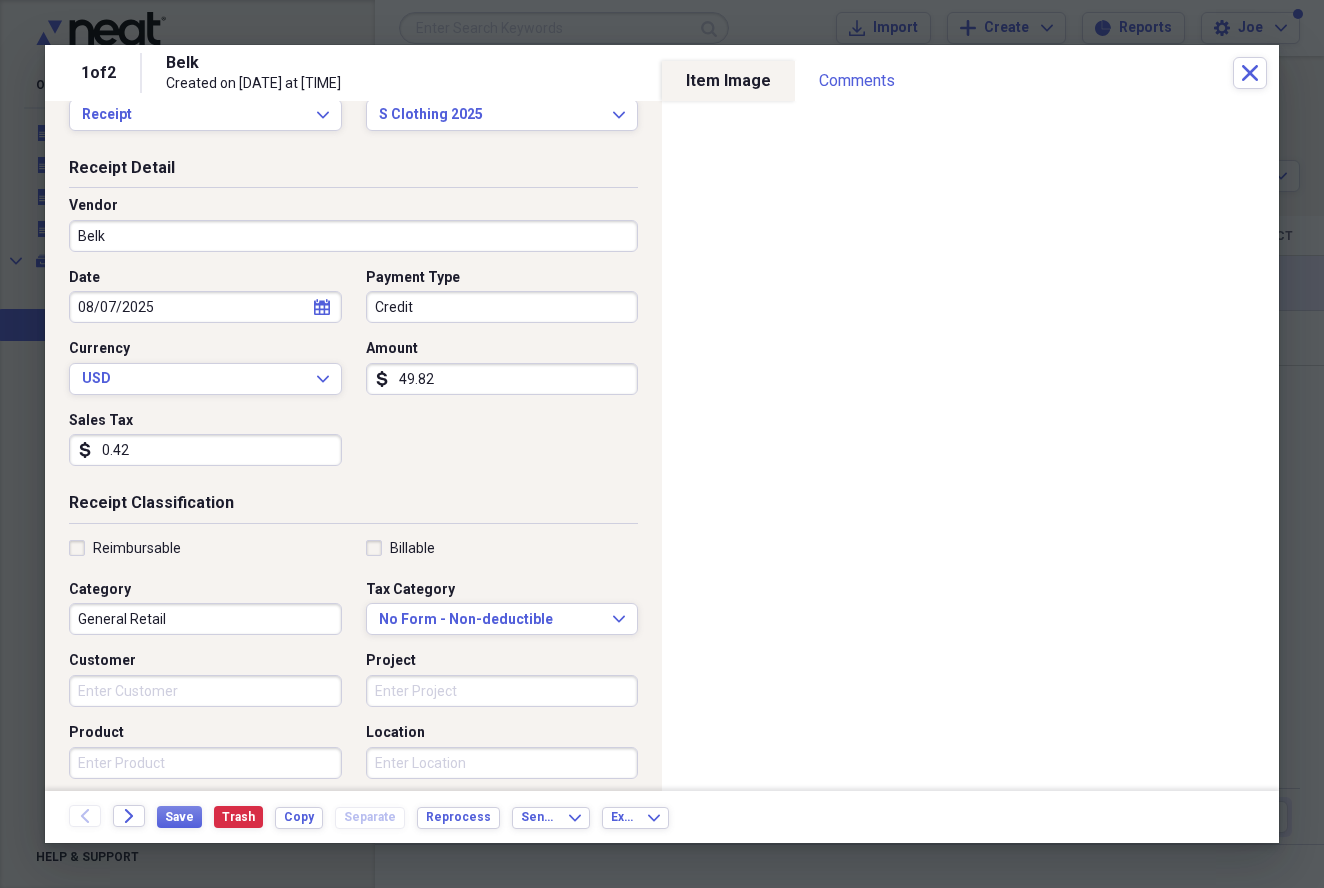 type on "4.22" 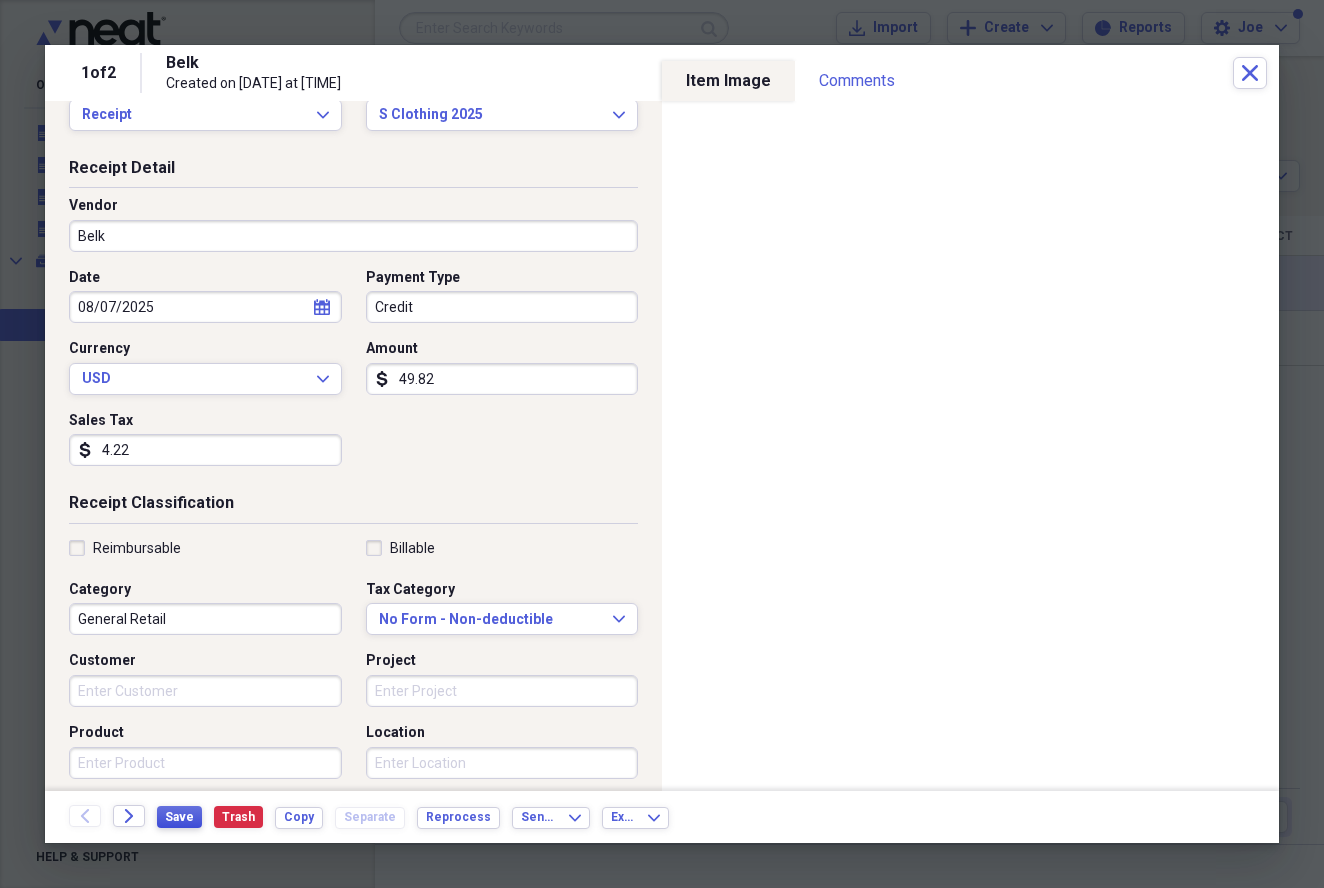 click on "Save" at bounding box center [179, 817] 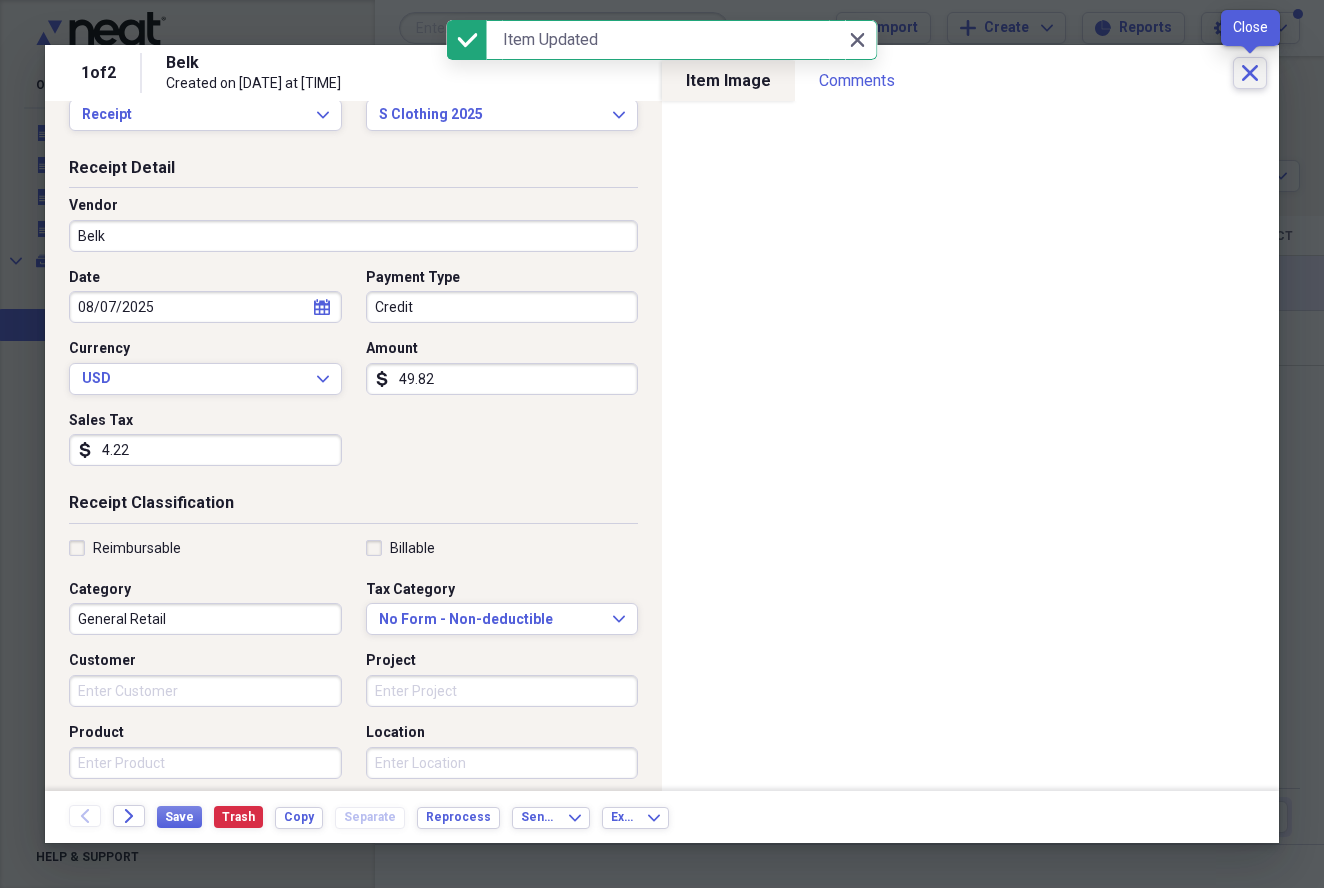 click on "Close" 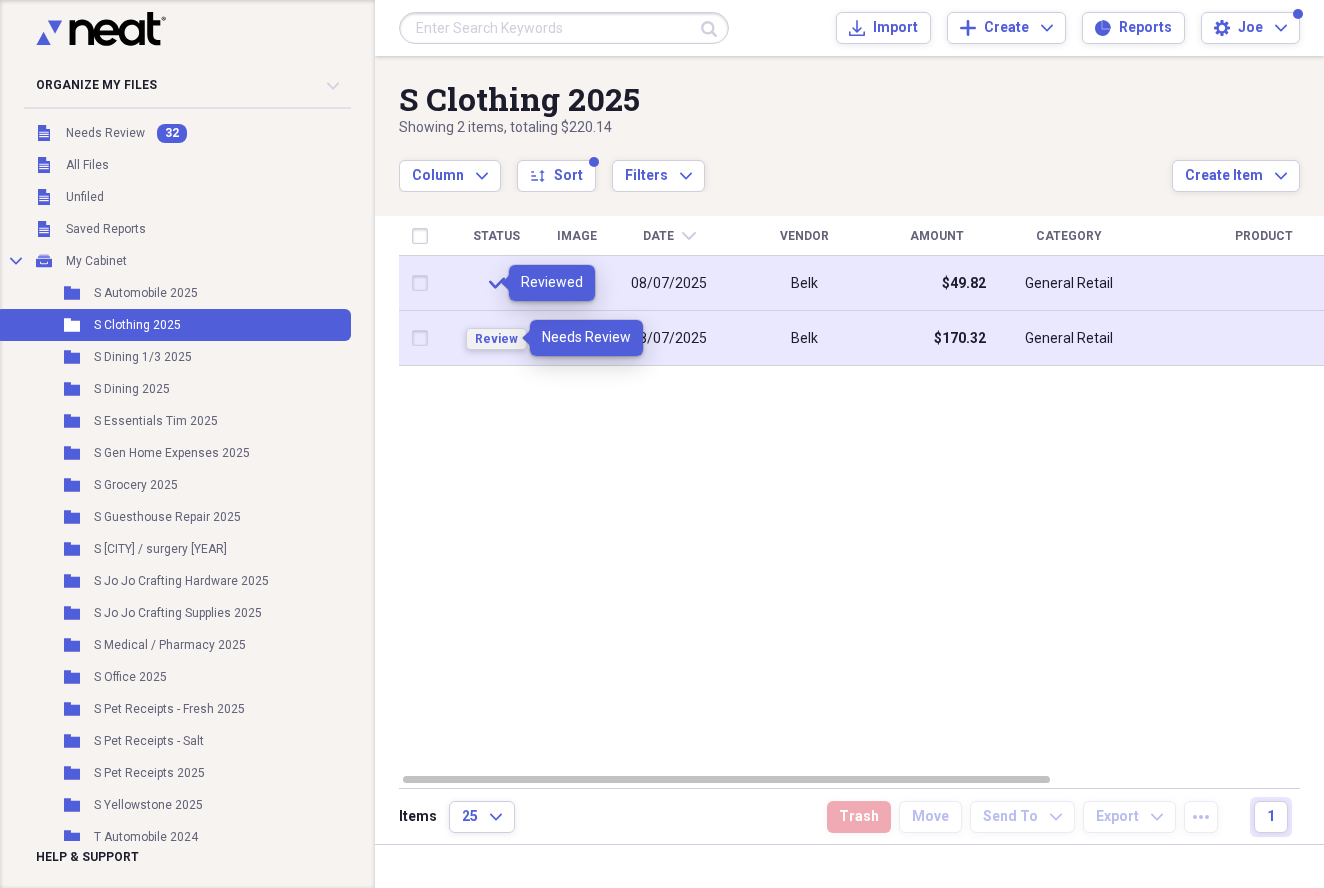 click on "Review" at bounding box center [496, 339] 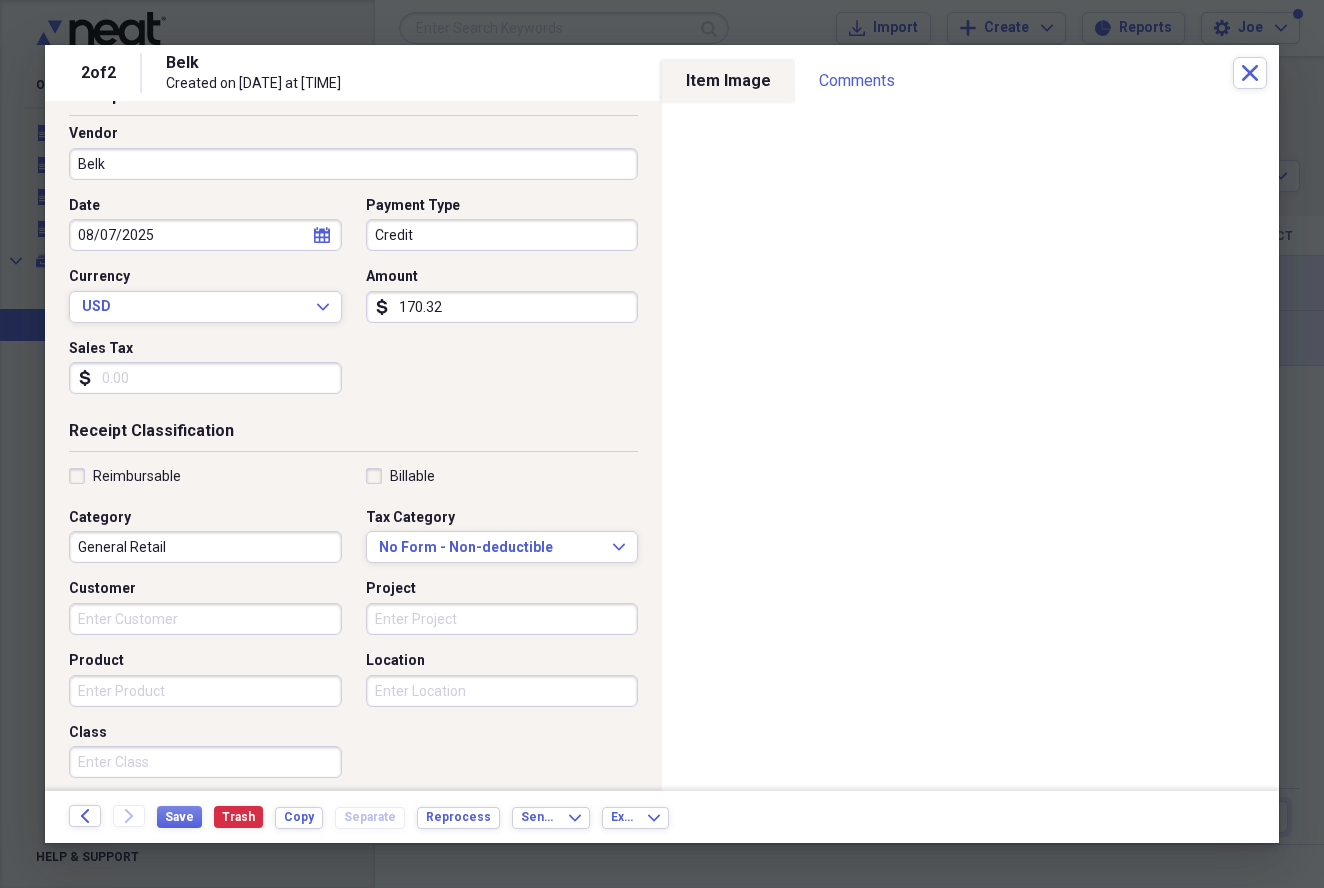 scroll, scrollTop: 133, scrollLeft: 0, axis: vertical 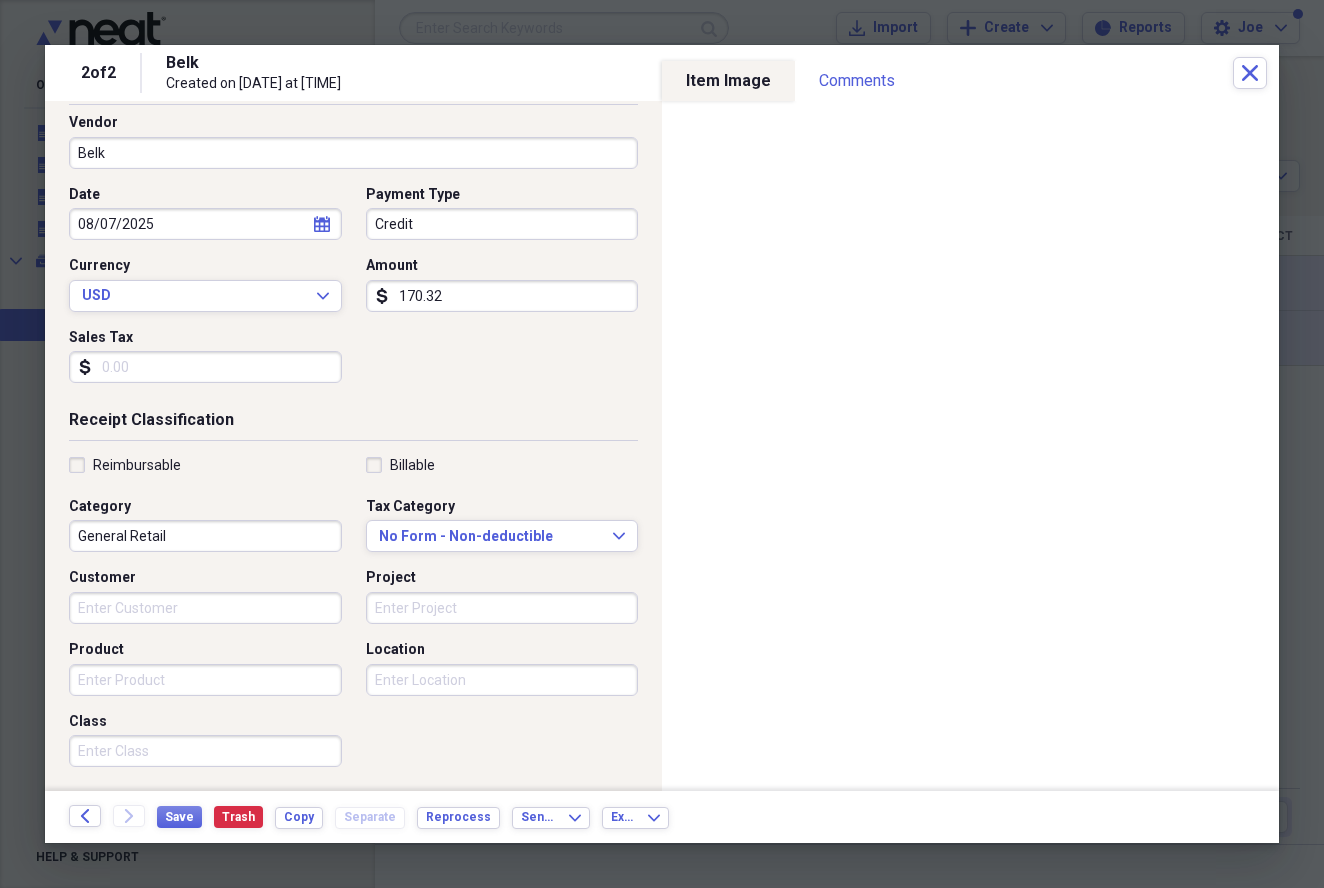click on "Sales Tax" at bounding box center (205, 367) 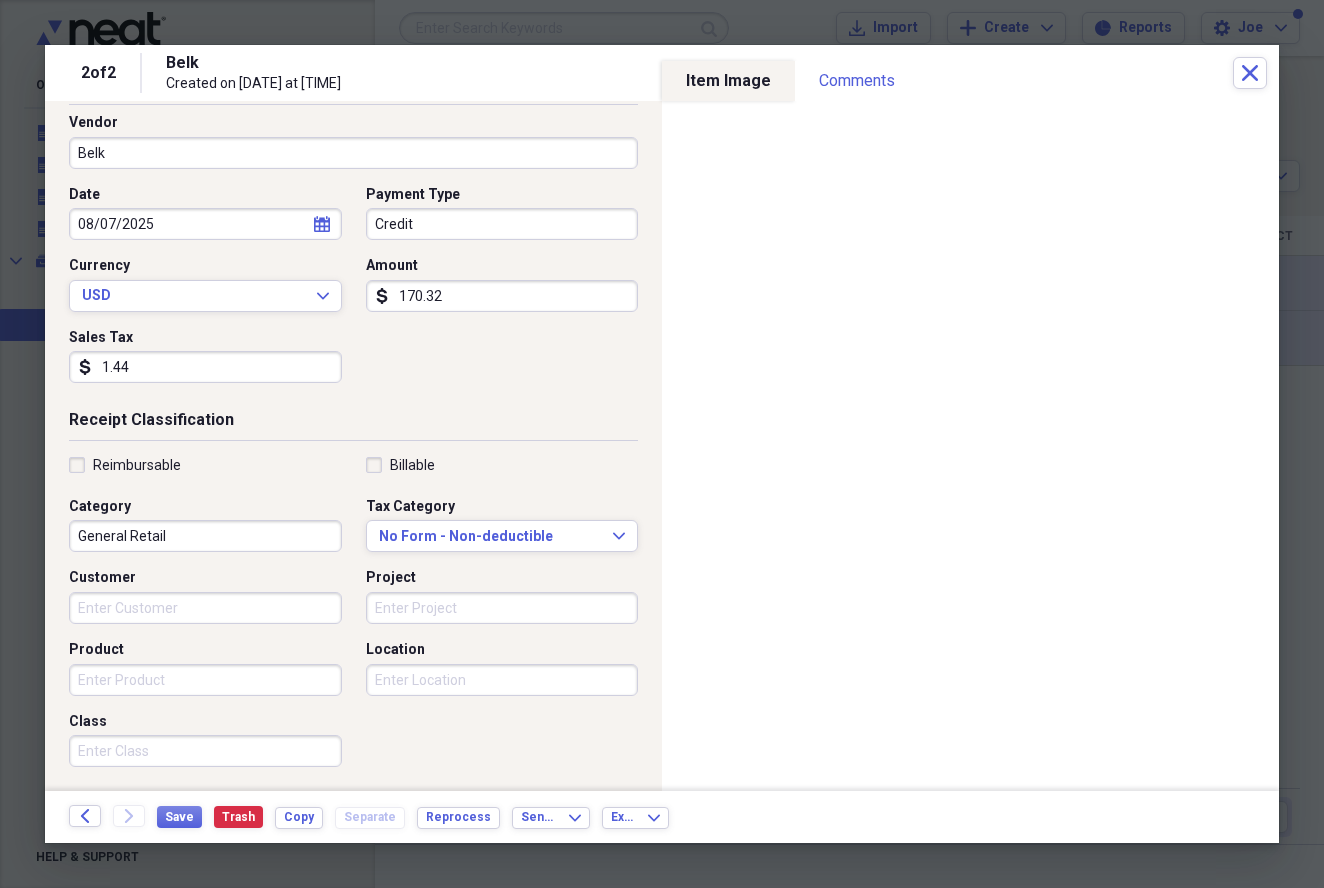 type on "14.43" 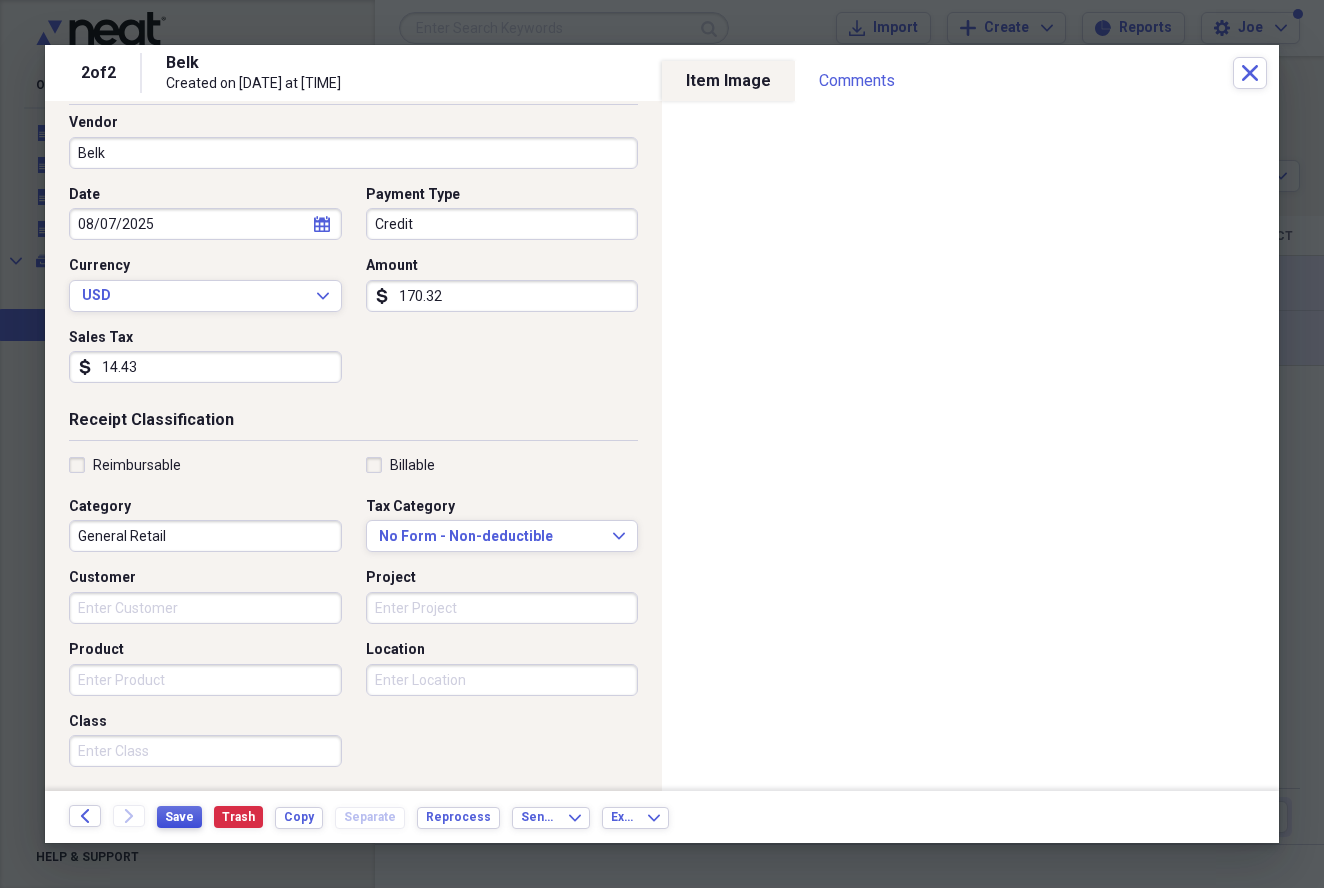 click on "Save" at bounding box center (179, 817) 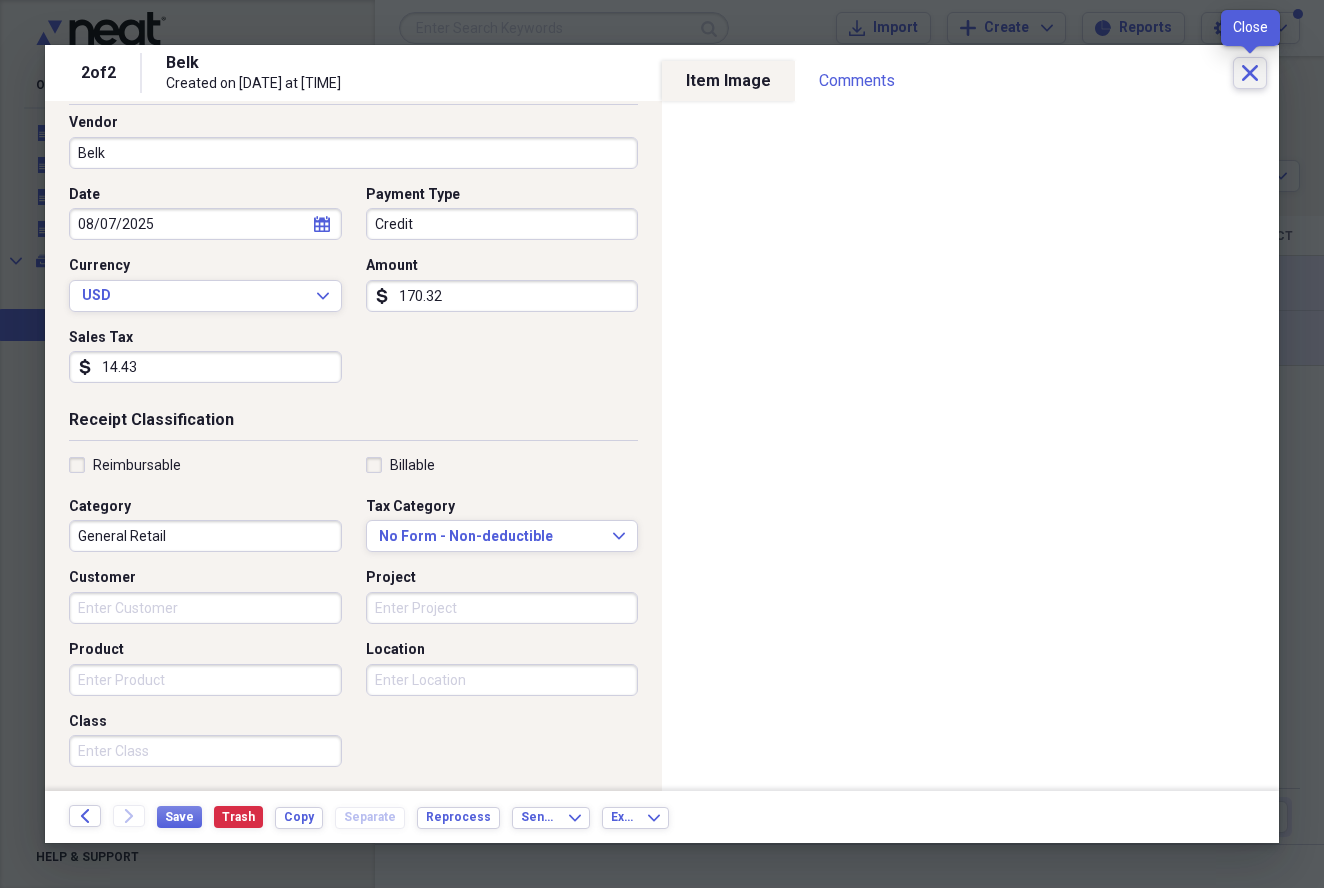 click 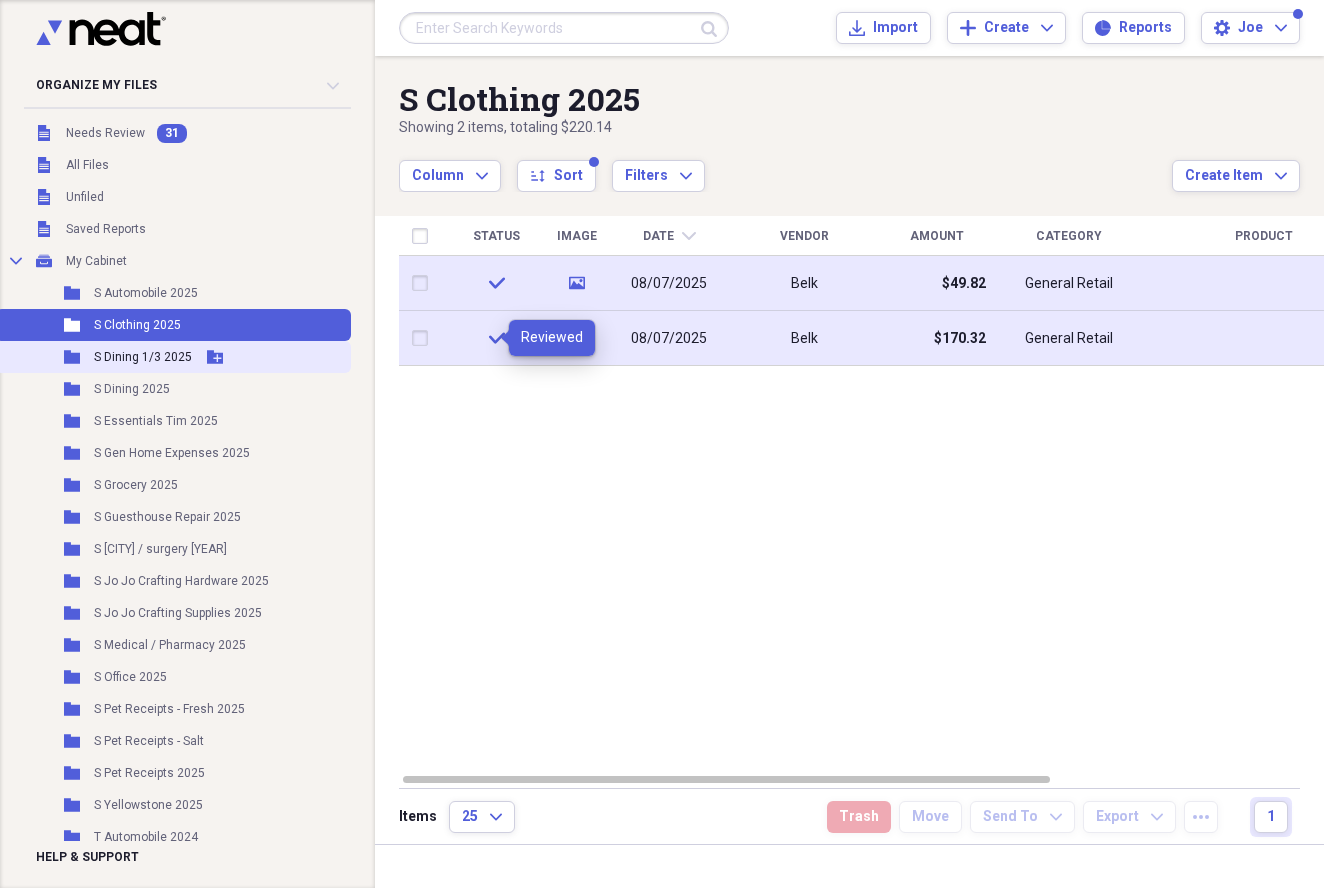 click on "S Dining 1/3 2025" at bounding box center [143, 357] 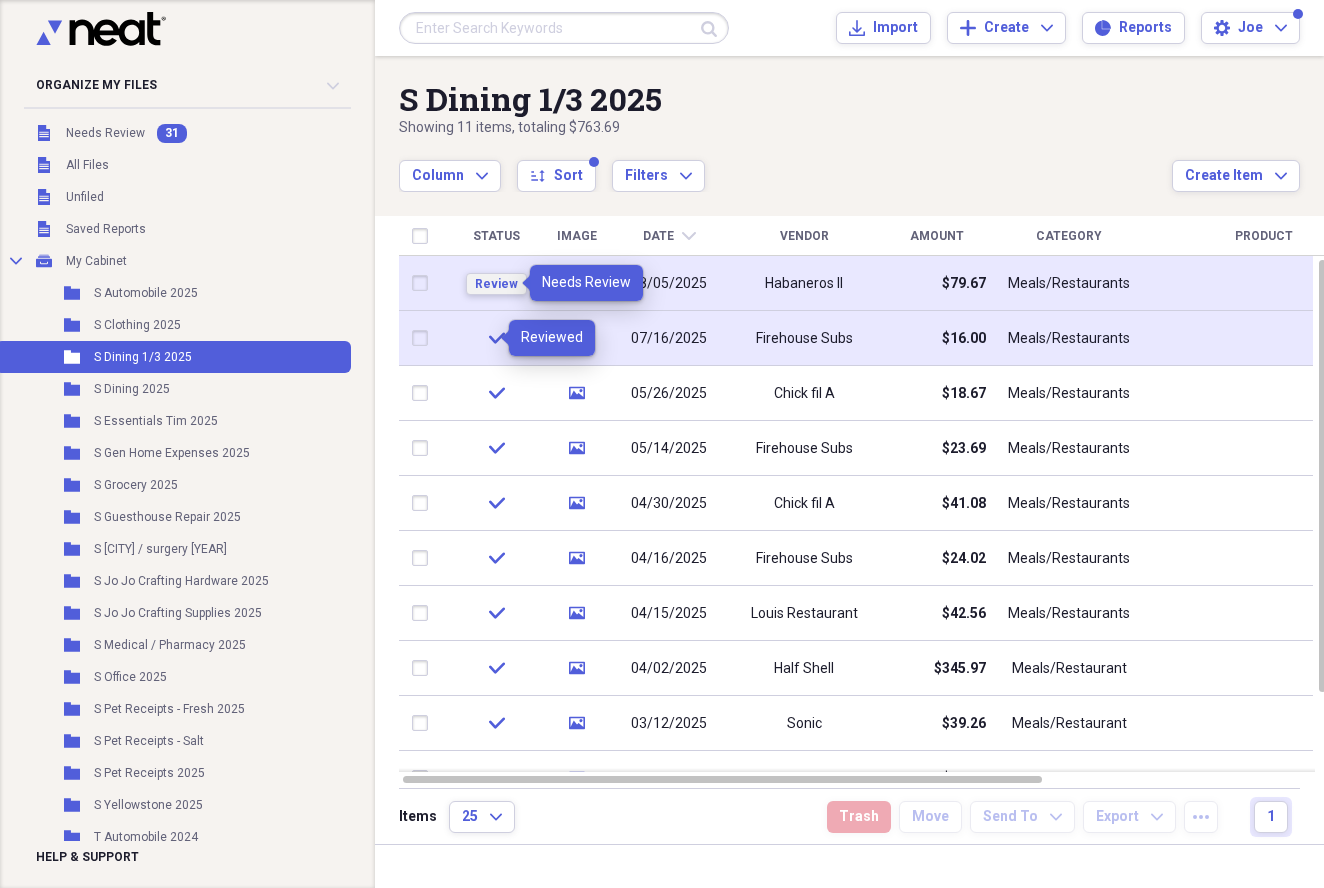 click on "Review" at bounding box center (496, 284) 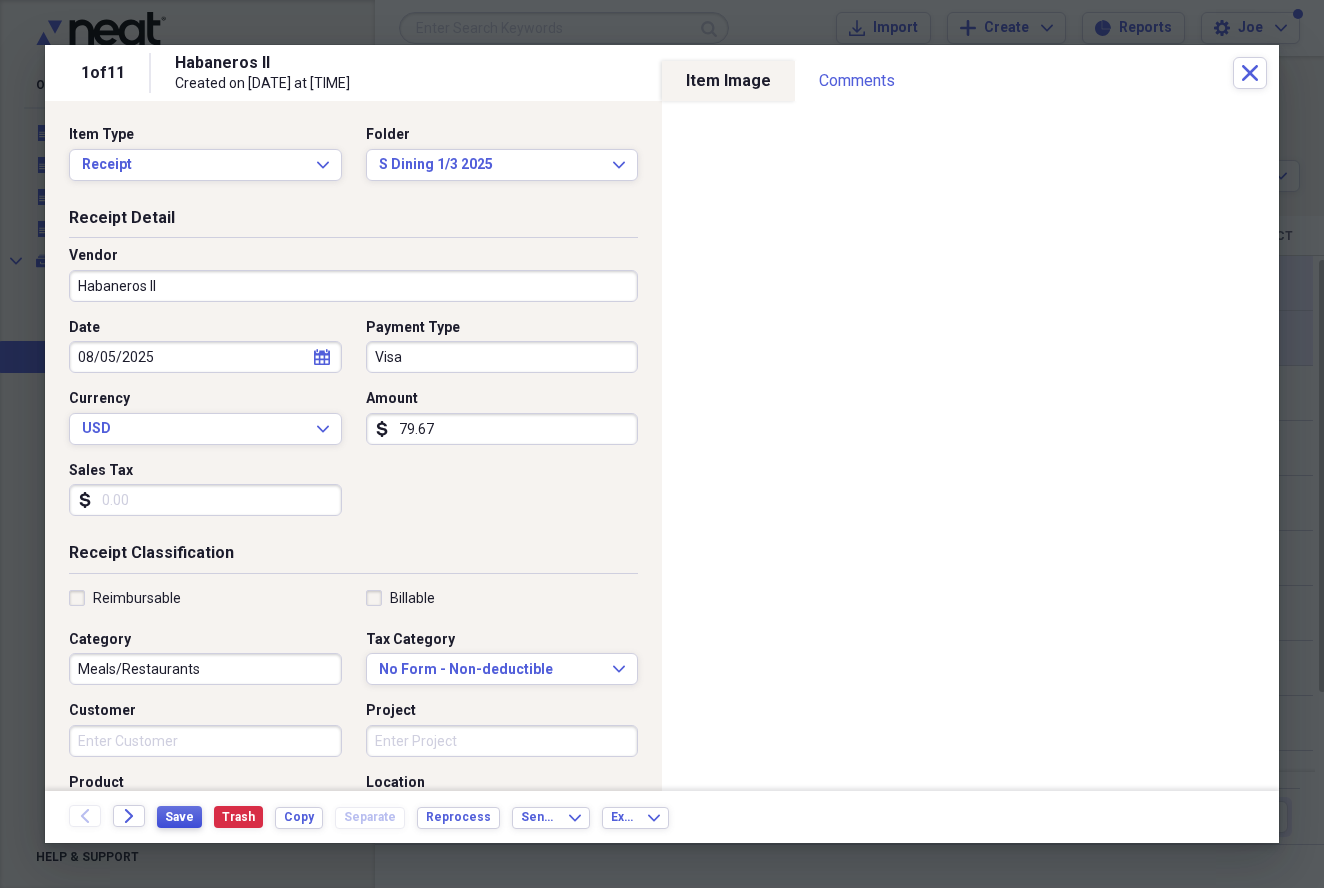 click on "Save" at bounding box center (179, 817) 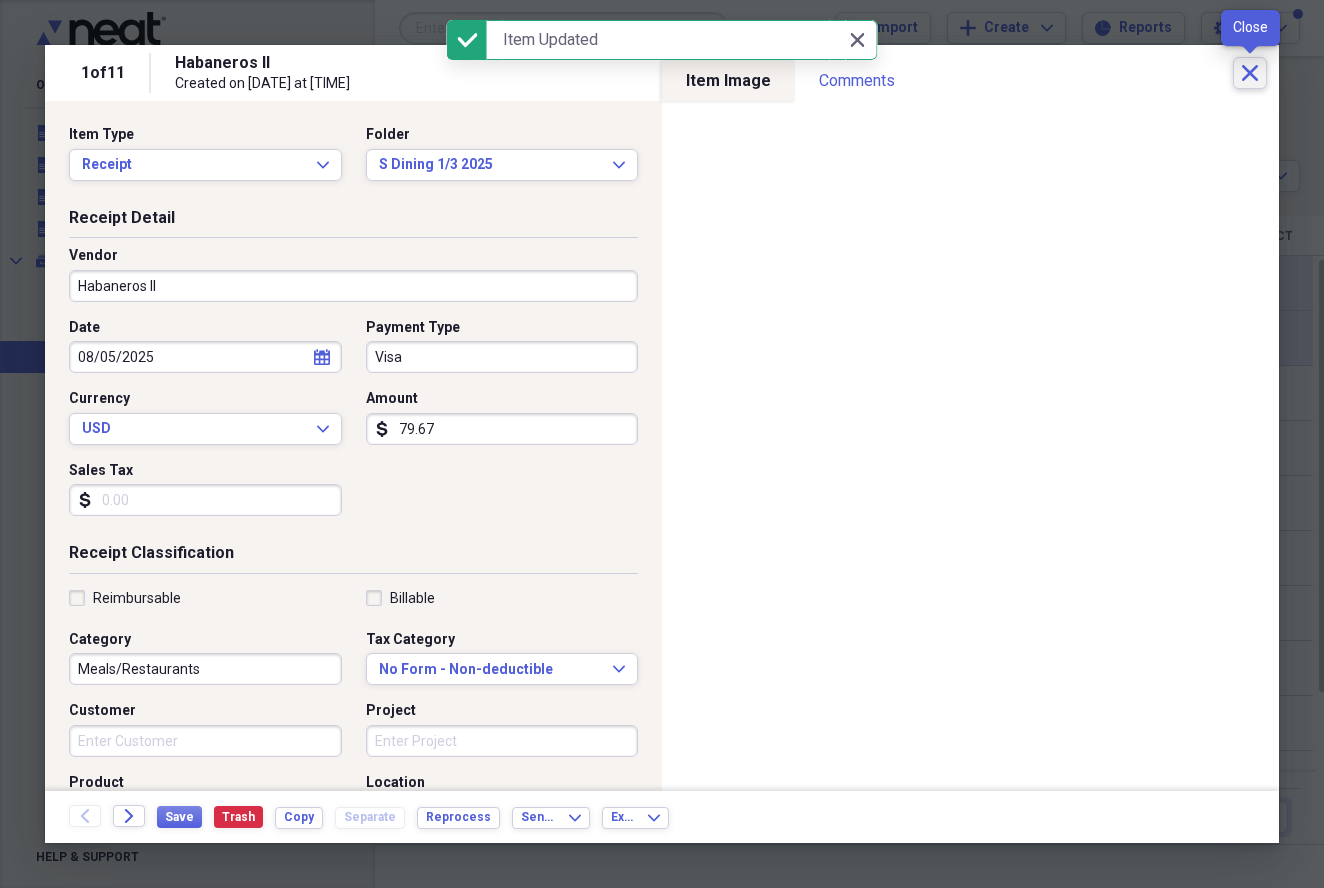 click 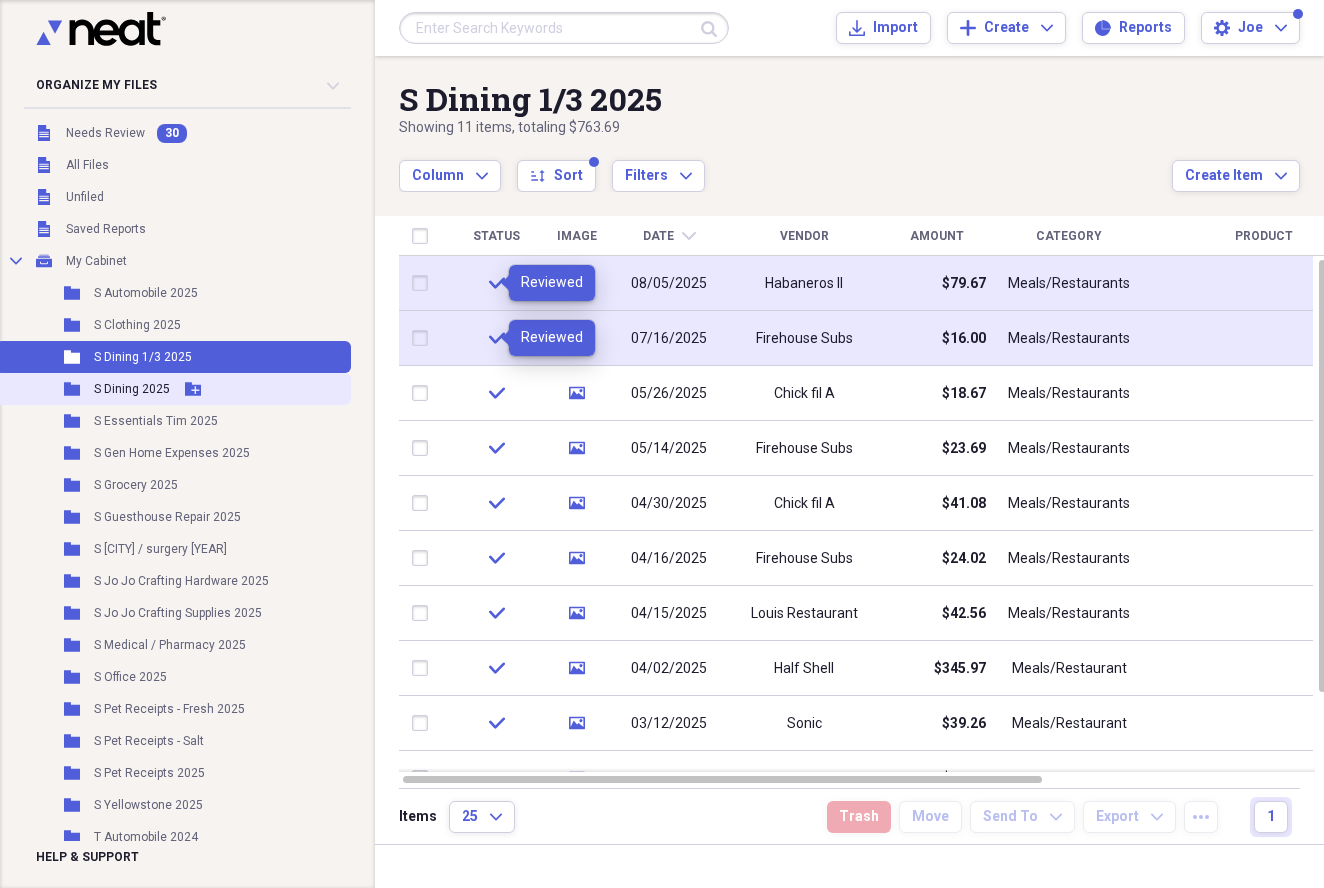 click on "S Dining 2025" at bounding box center (132, 389) 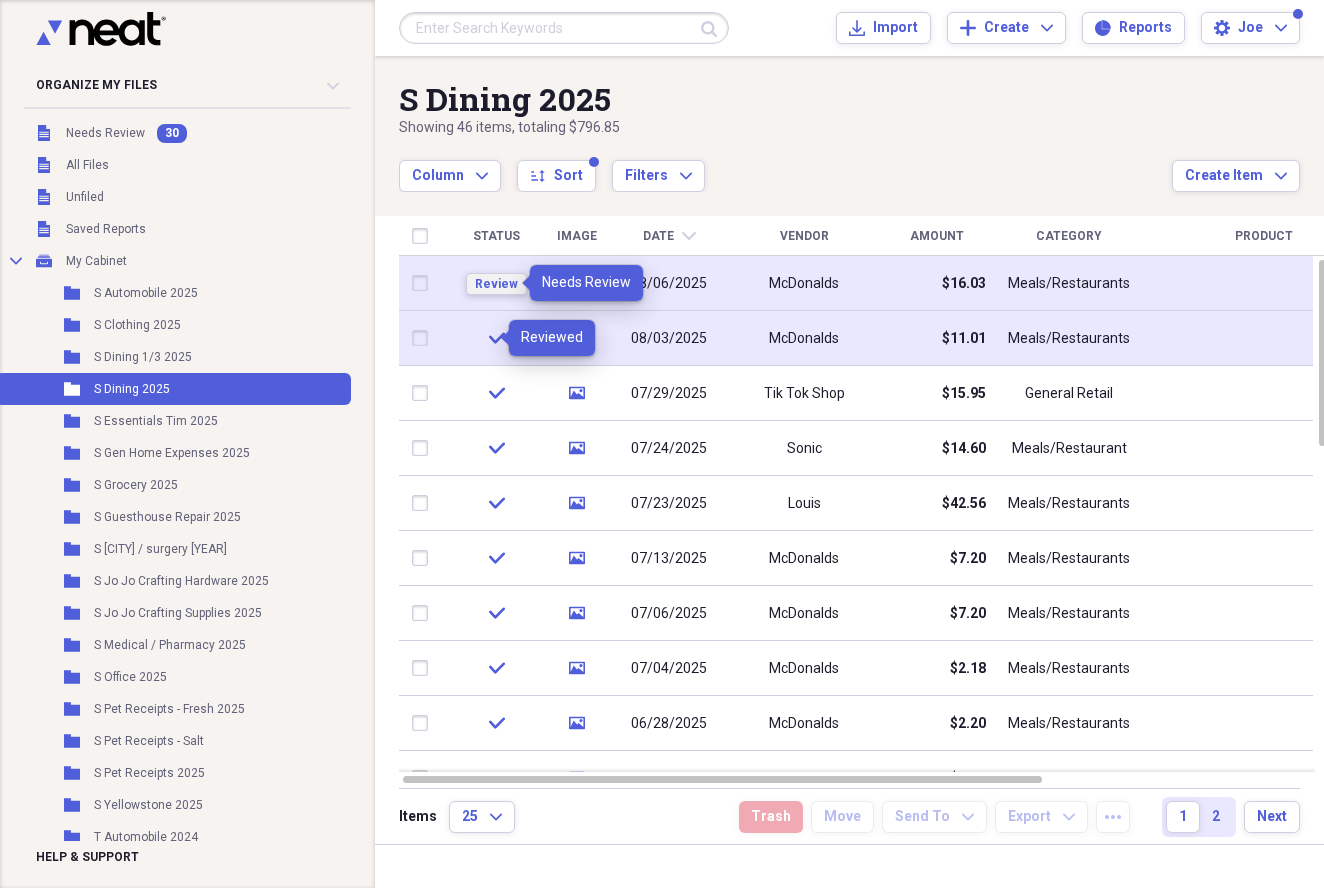 click on "Review" at bounding box center [496, 284] 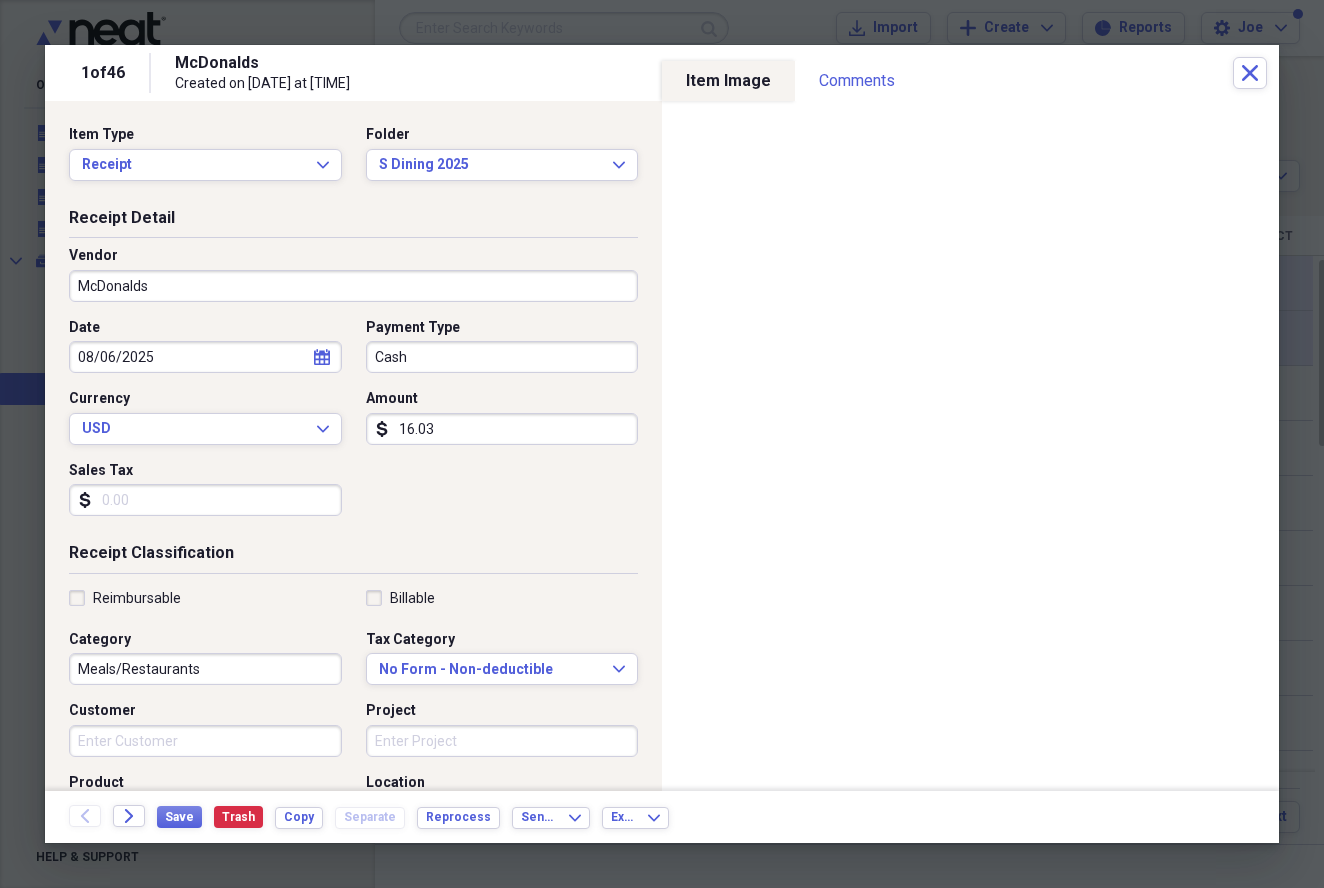 click on "Sales Tax" at bounding box center (205, 500) 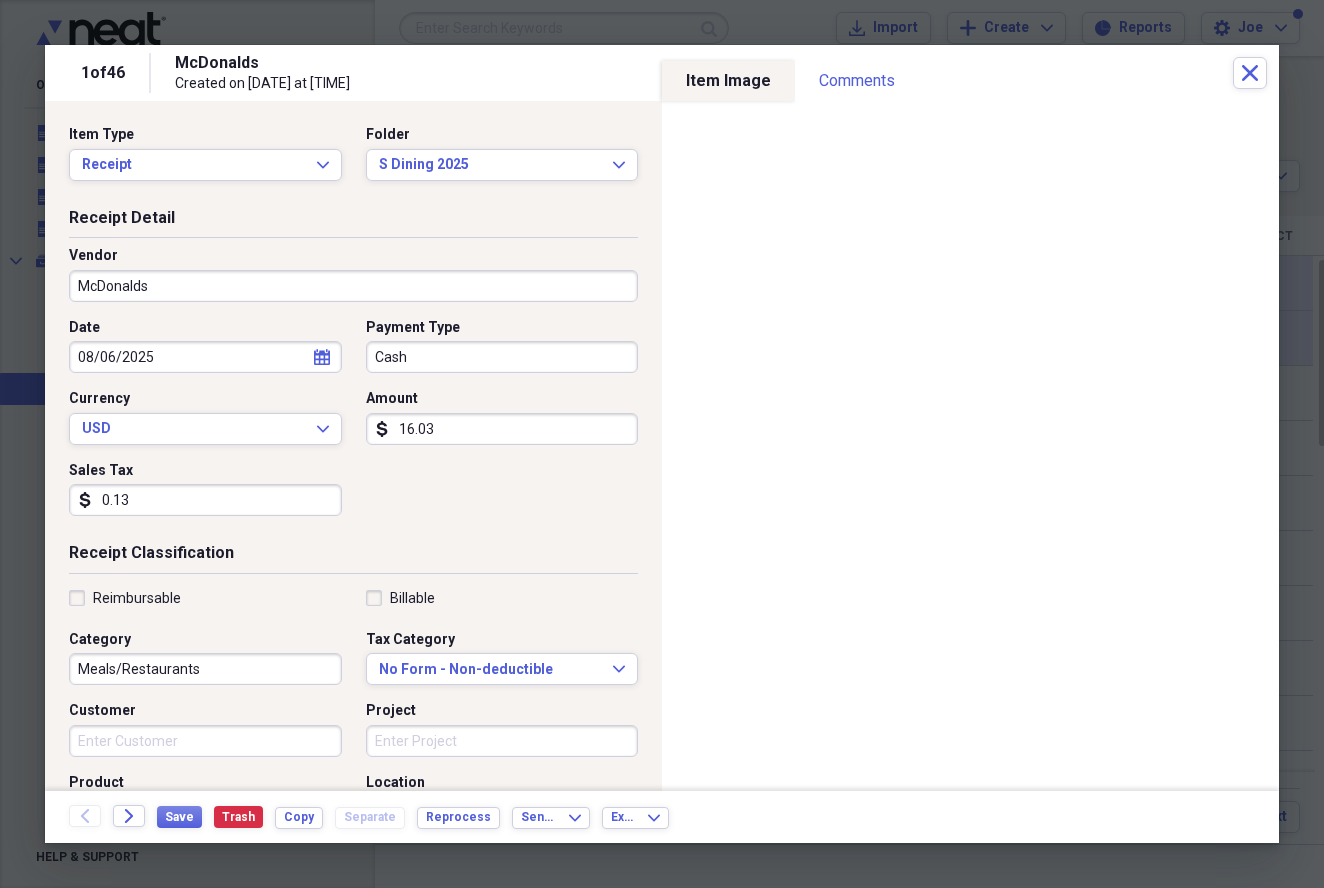type on "1.36" 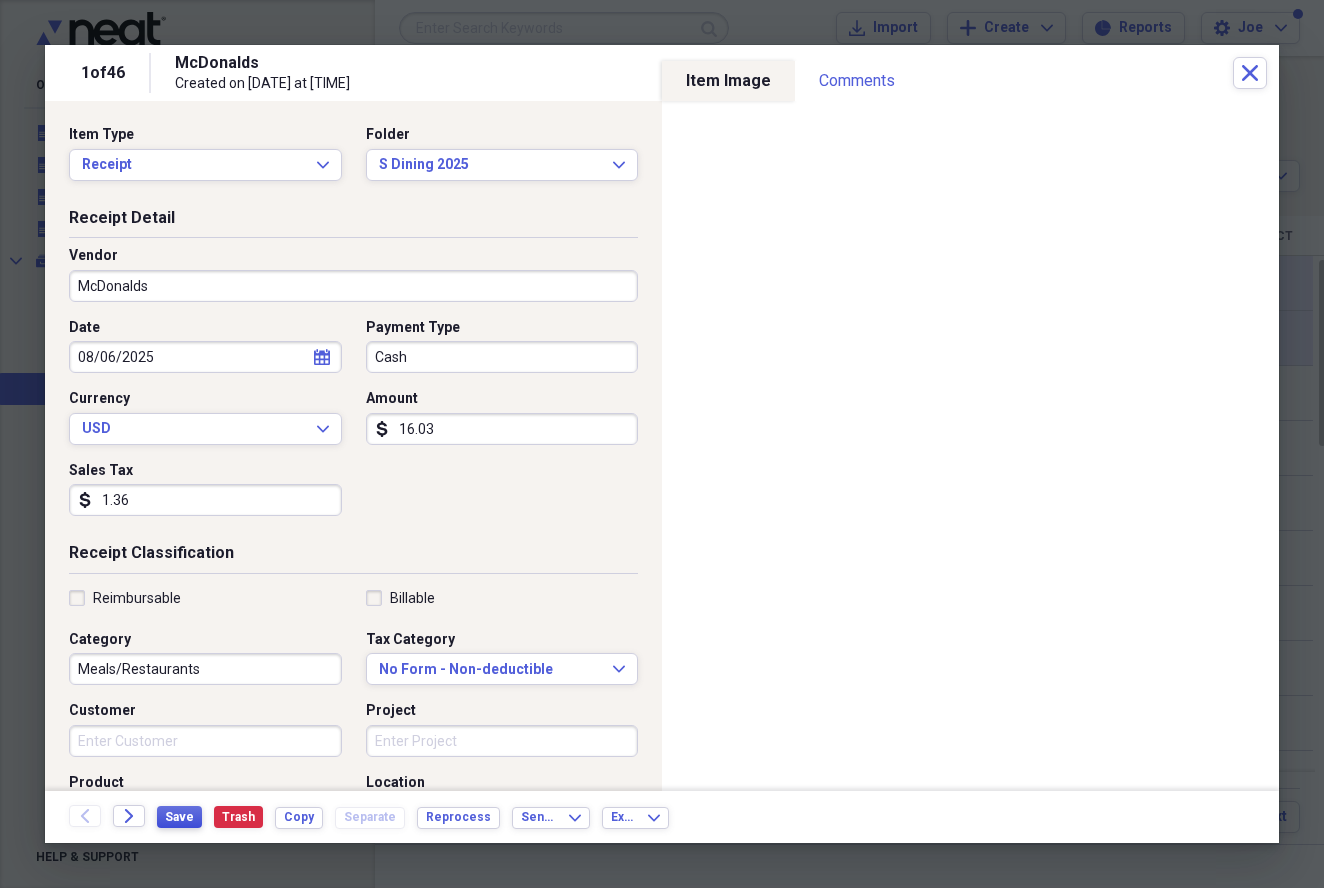 click on "Save" at bounding box center (179, 817) 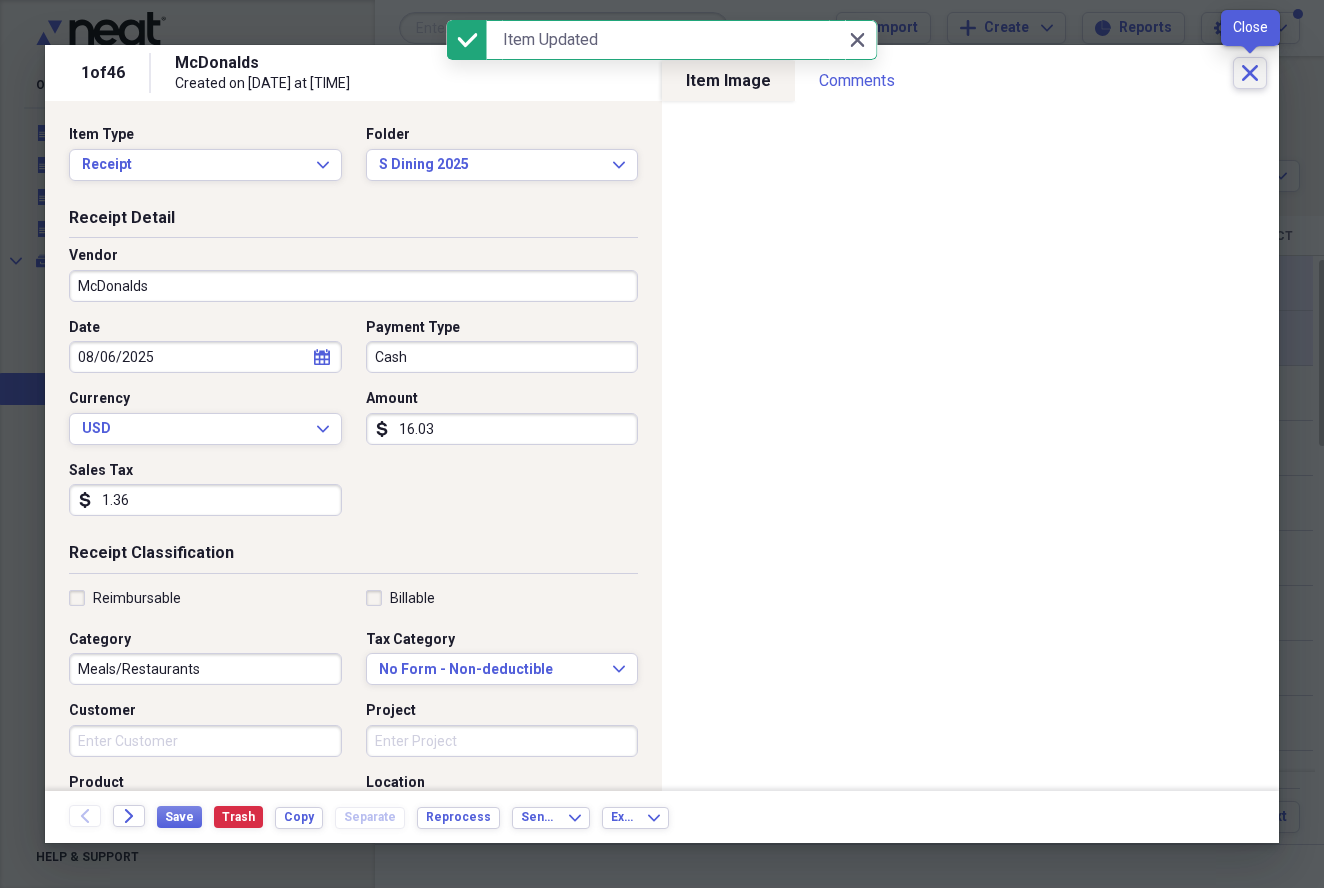 click on "Close" at bounding box center [1250, 73] 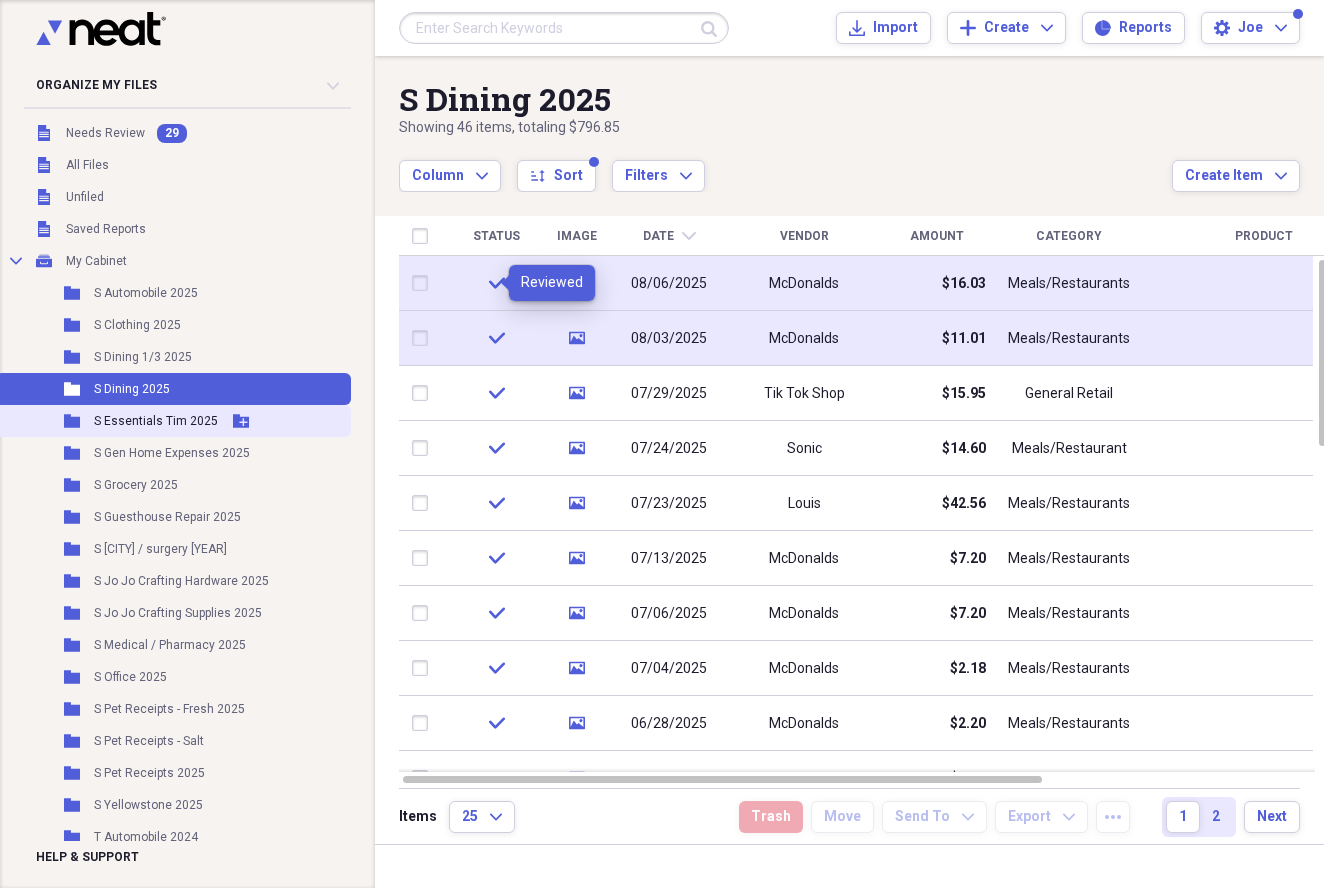 click on "S Essentials Tim 2025" at bounding box center [156, 421] 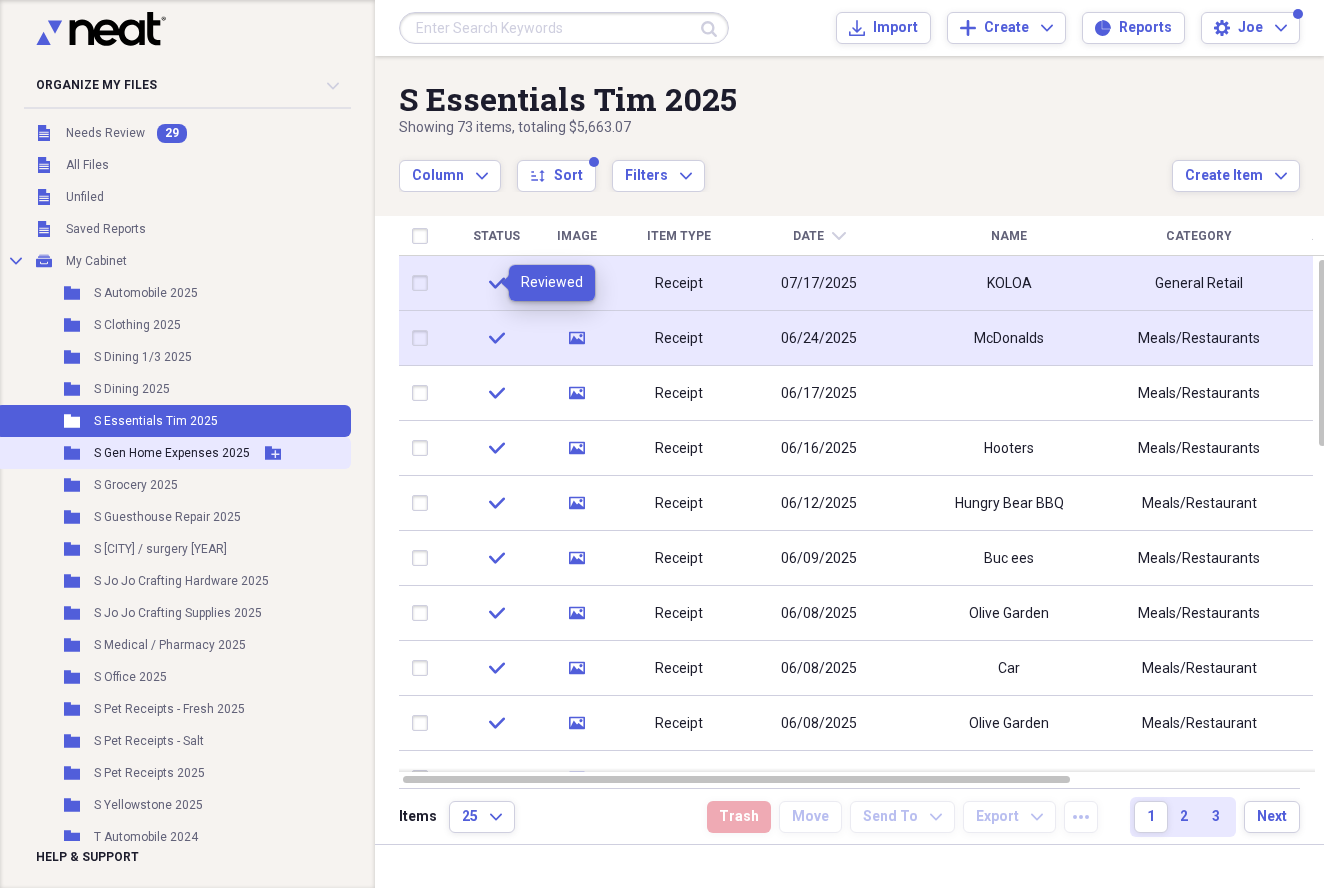 click on "S Gen Home Expenses 2025" at bounding box center [172, 453] 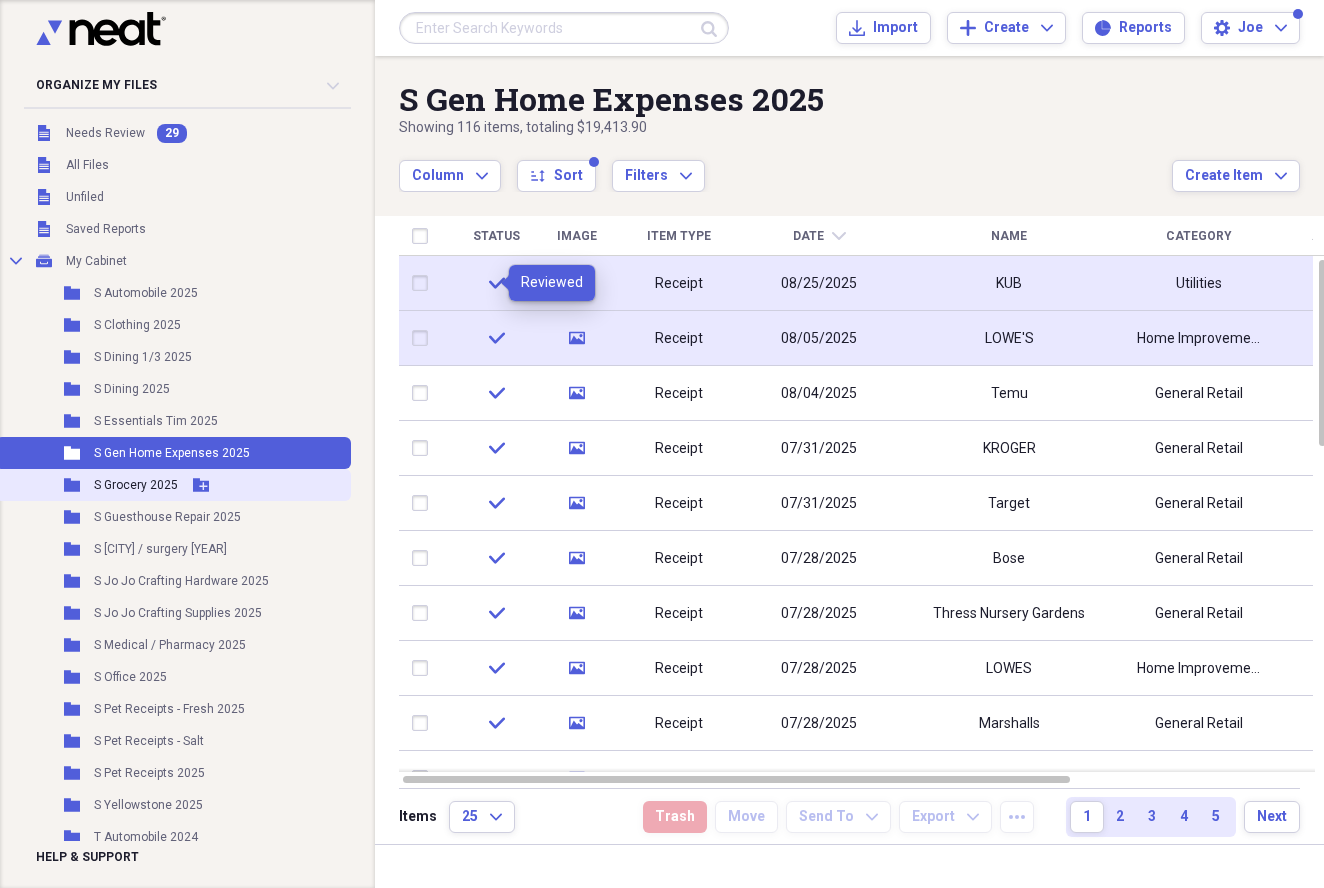 click on "S Grocery 2025" at bounding box center [136, 485] 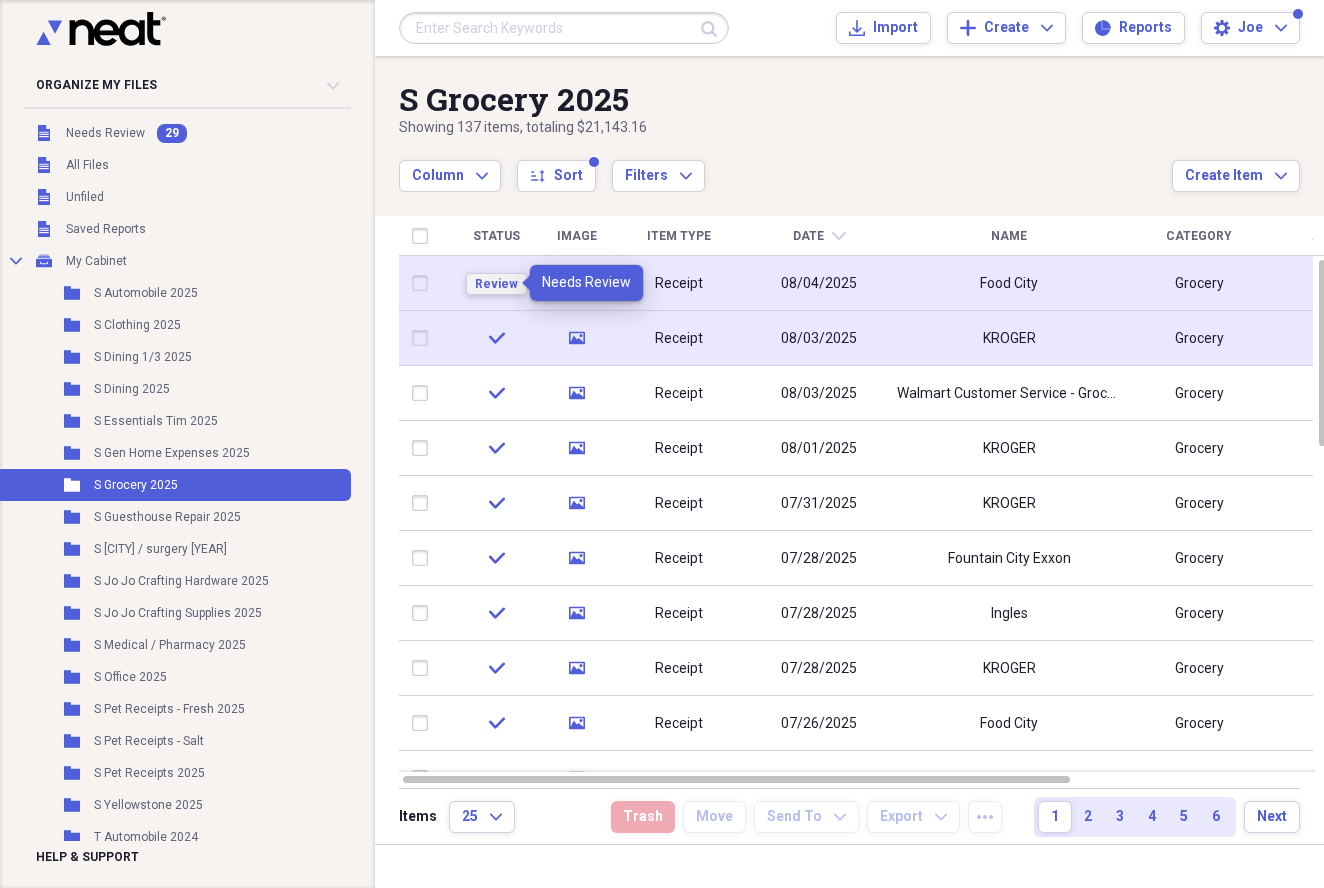 click on "Review" at bounding box center [496, 284] 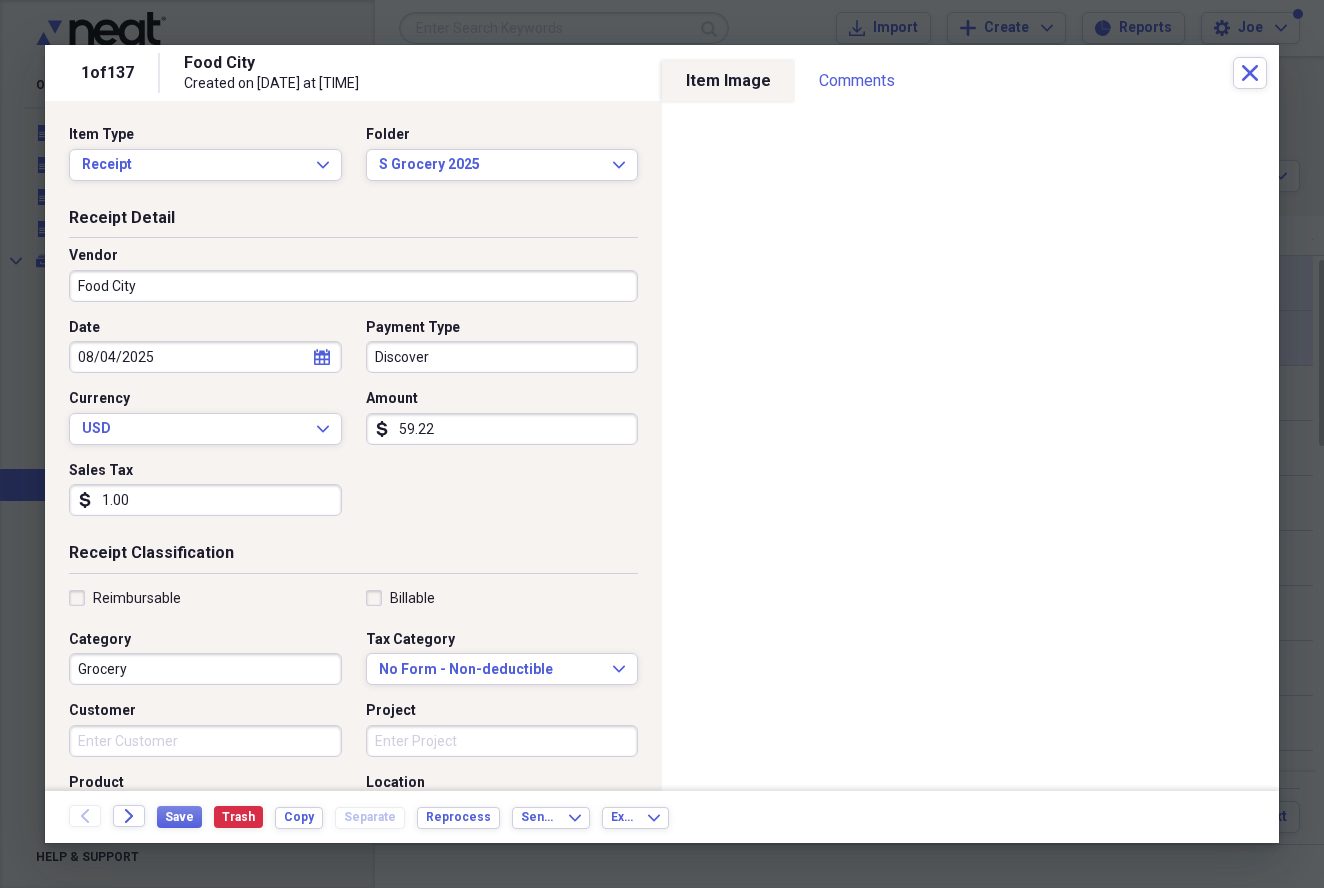 click on "1.00" at bounding box center [205, 500] 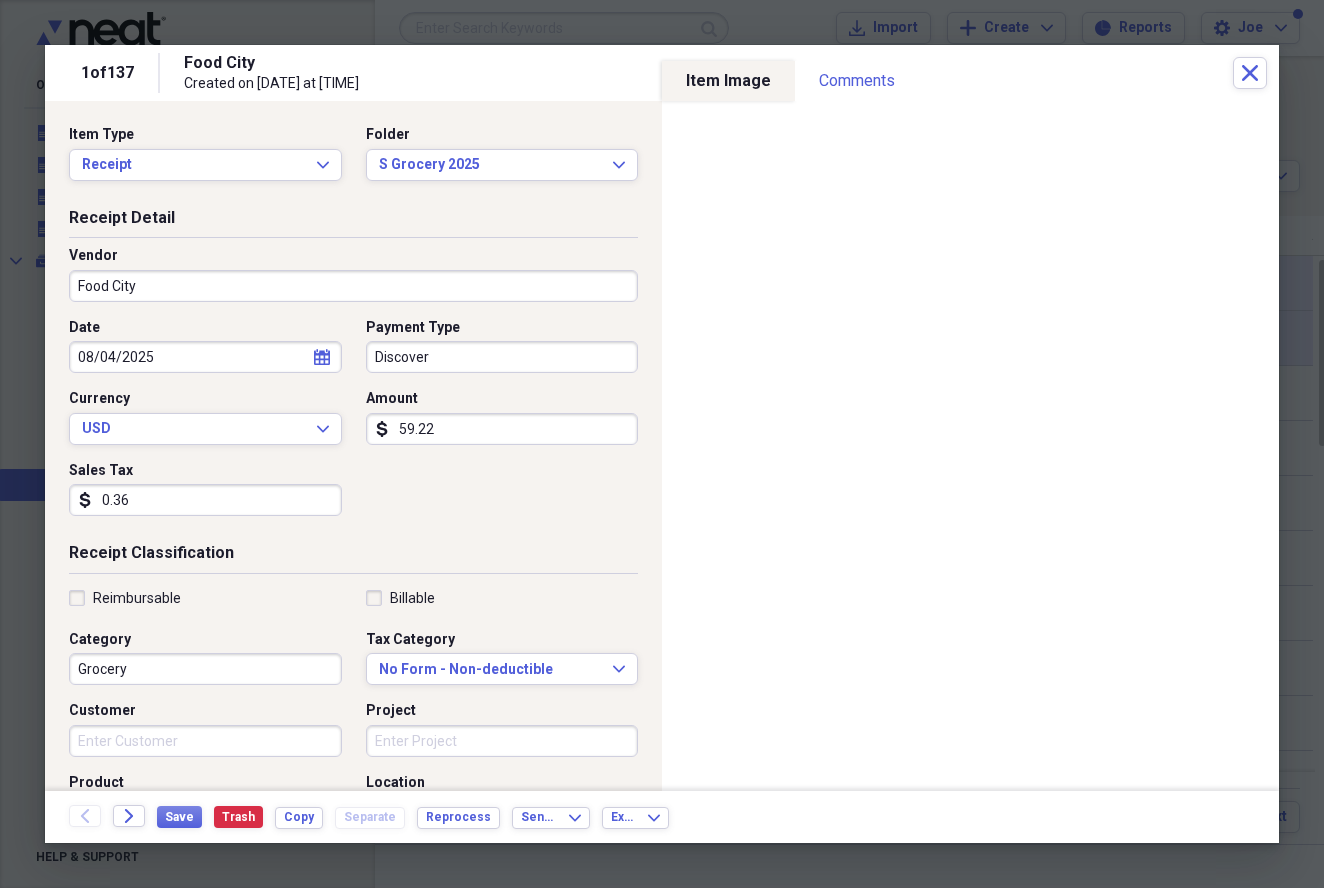 type on "3.64" 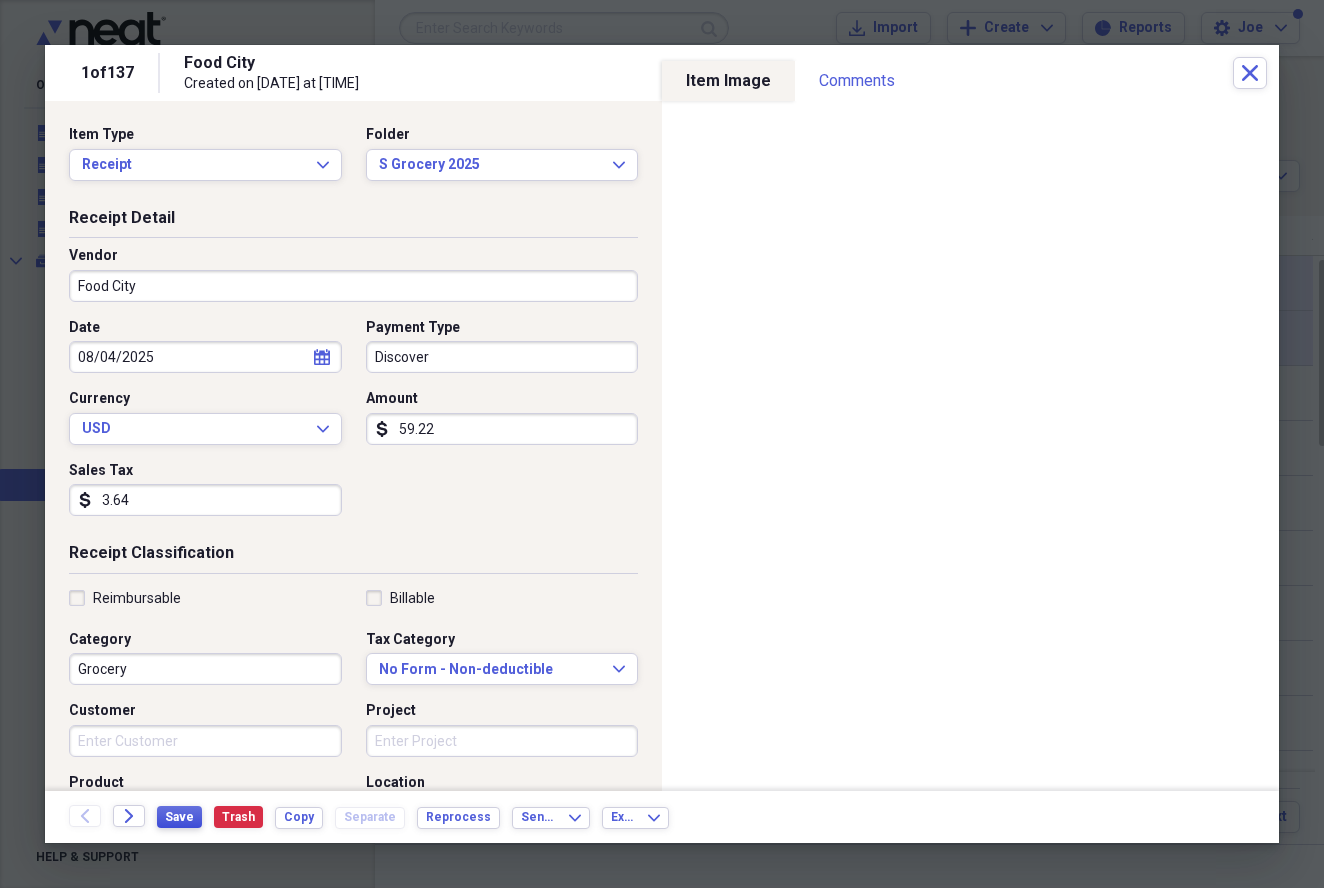 click on "Save" at bounding box center [179, 817] 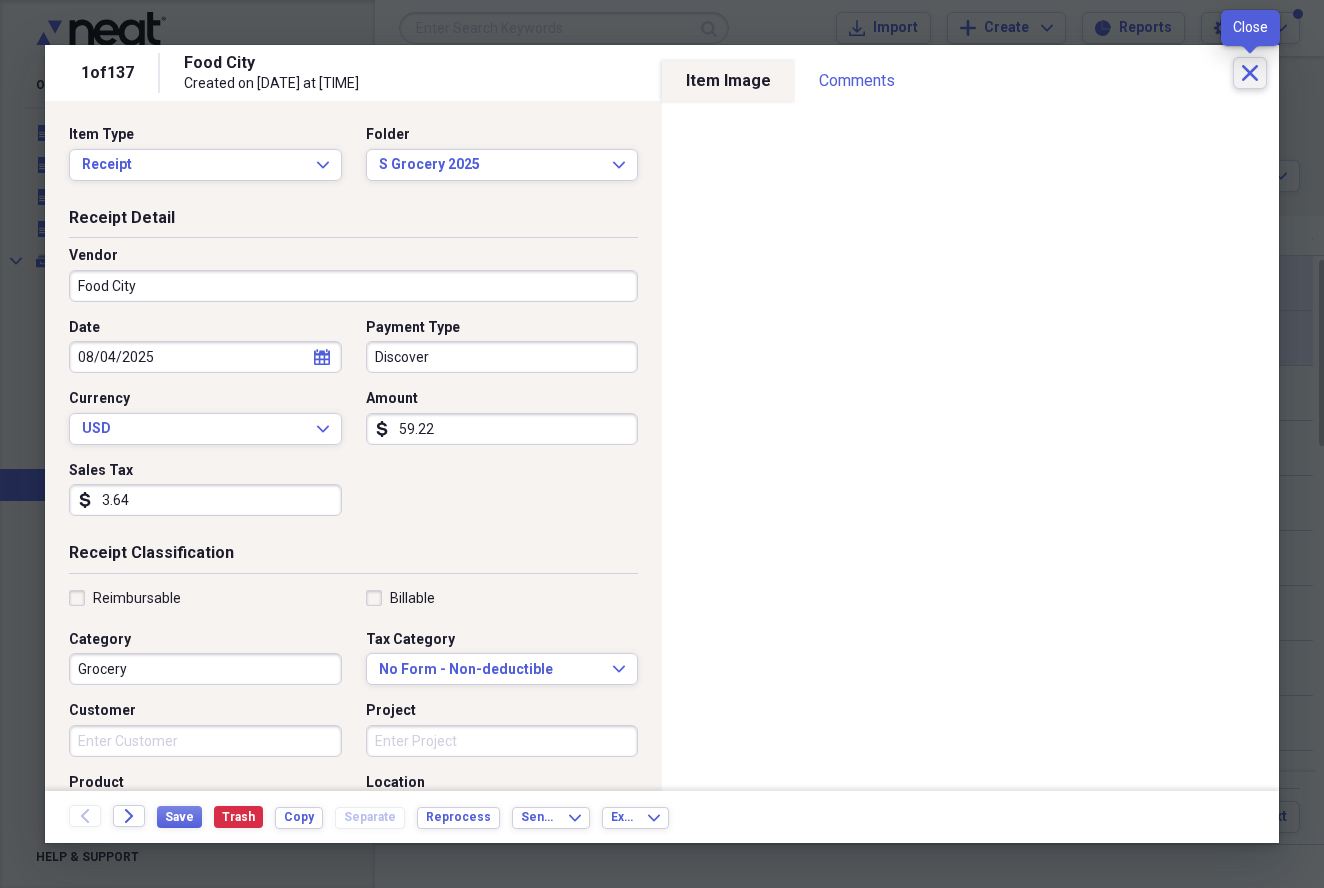 click 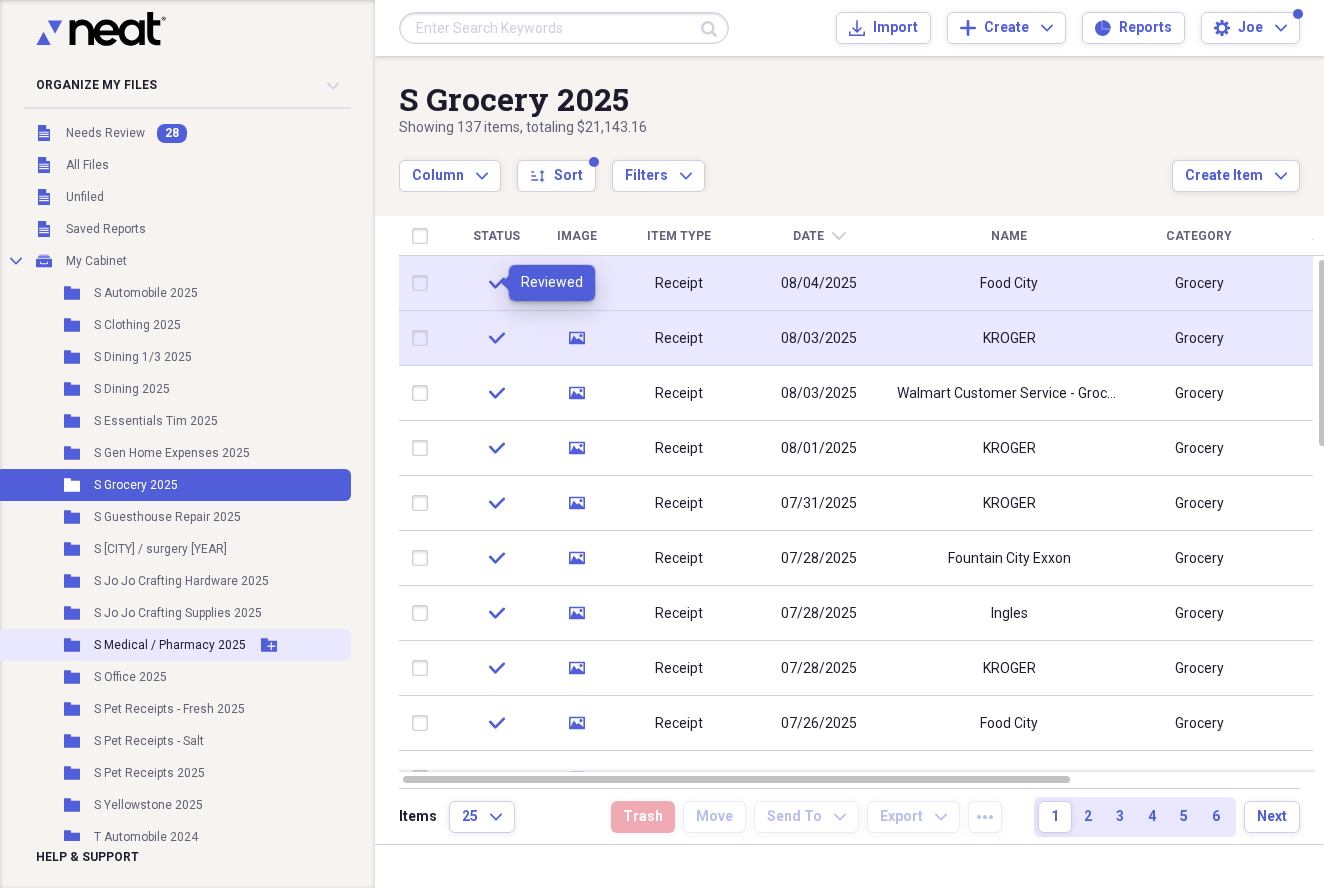 click on "S Medical / Pharmacy 2025" at bounding box center [170, 645] 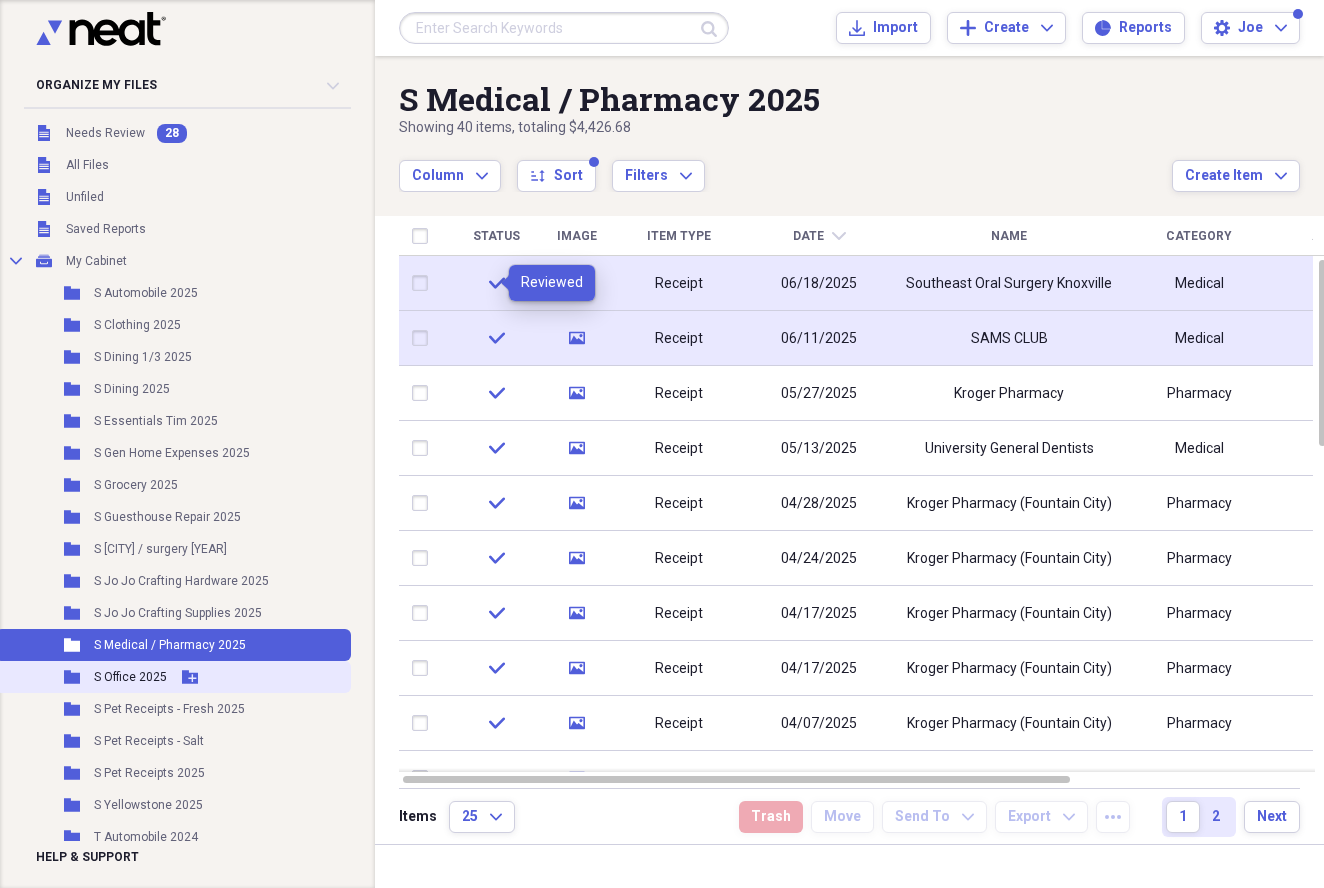 click on "S Office 2025" at bounding box center (130, 677) 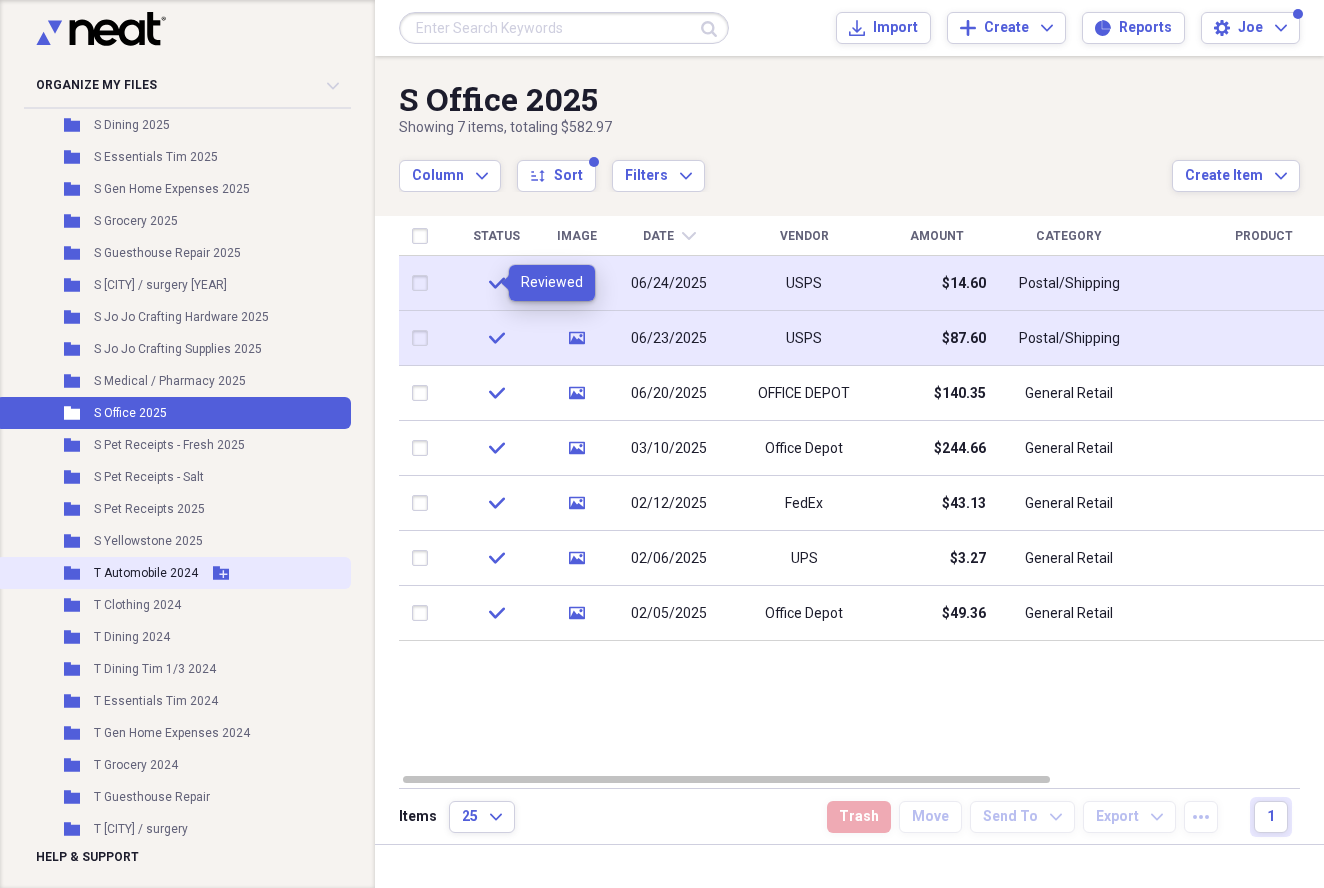 scroll, scrollTop: 267, scrollLeft: 0, axis: vertical 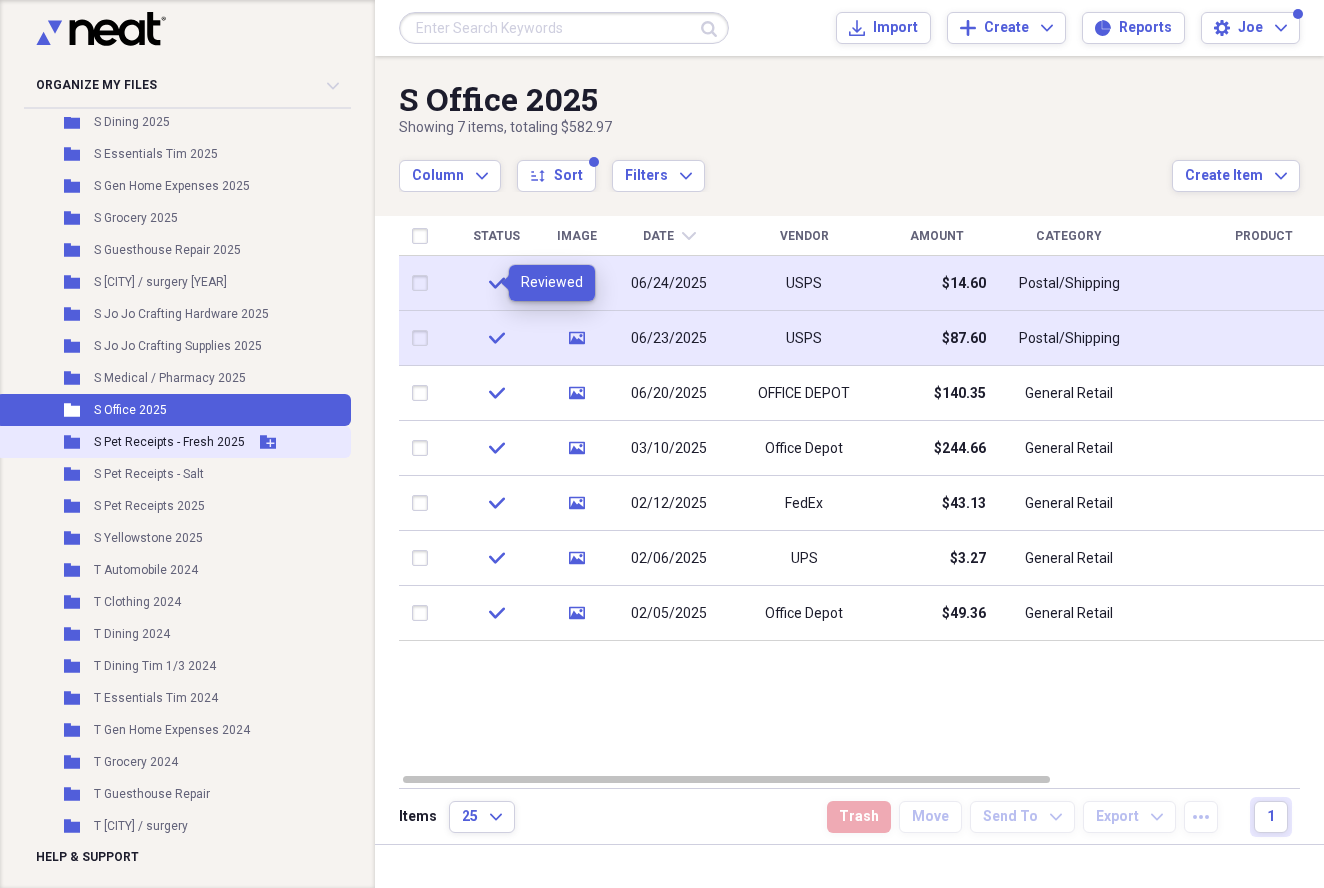 click on "S Pet Receipts - Fresh 2025" at bounding box center (169, 442) 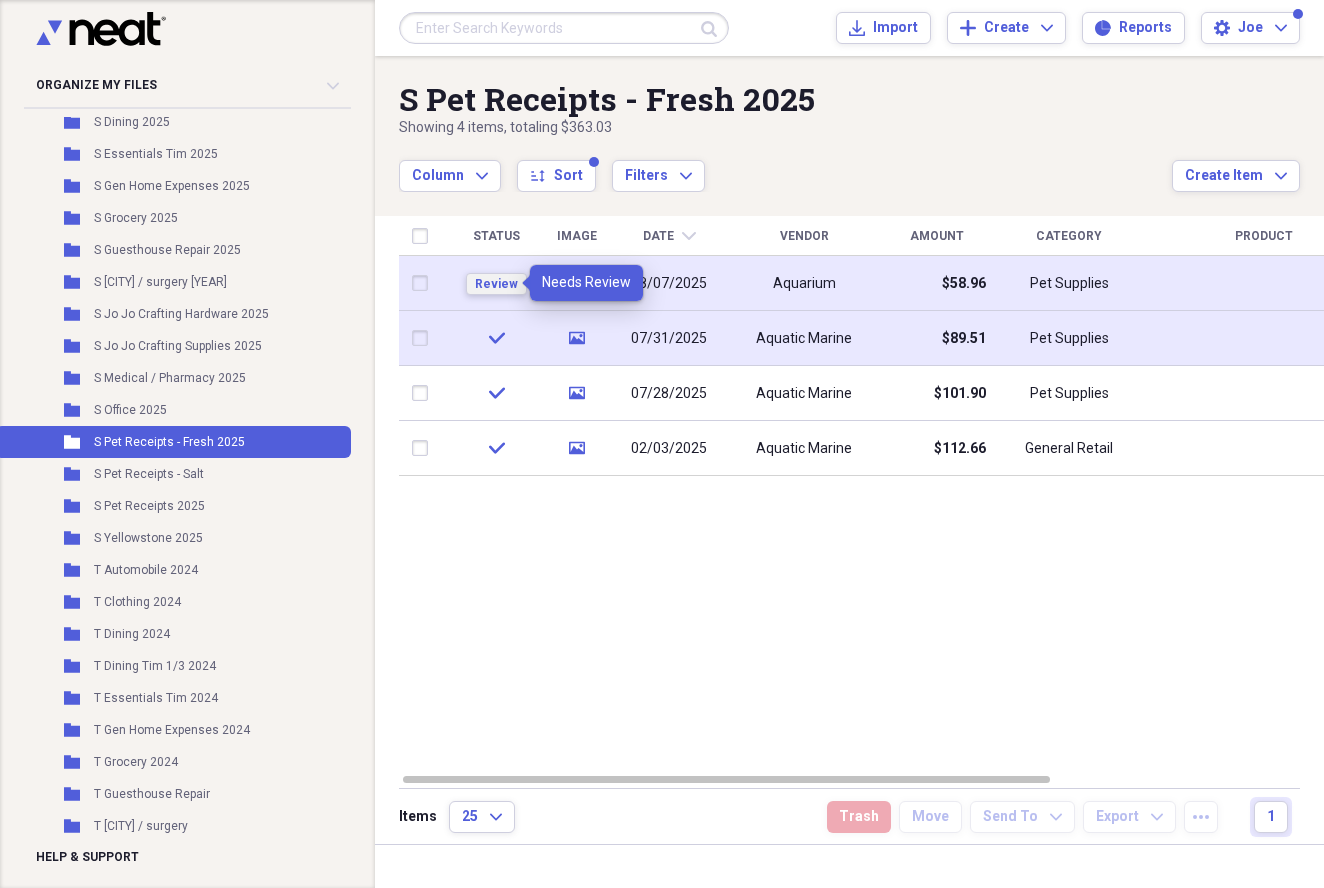 click on "Review" at bounding box center [496, 284] 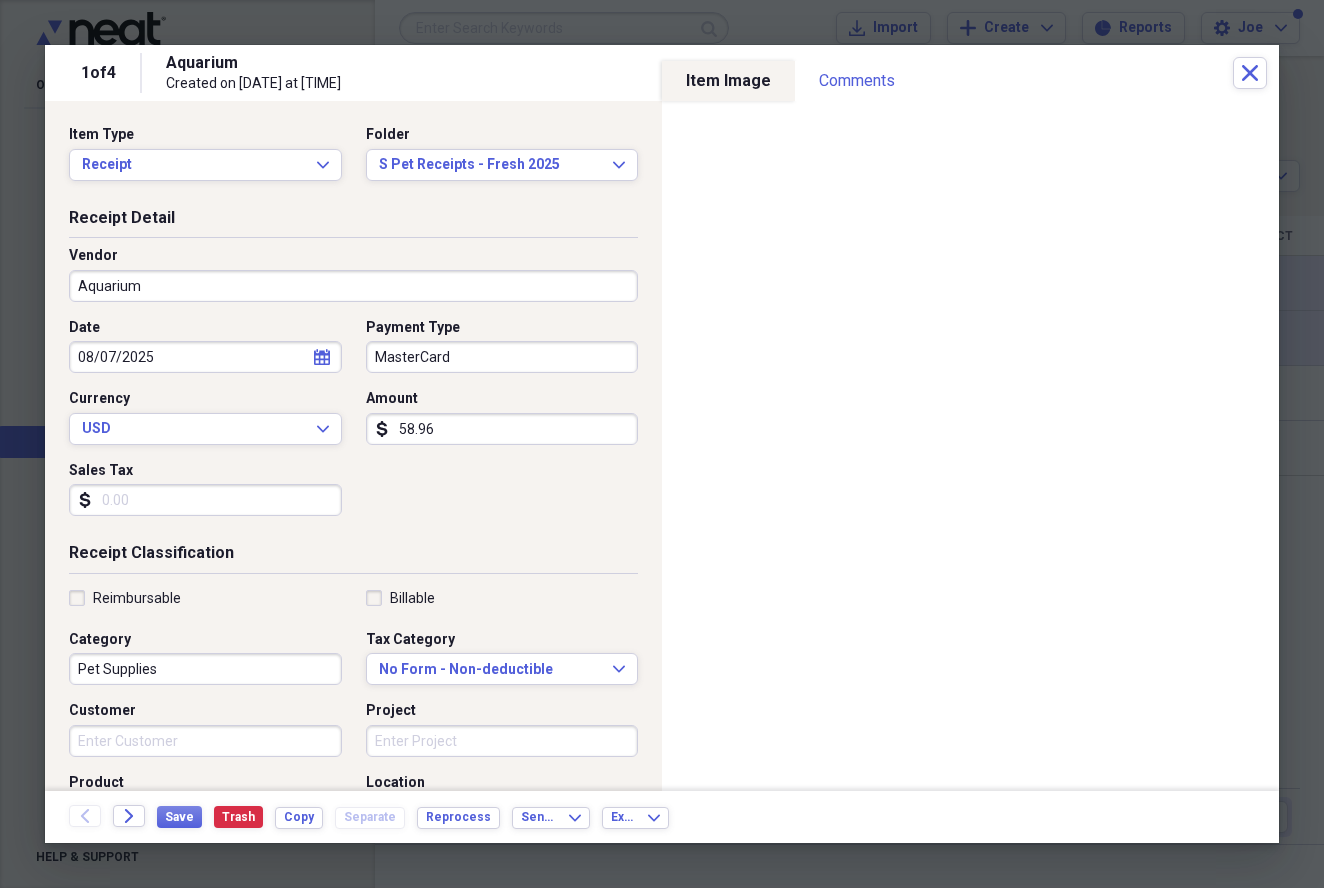 click on "Sales Tax" at bounding box center (205, 500) 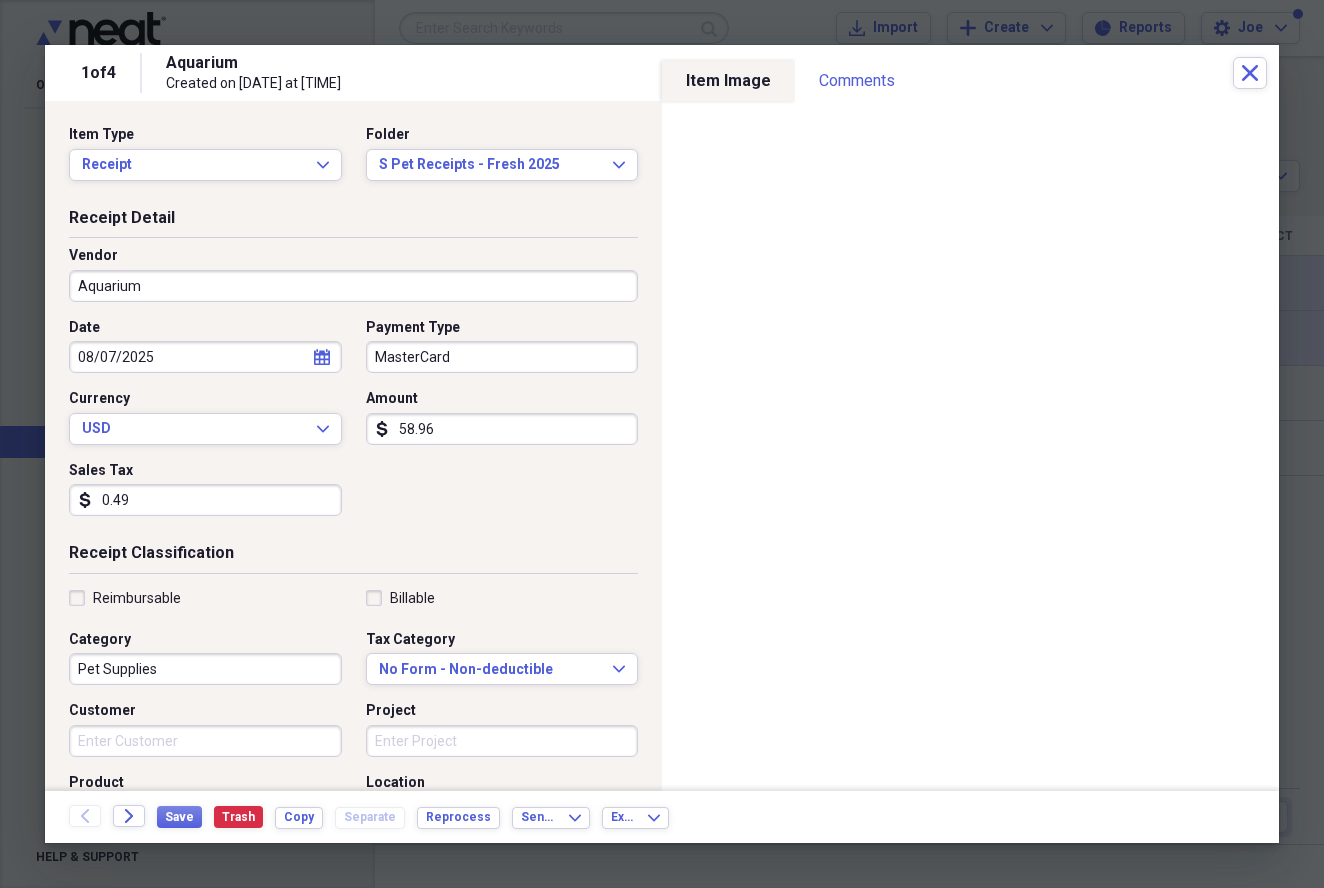 type on "4.99" 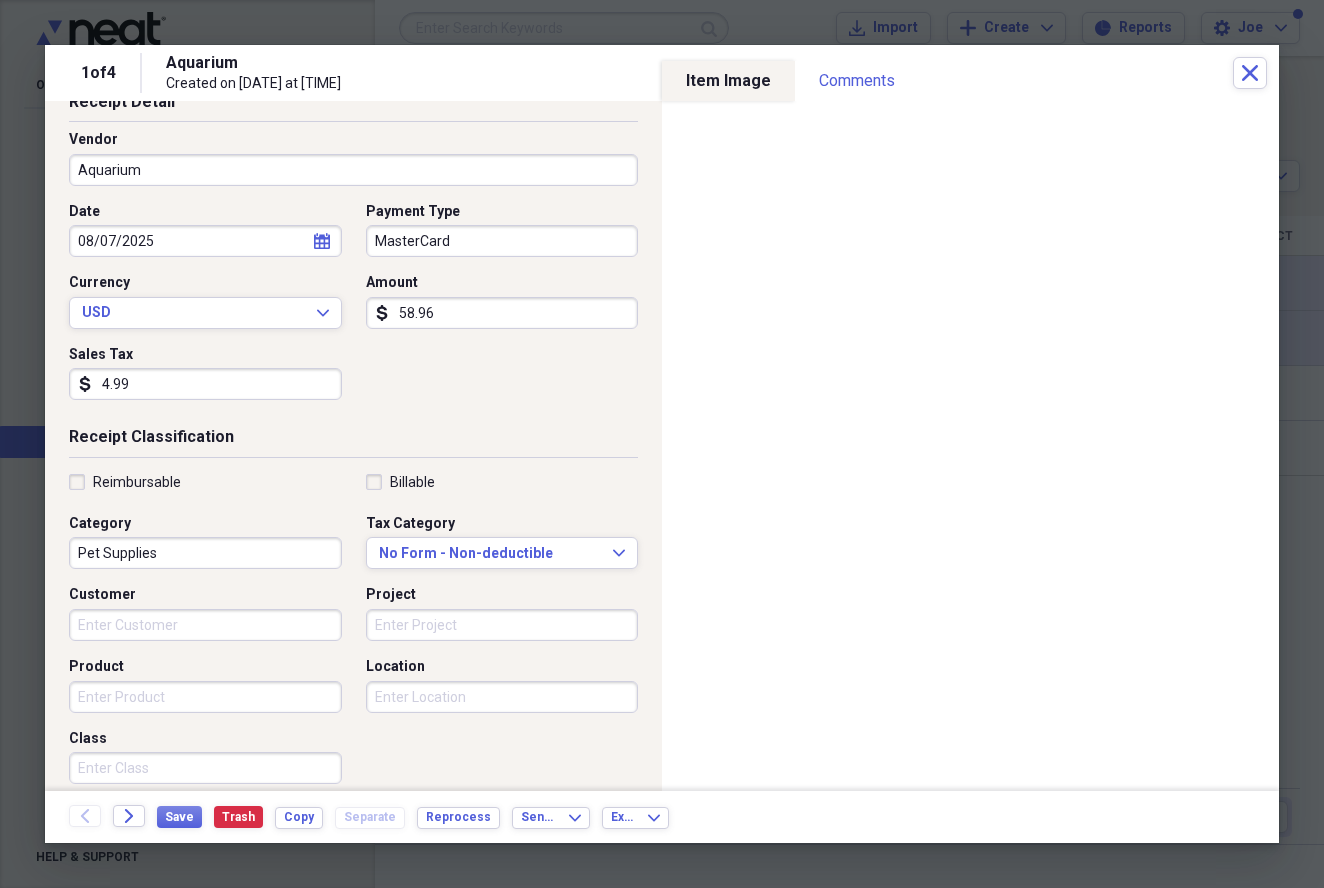 scroll, scrollTop: 119, scrollLeft: 0, axis: vertical 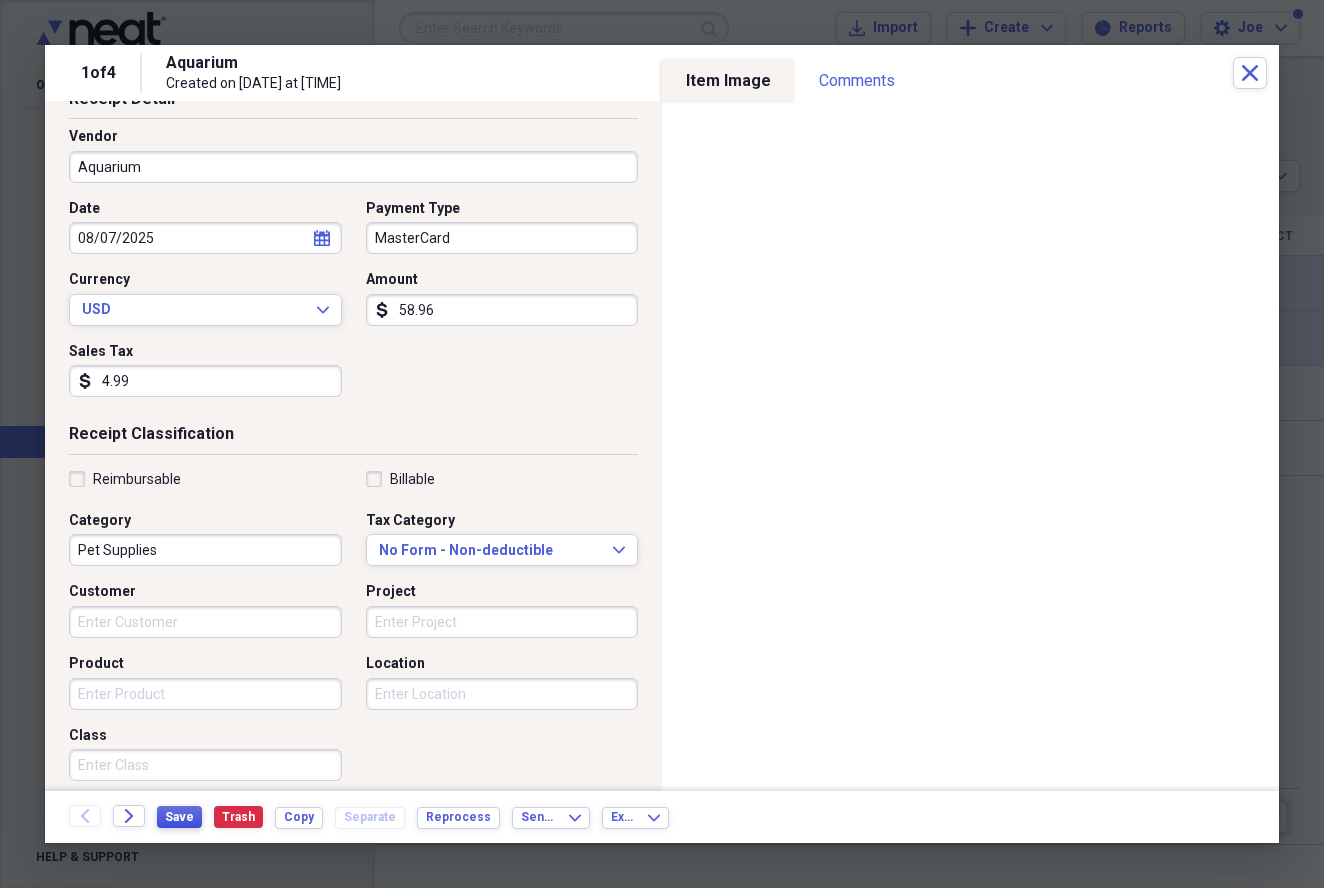click on "Save" at bounding box center (179, 817) 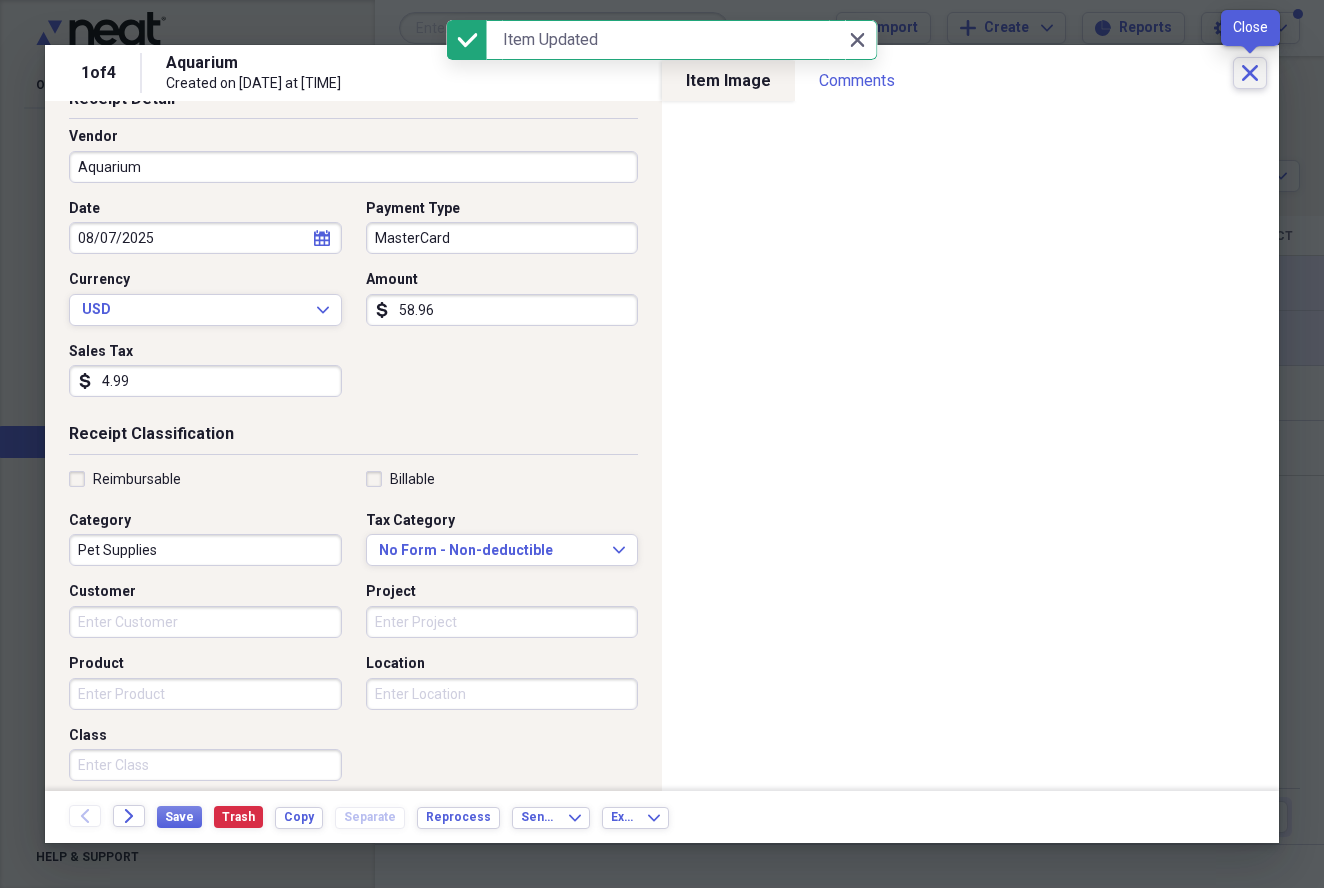 click on "Close" at bounding box center (1250, 73) 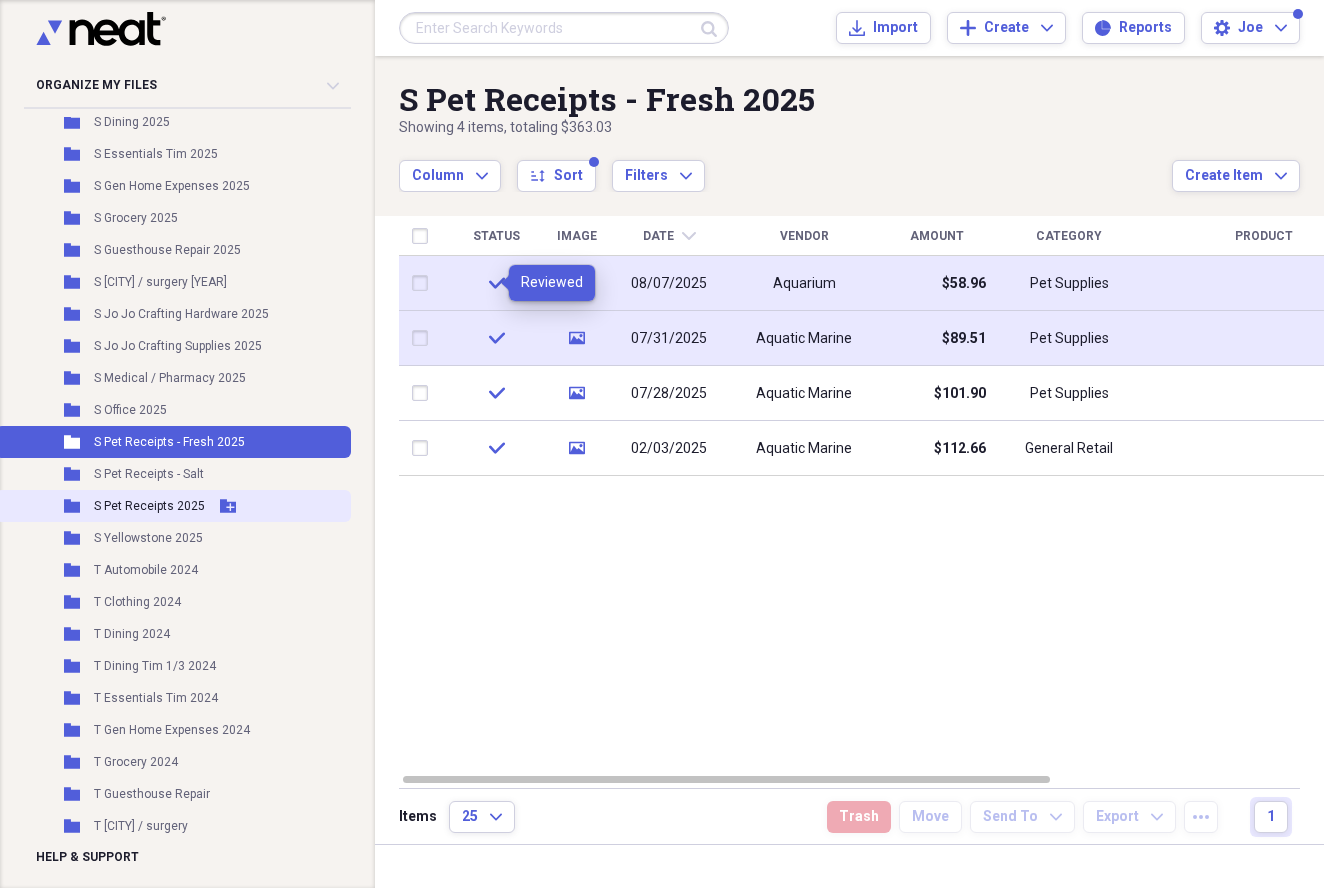 click on "S Pet Receipts 2025" at bounding box center (149, 506) 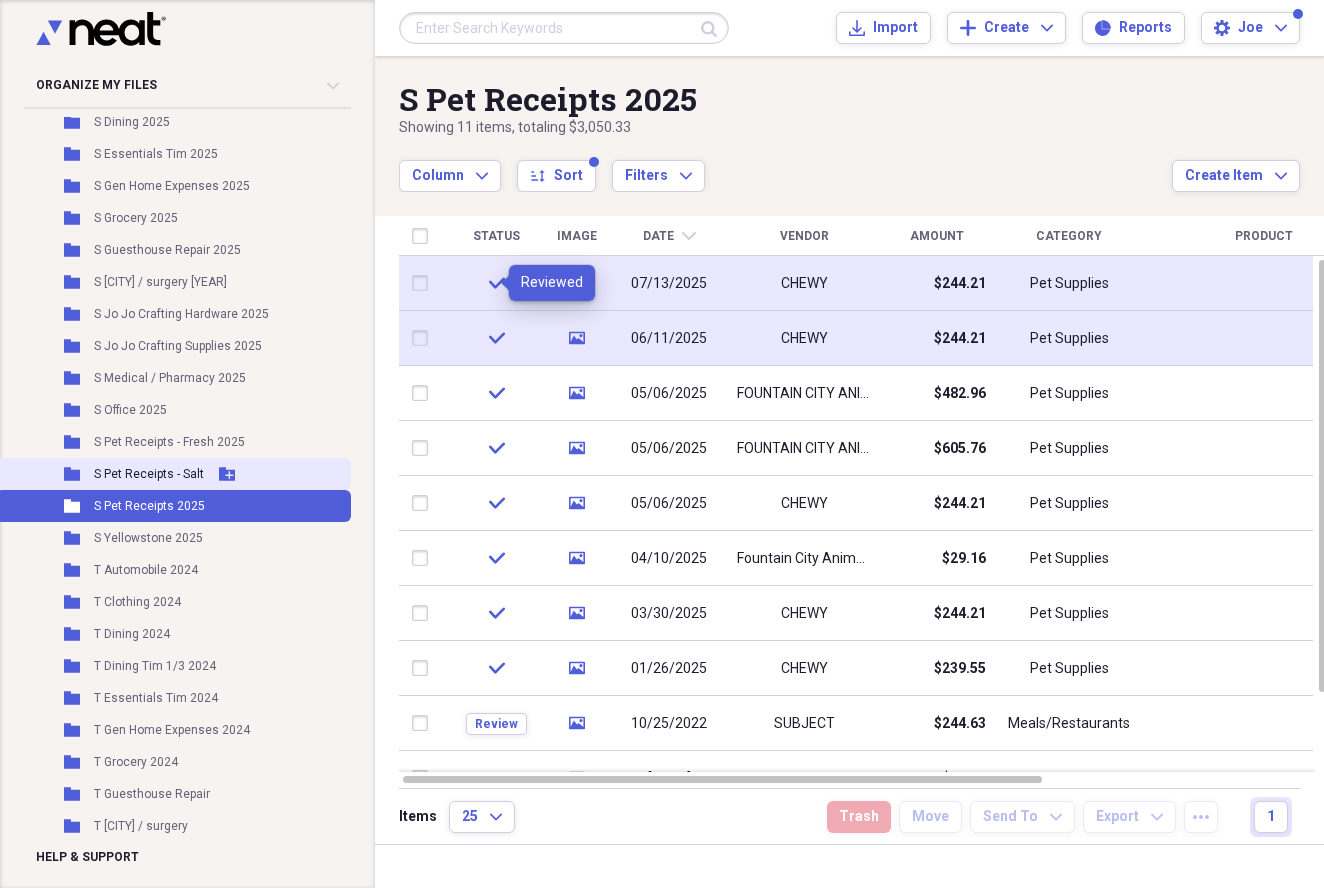 click on "S Pet Receipts - Salt" at bounding box center (149, 474) 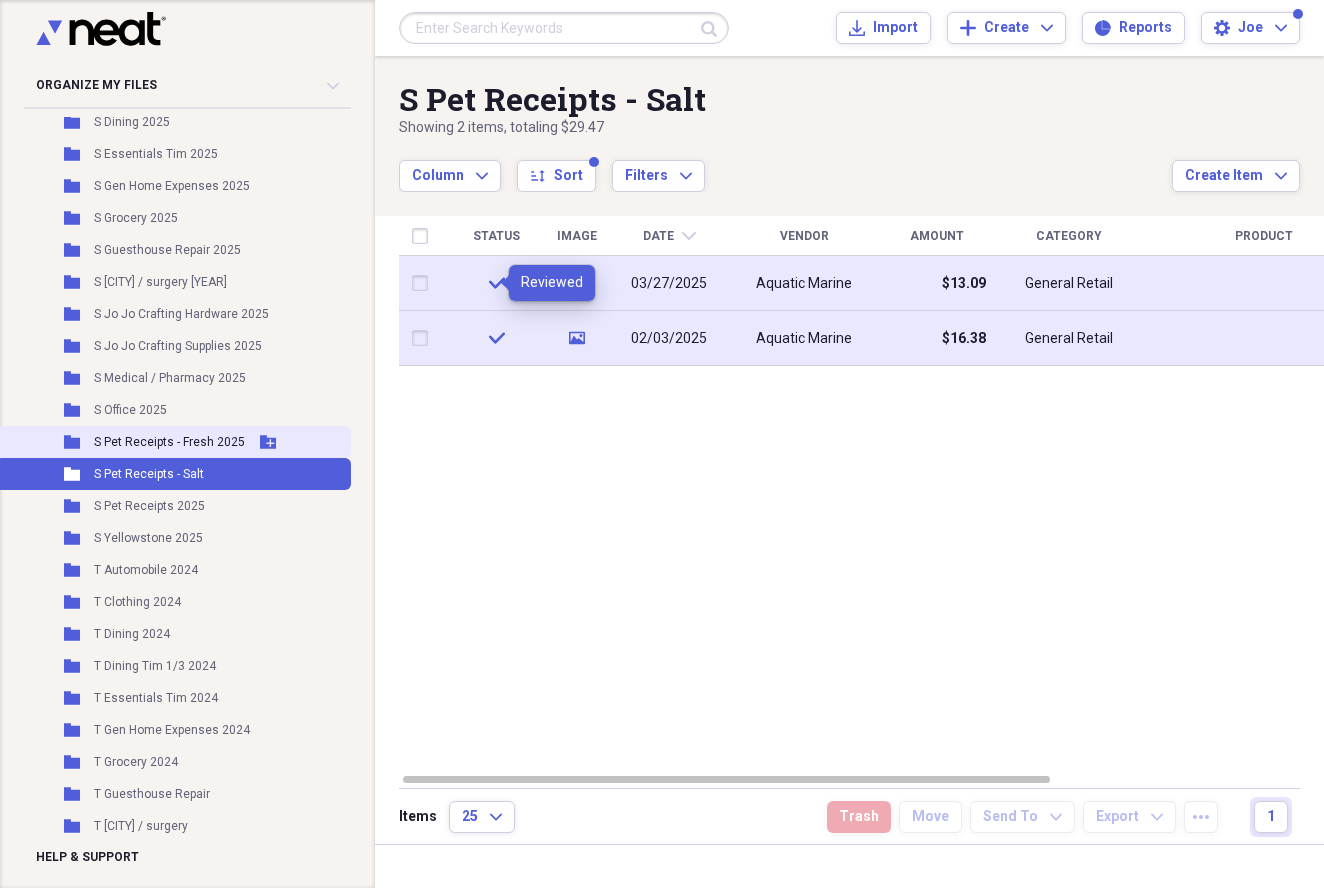 click on "S Pet Receipts - Fresh 2025" at bounding box center (169, 442) 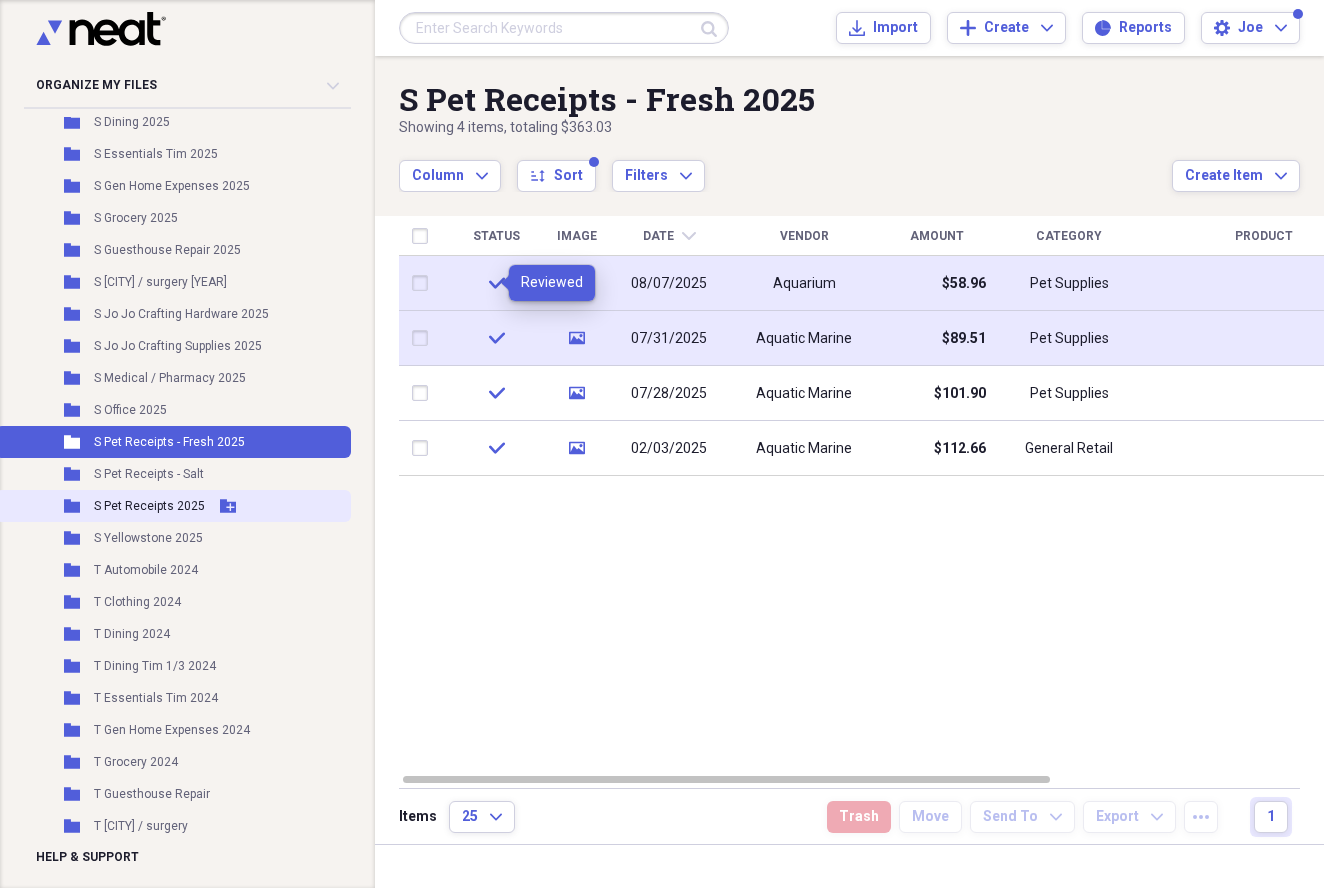 click on "S Pet Receipts 2025" at bounding box center (149, 506) 